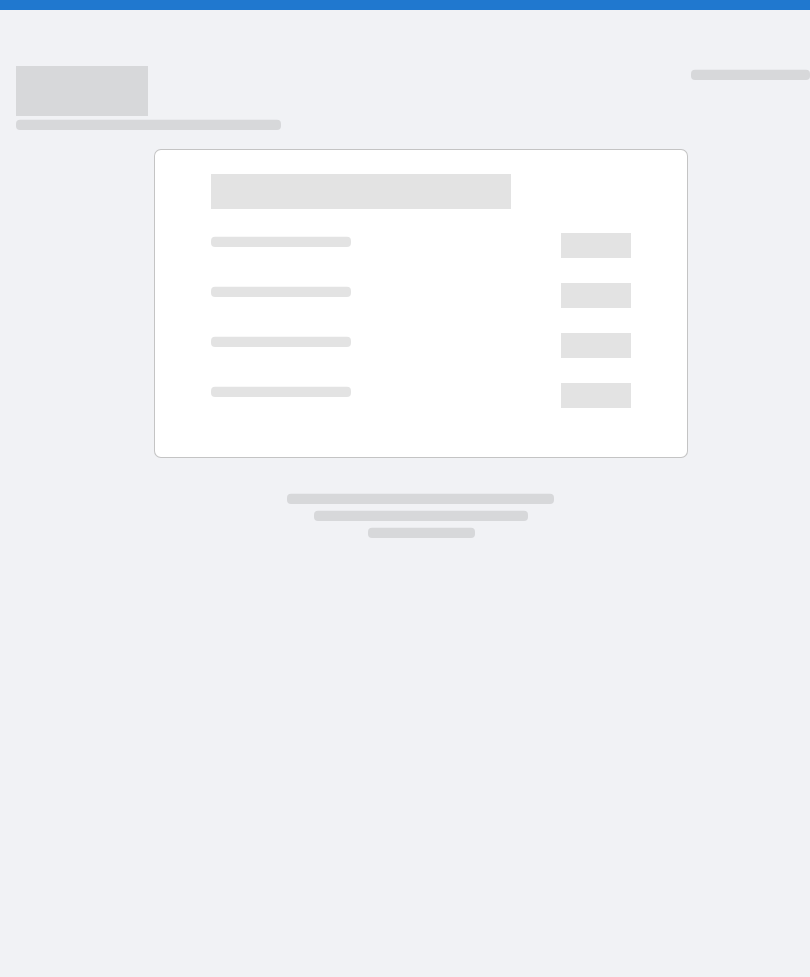 scroll, scrollTop: 0, scrollLeft: 0, axis: both 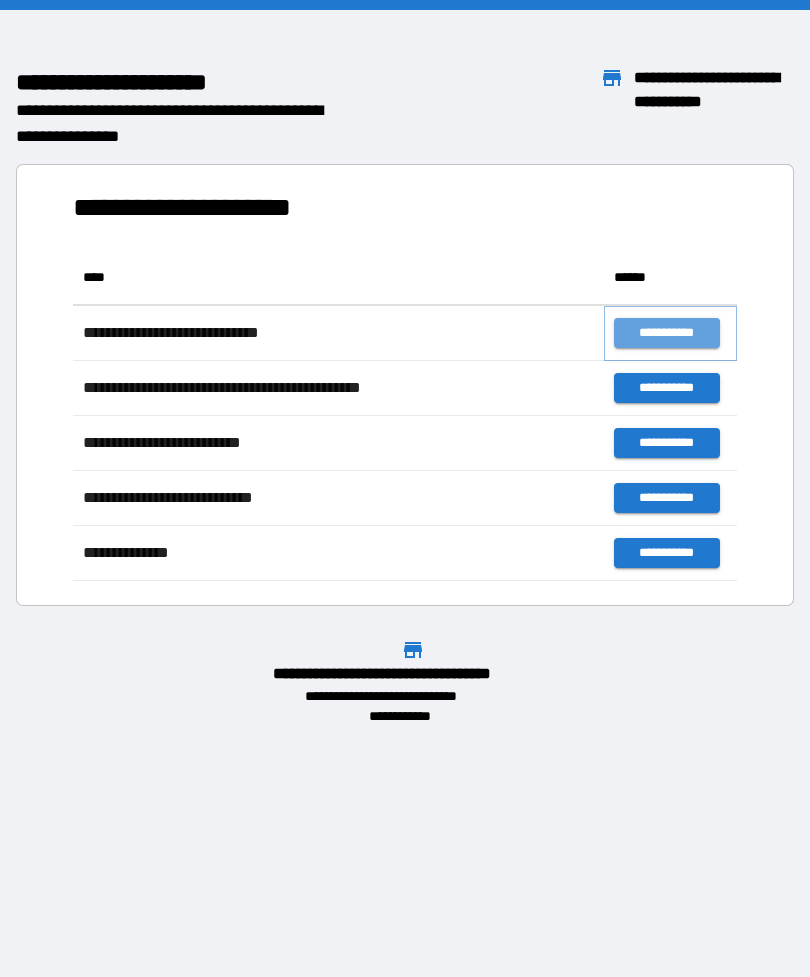 click on "**********" at bounding box center (666, 333) 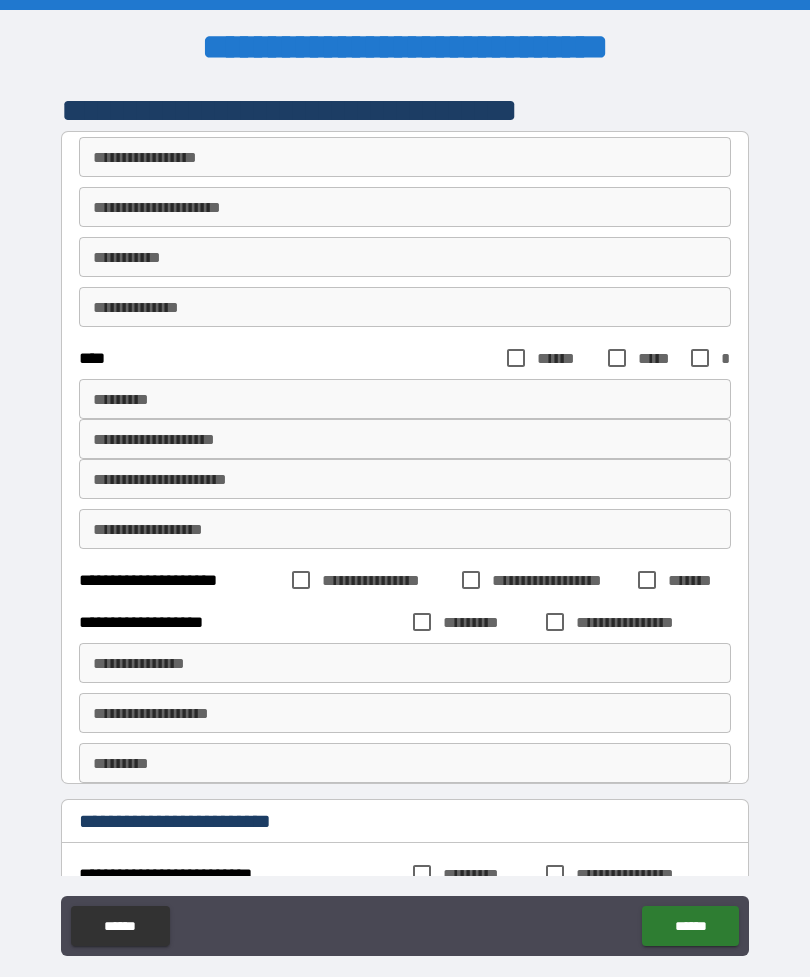 click on "**********" at bounding box center (405, 157) 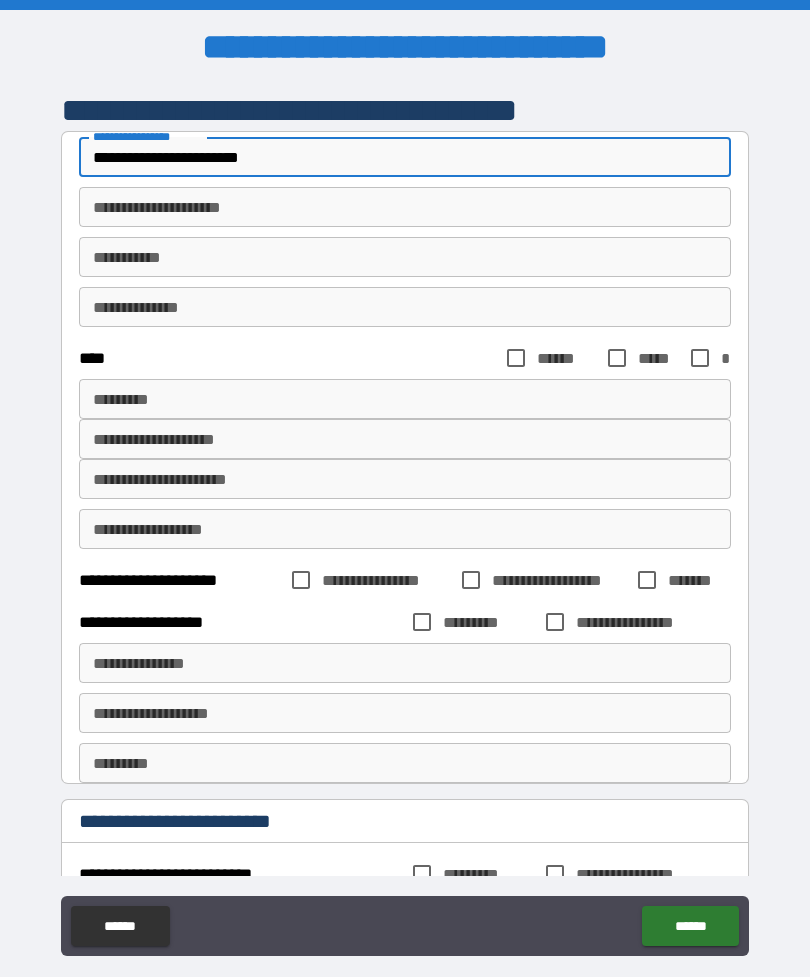 type on "**********" 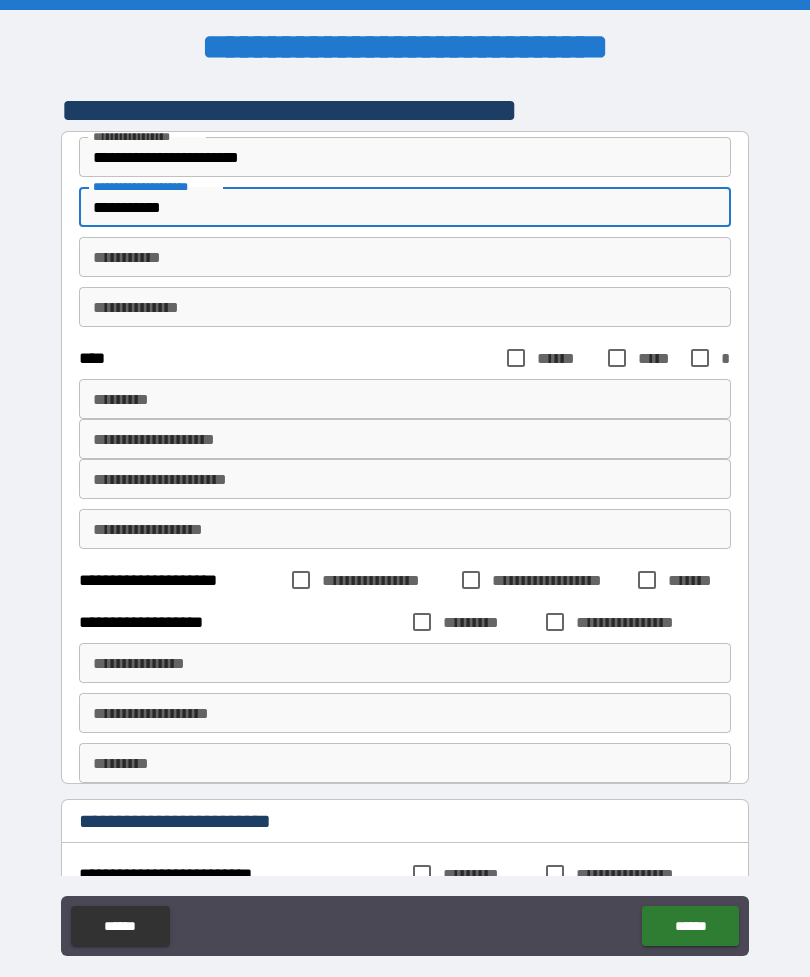 type on "**********" 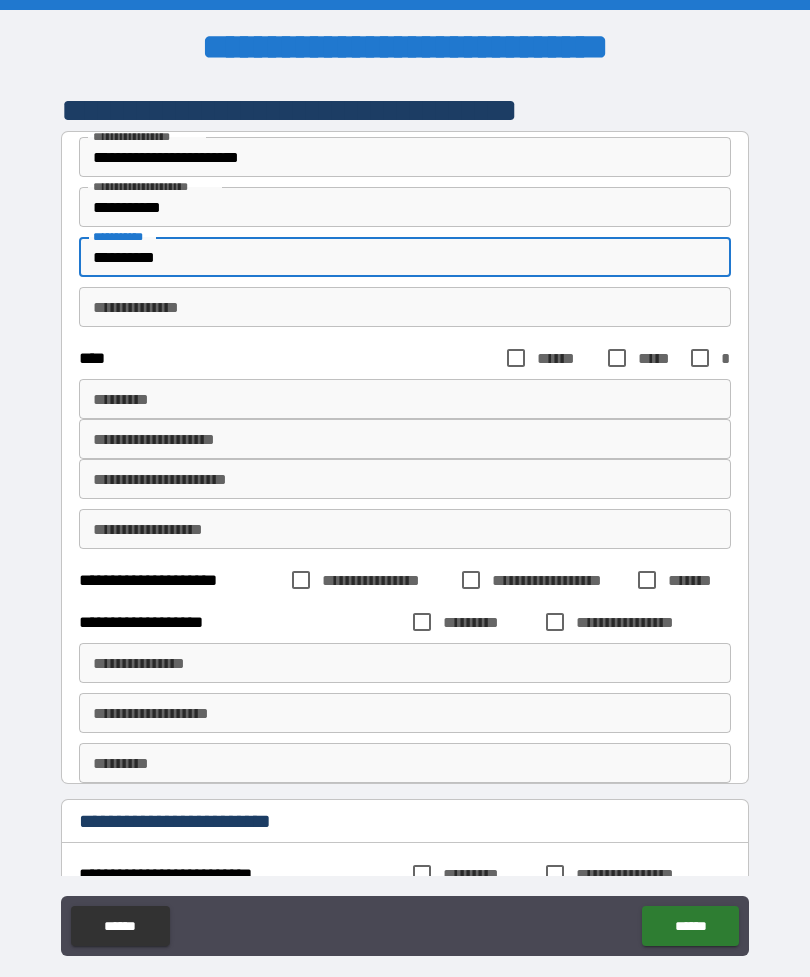 type on "**********" 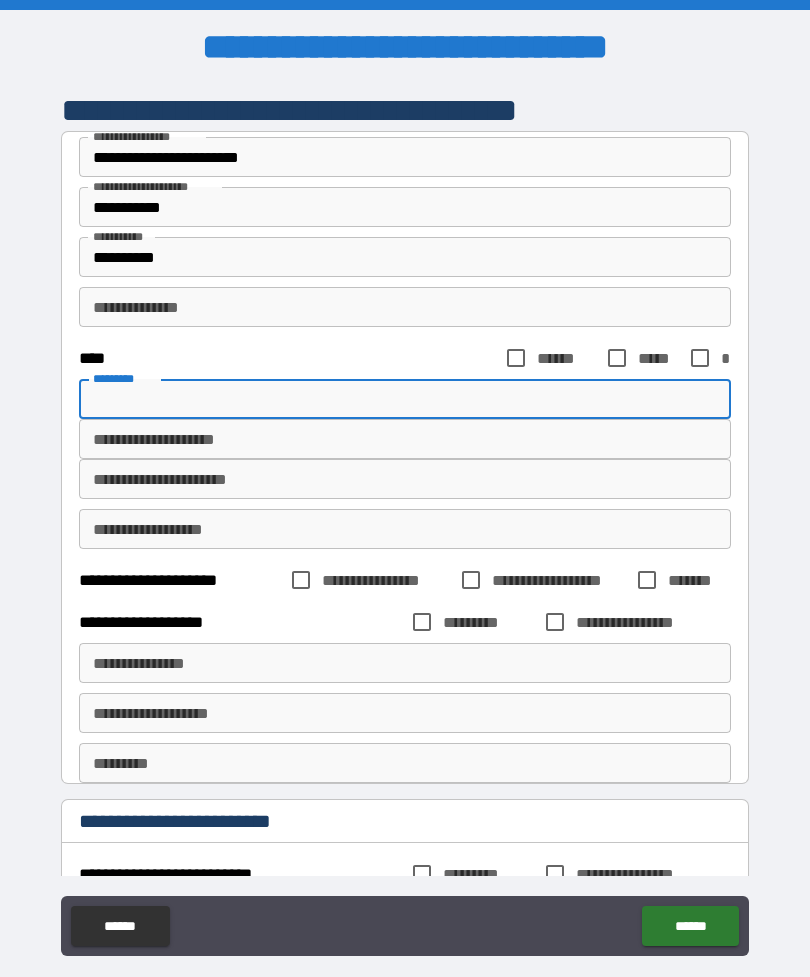 click on "******" at bounding box center (566, 358) 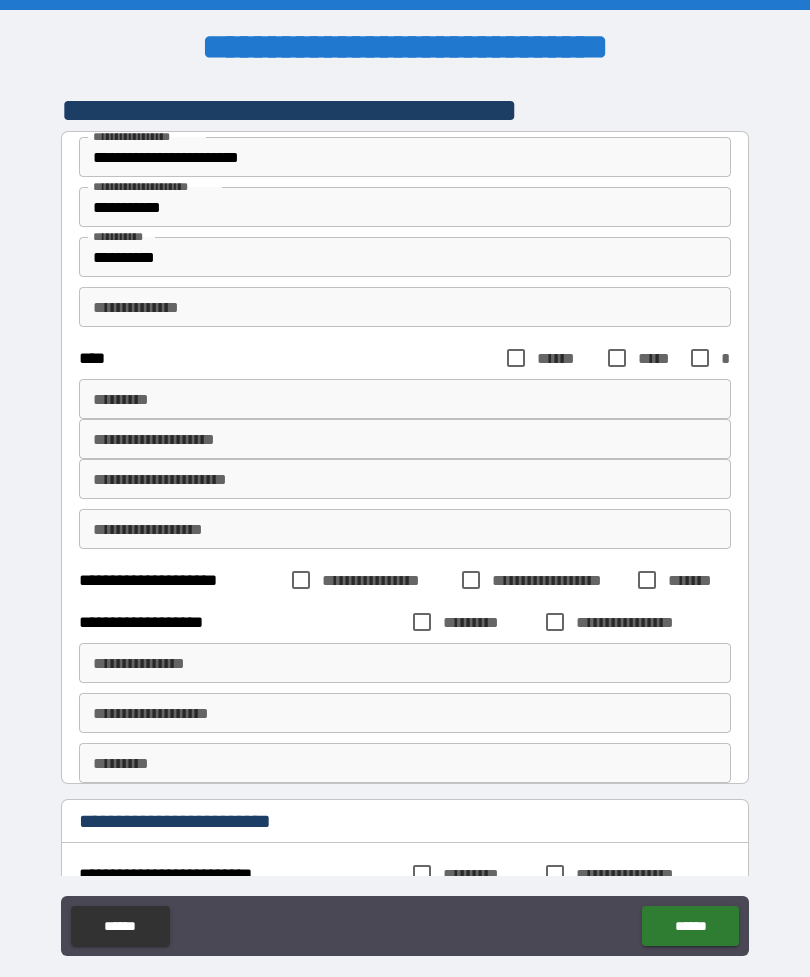 click on "******" at bounding box center [566, 358] 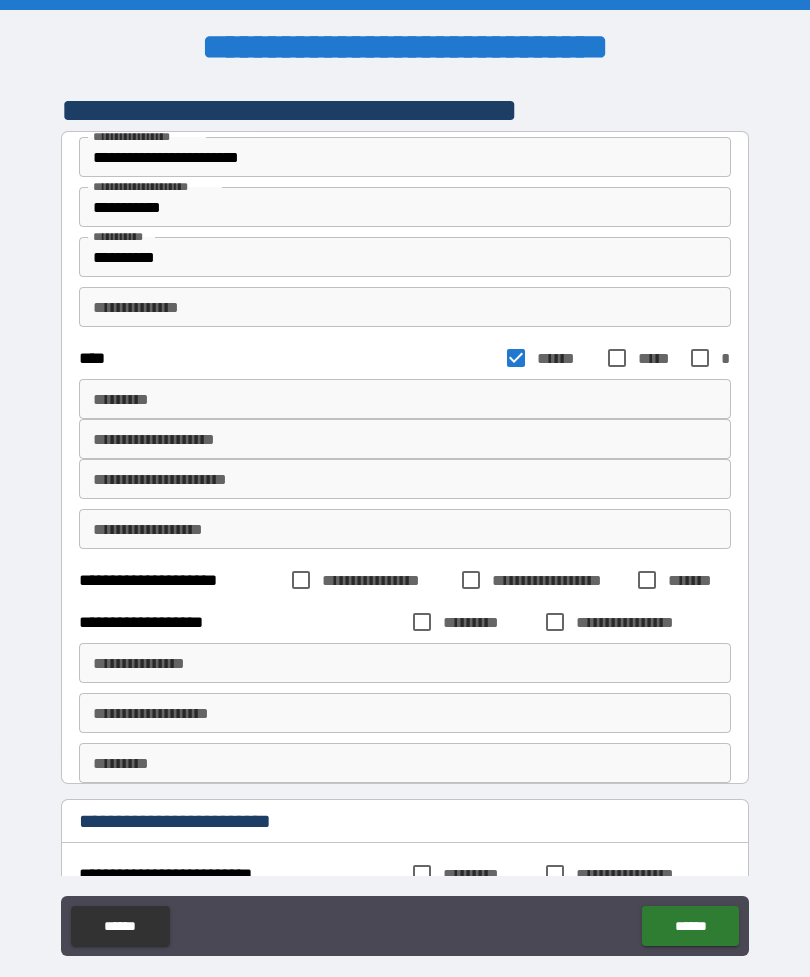 click on "**********" at bounding box center [405, 479] 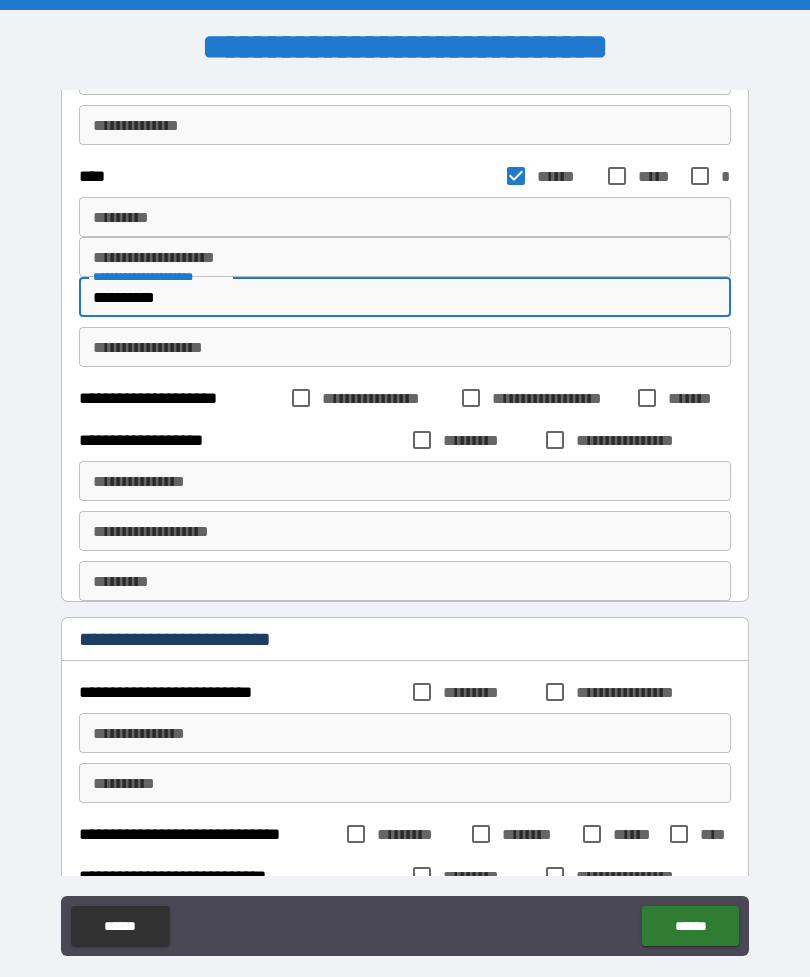 scroll, scrollTop: 189, scrollLeft: 0, axis: vertical 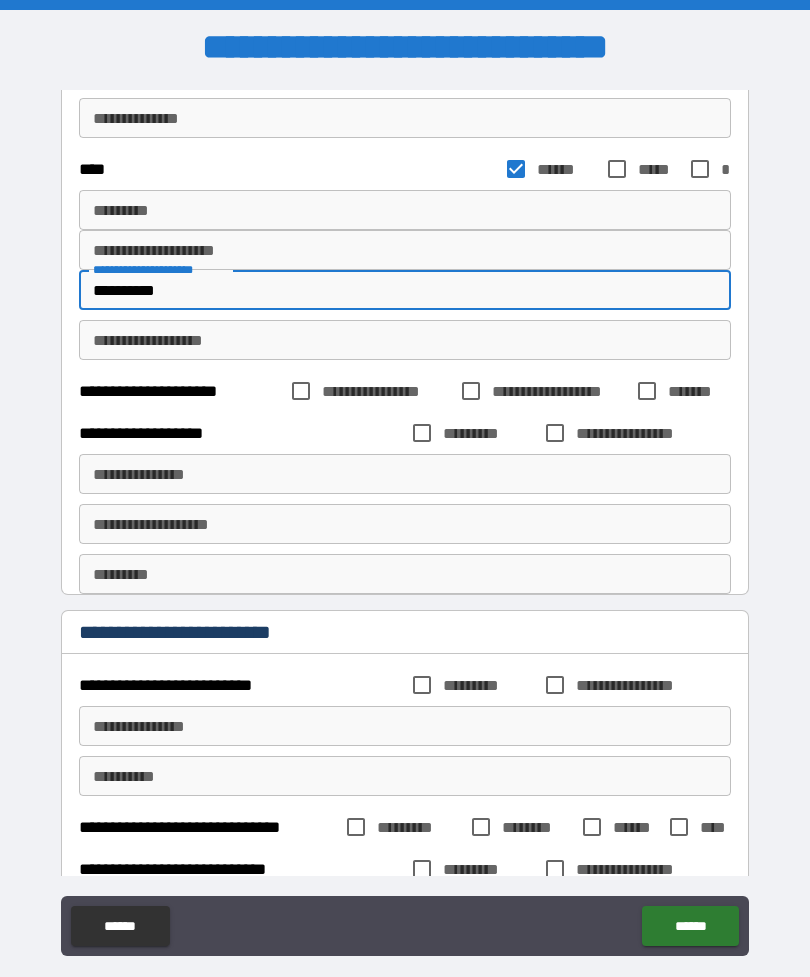 type on "**********" 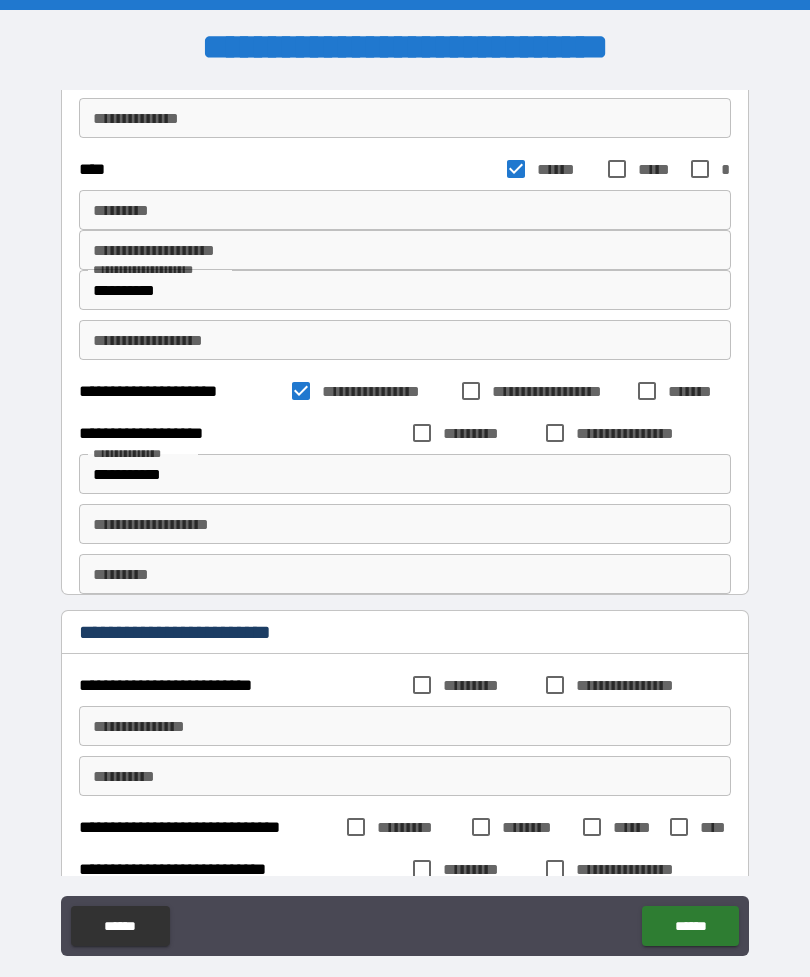 click on "**********" at bounding box center (405, 474) 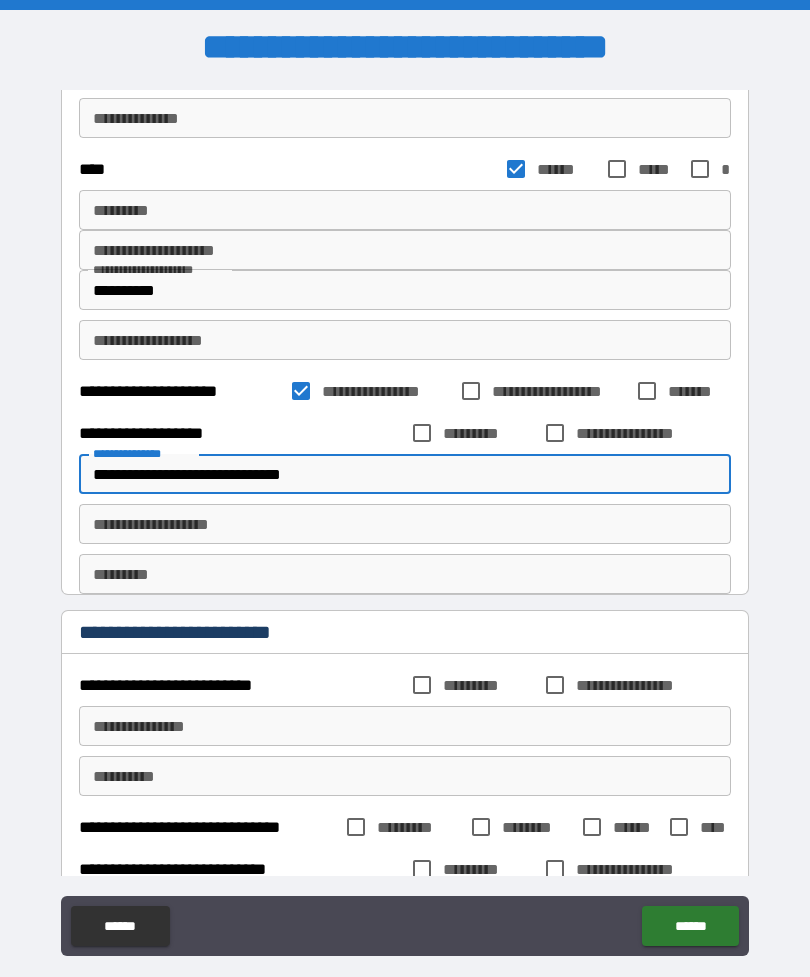 click on "**********" at bounding box center [405, 474] 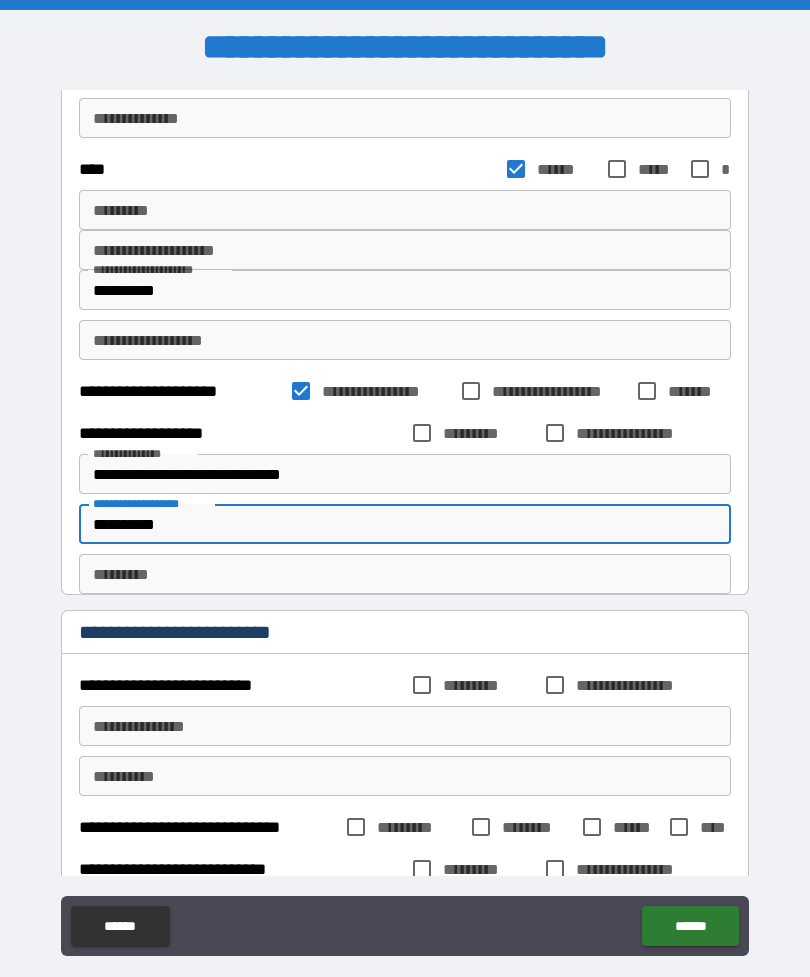 type on "**********" 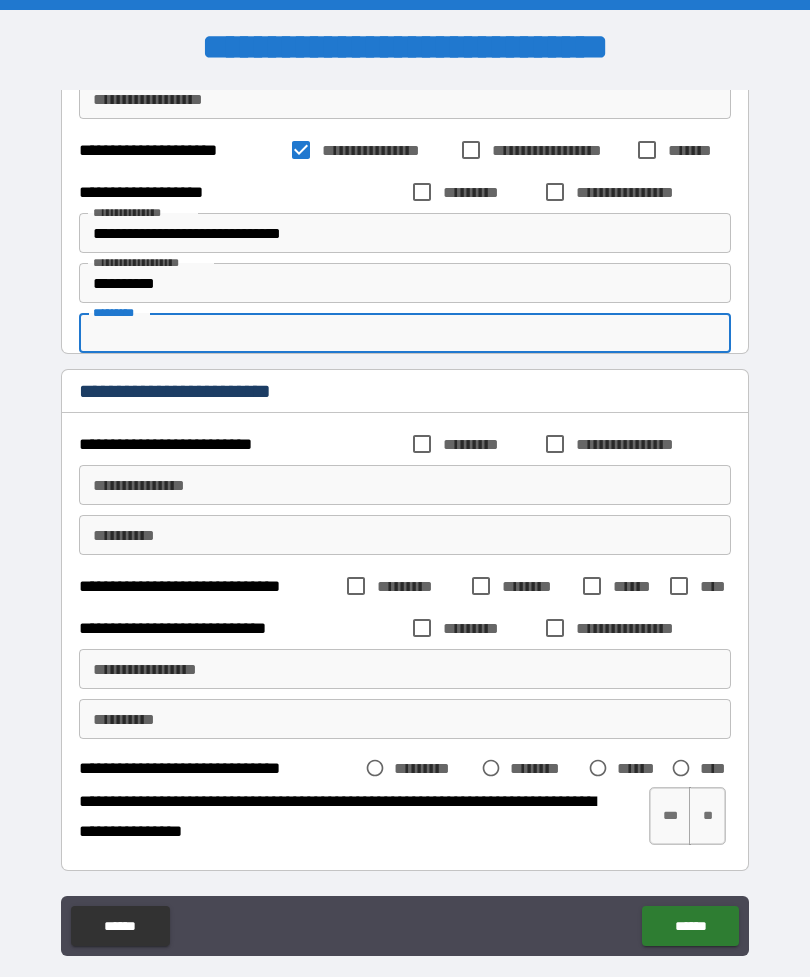 scroll, scrollTop: 430, scrollLeft: 0, axis: vertical 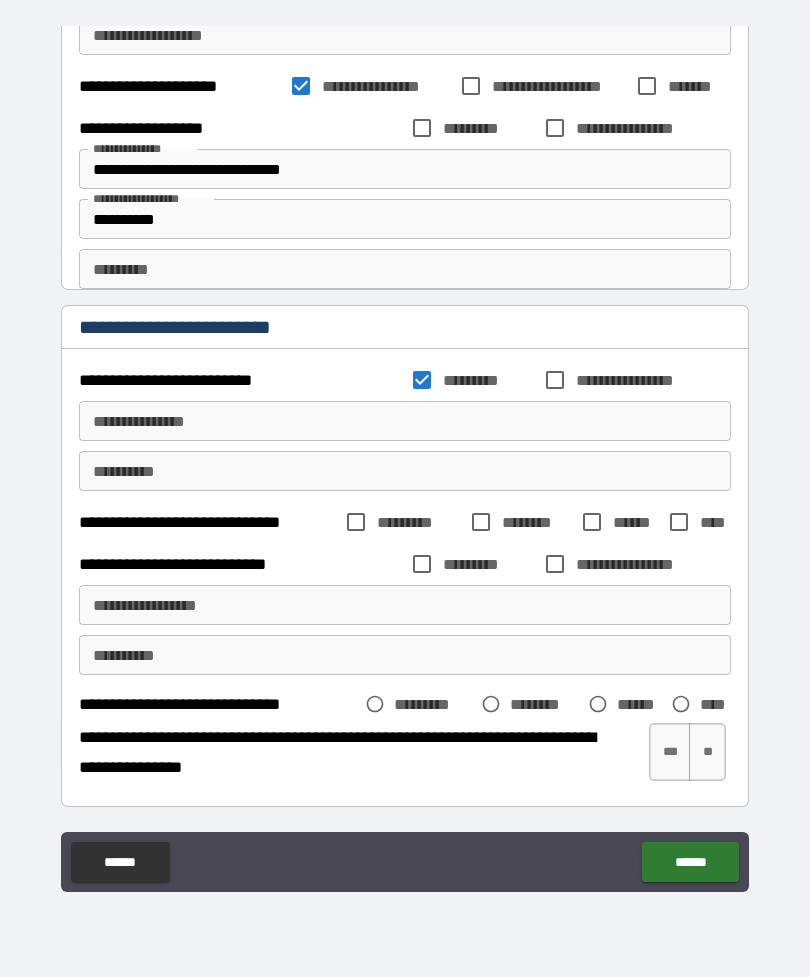 click on "******" at bounding box center [690, 862] 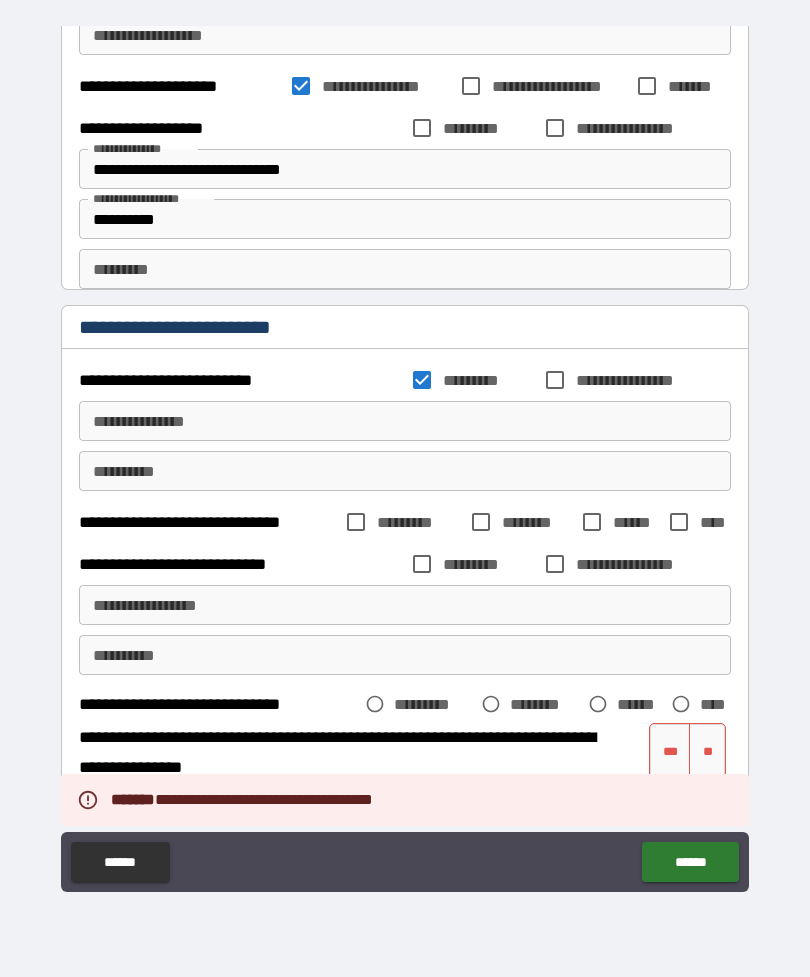 click on "******" at bounding box center (690, 862) 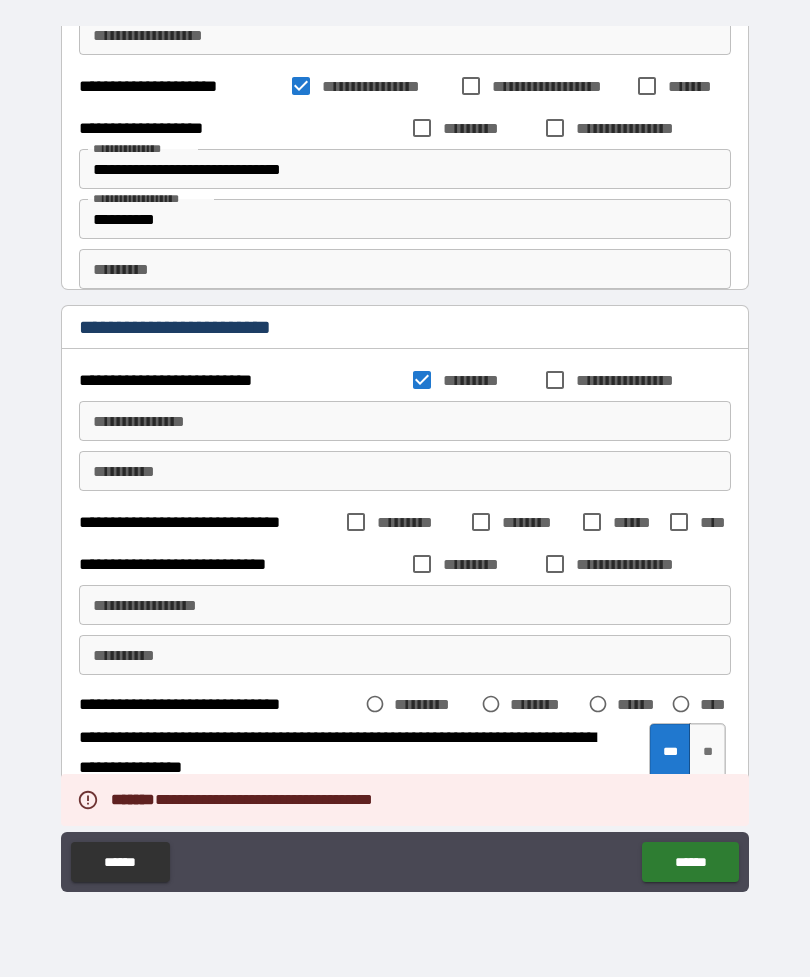 click on "******" at bounding box center (690, 862) 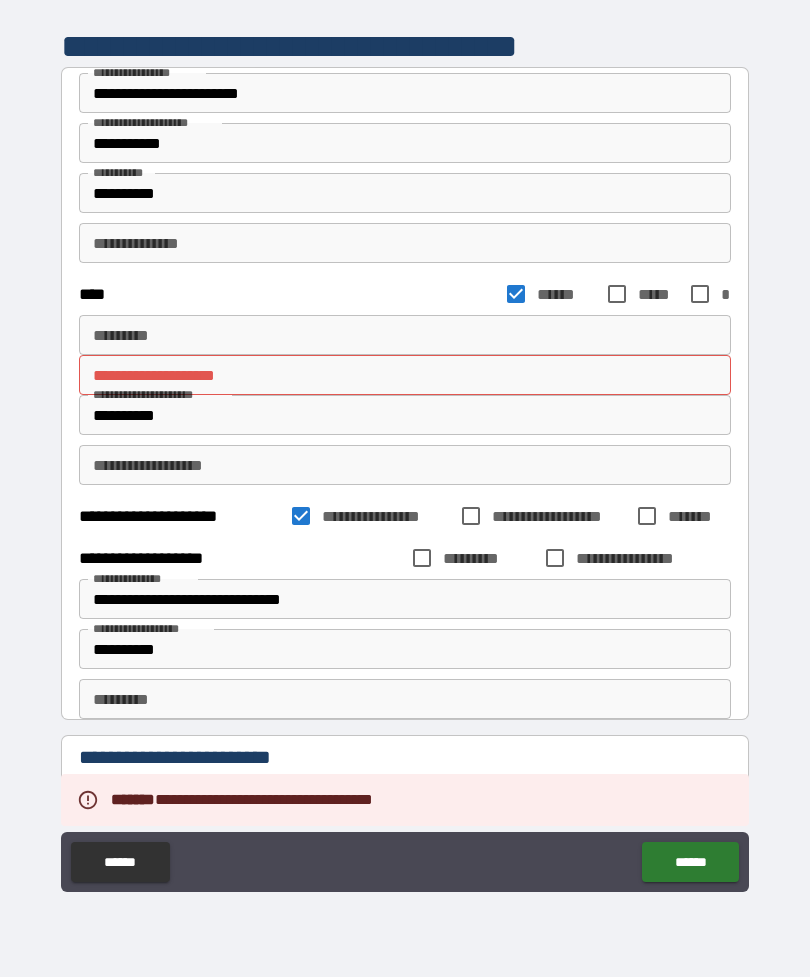 scroll, scrollTop: 0, scrollLeft: 0, axis: both 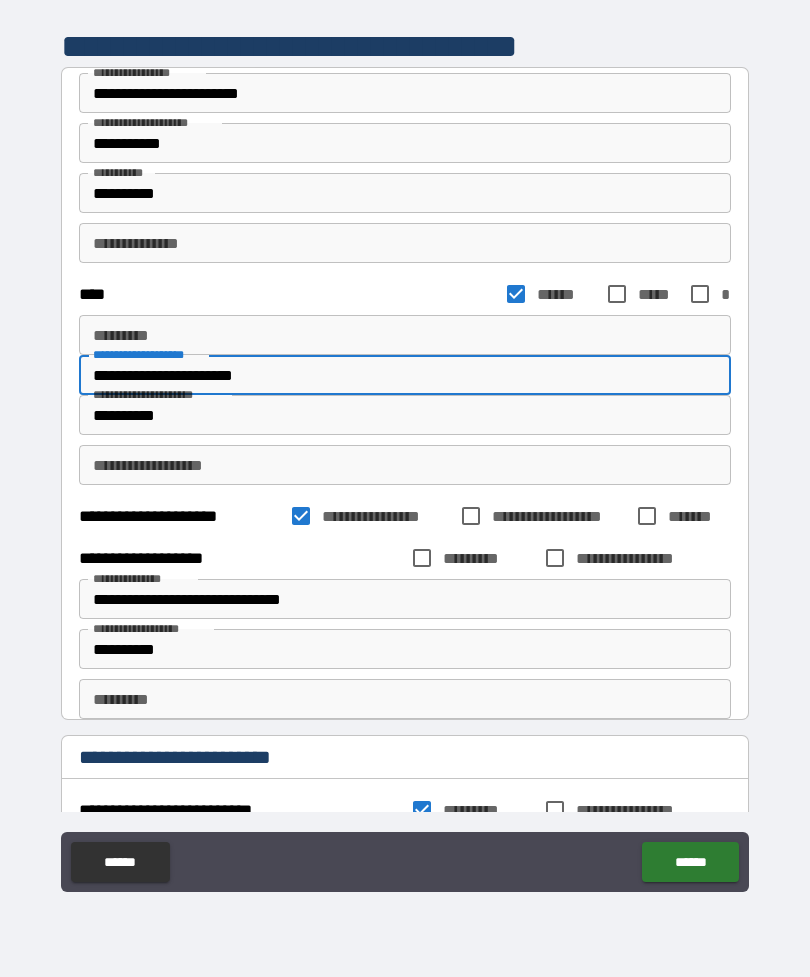 type on "**********" 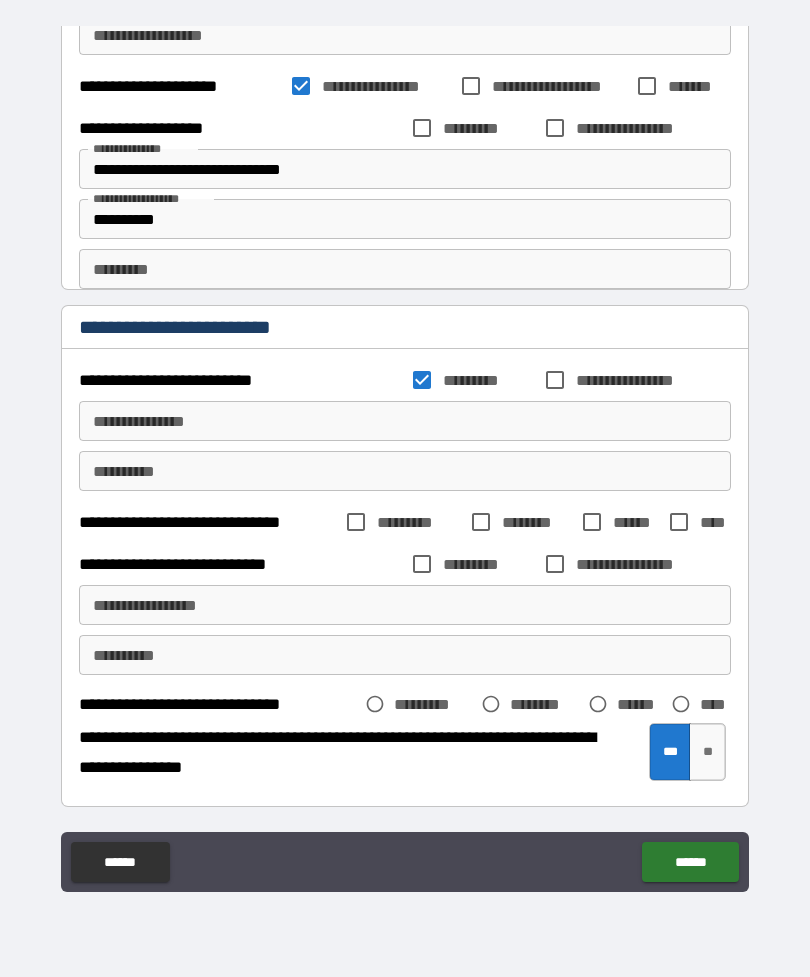 scroll, scrollTop: 430, scrollLeft: 0, axis: vertical 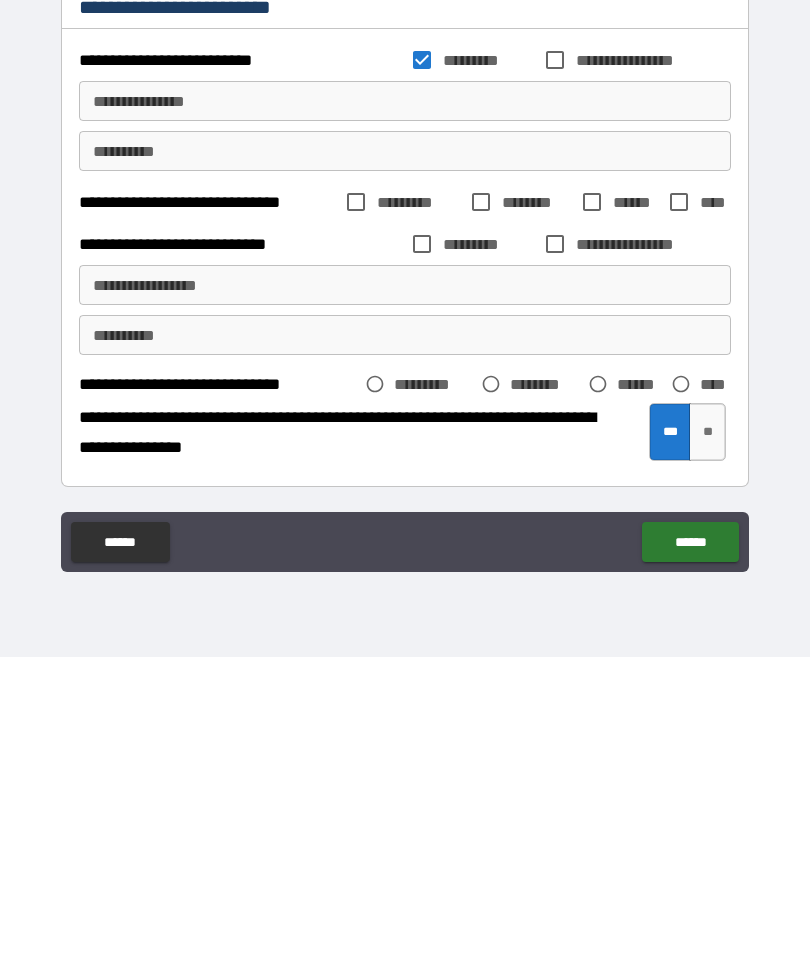 click on "******" at bounding box center [690, 862] 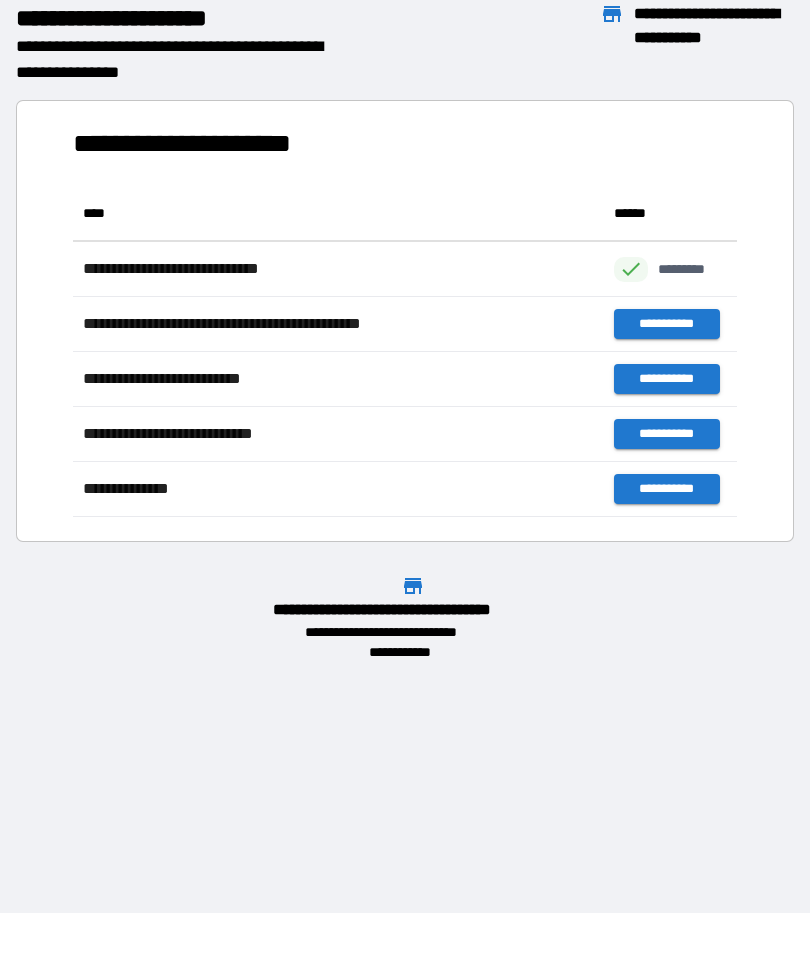 scroll, scrollTop: 331, scrollLeft: 664, axis: both 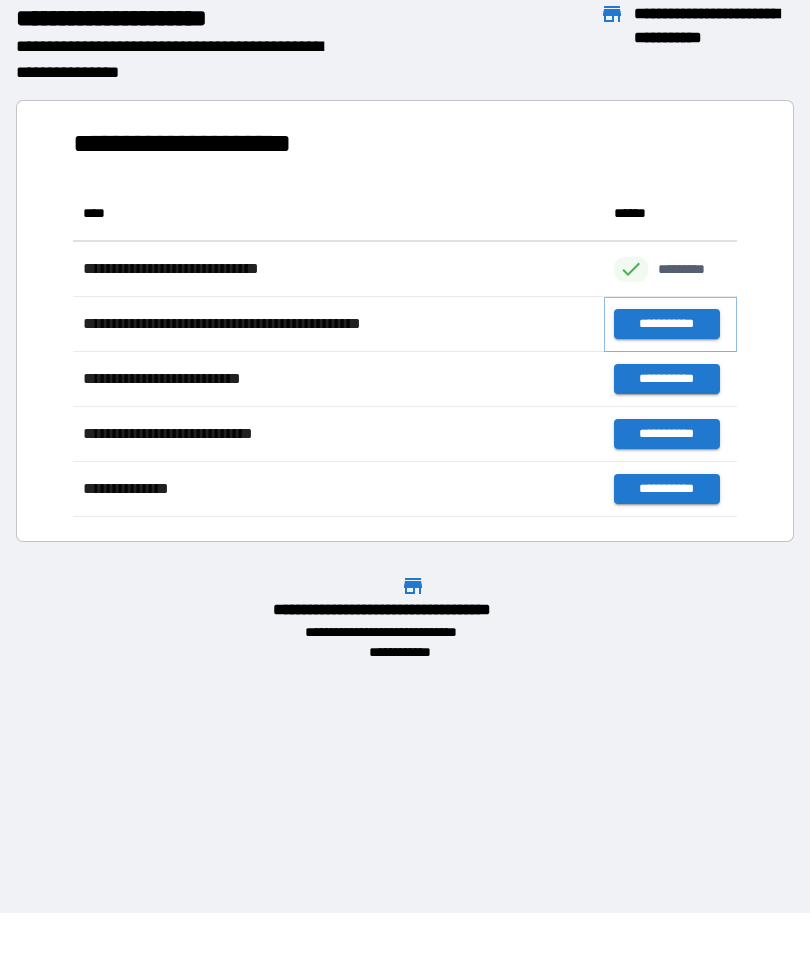 click on "**********" at bounding box center [666, 324] 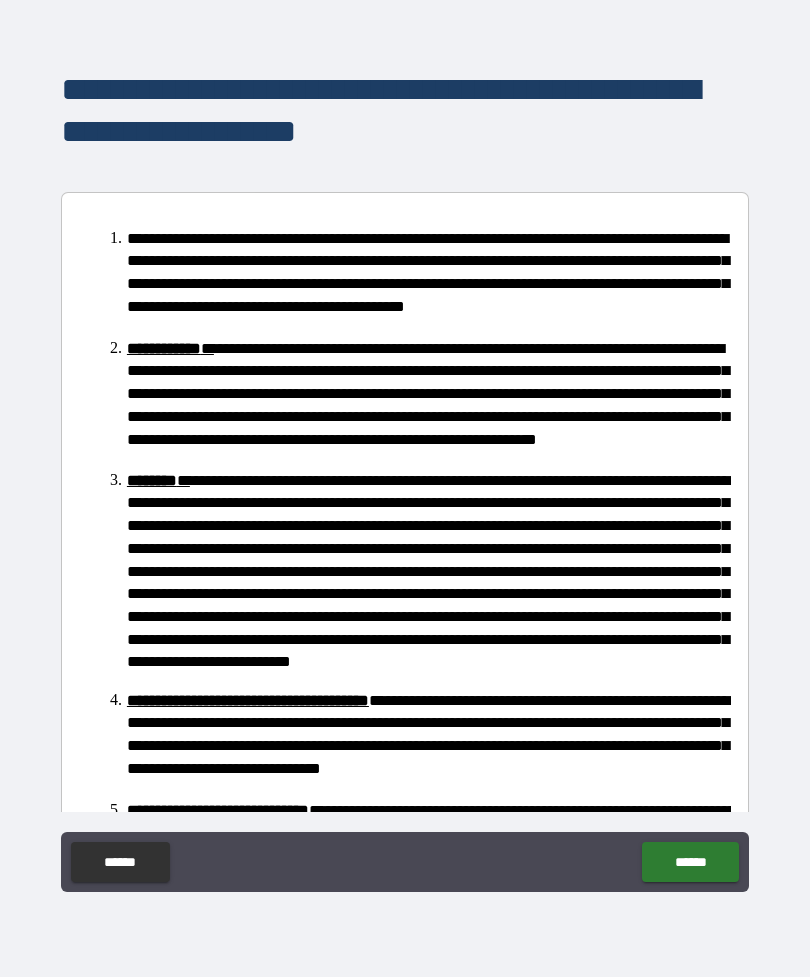 click on "******" at bounding box center [690, 862] 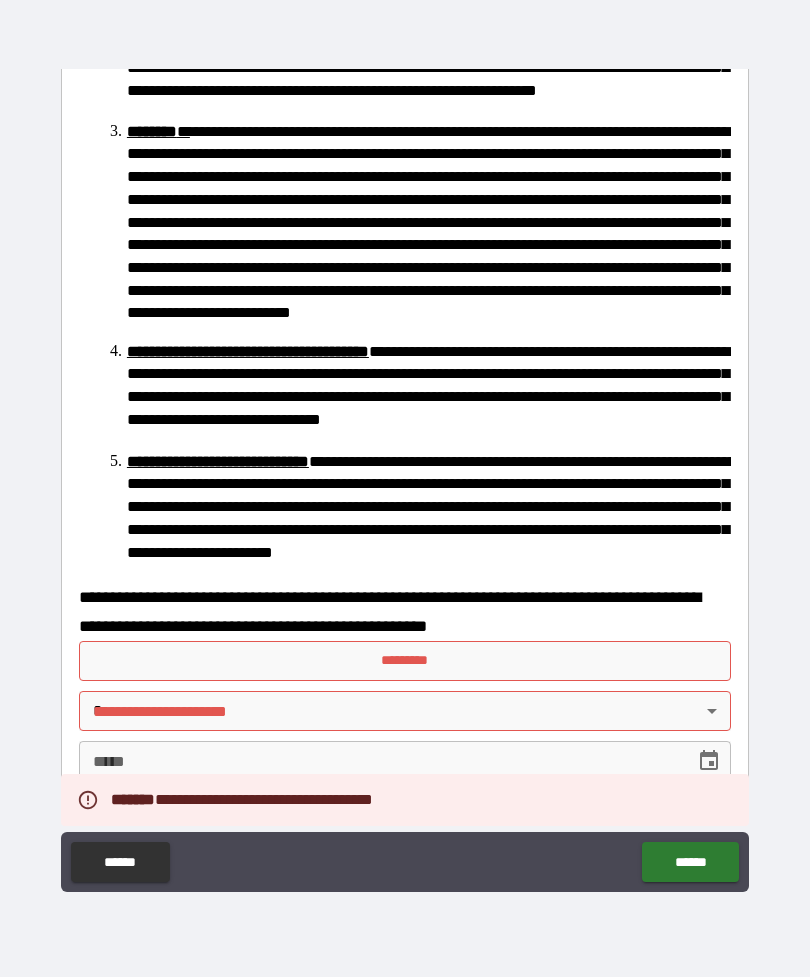 scroll, scrollTop: 348, scrollLeft: 0, axis: vertical 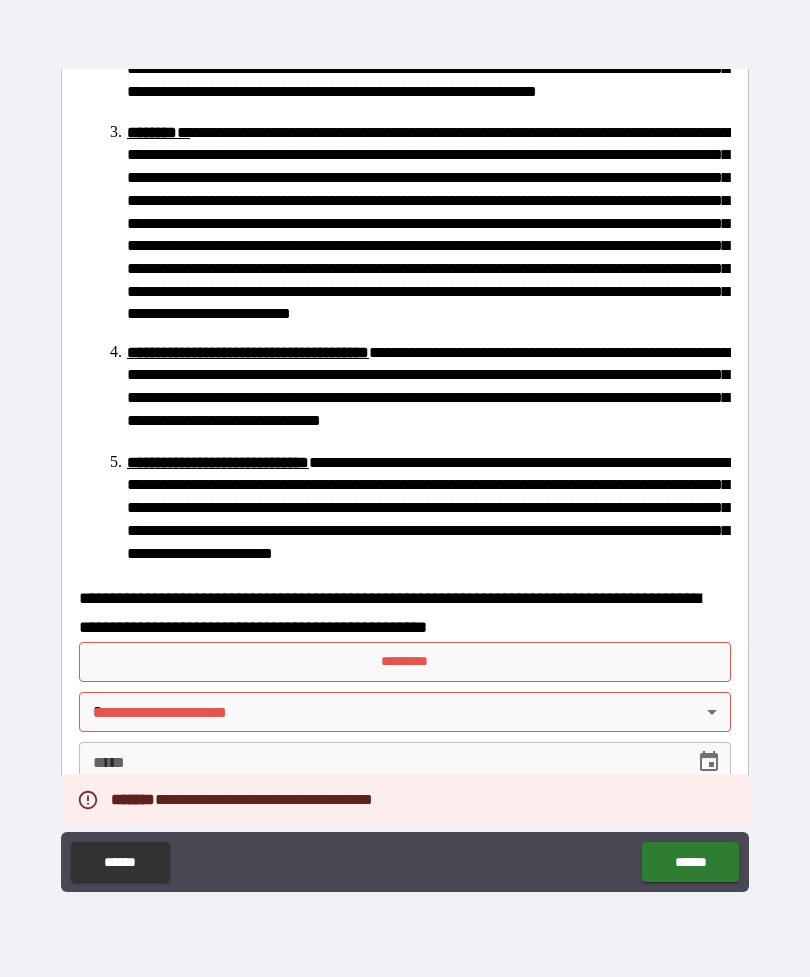 click on "*********" at bounding box center (405, 662) 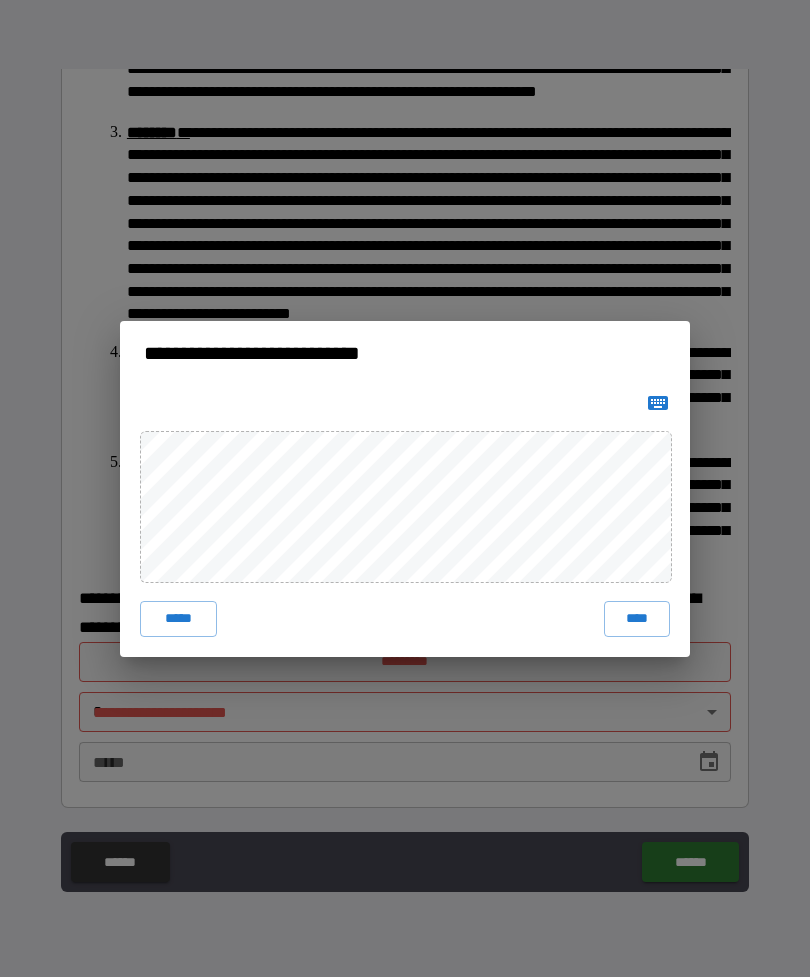 click on "****" at bounding box center [637, 619] 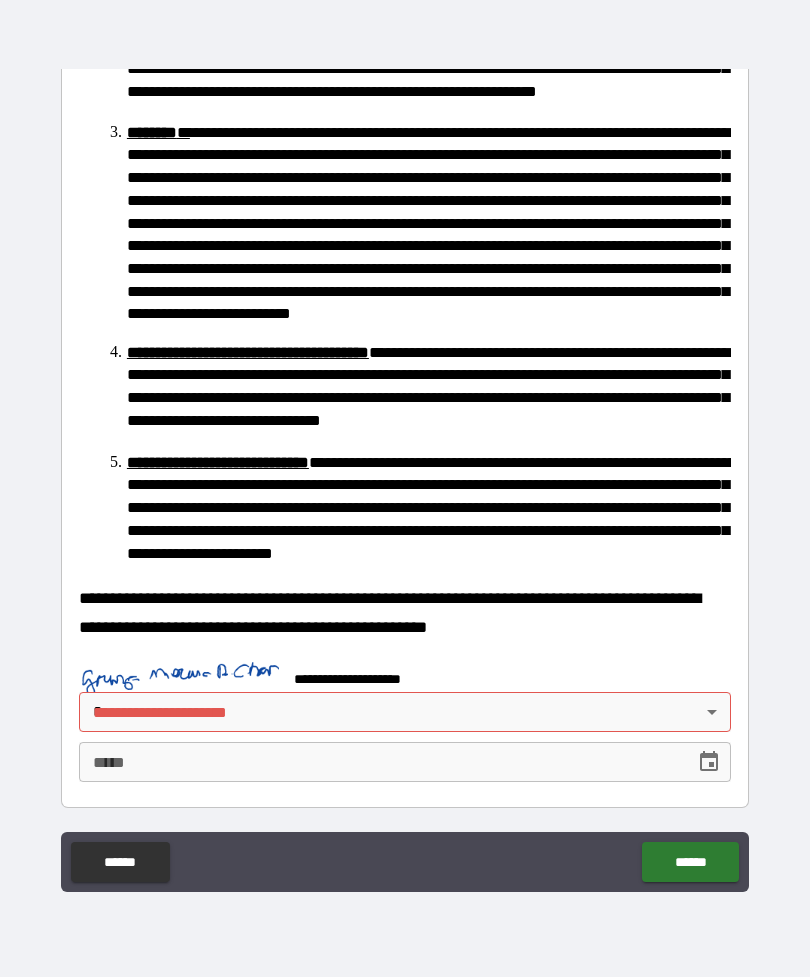 scroll, scrollTop: 338, scrollLeft: 0, axis: vertical 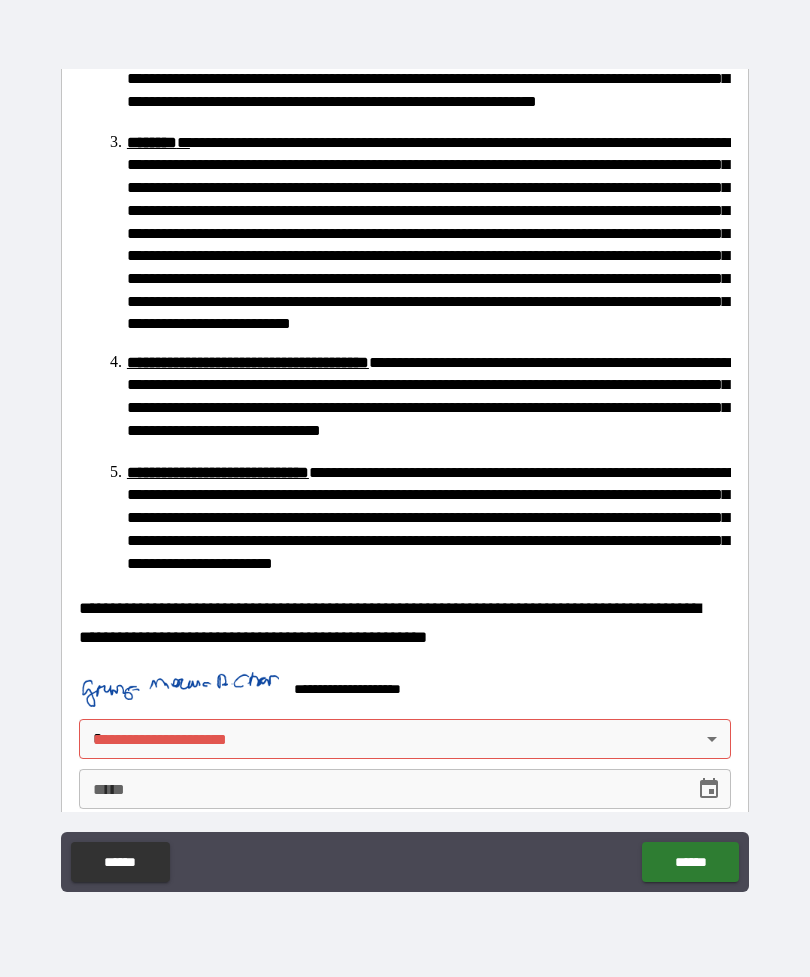 click on "**********" at bounding box center [405, 456] 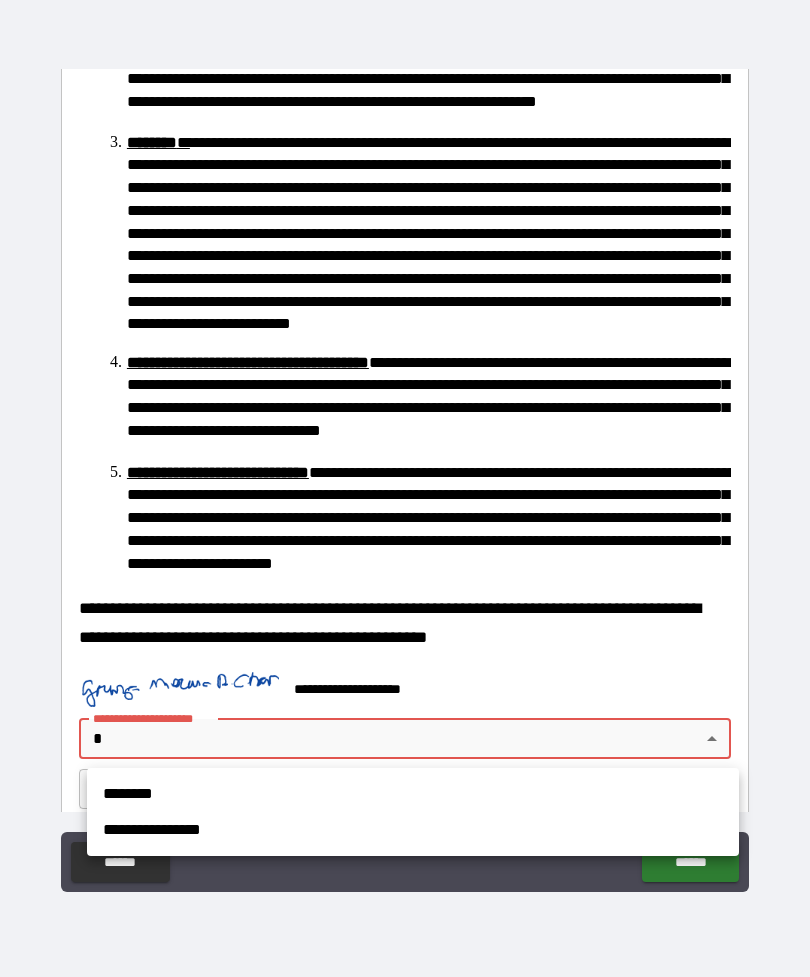 click on "**********" at bounding box center [413, 830] 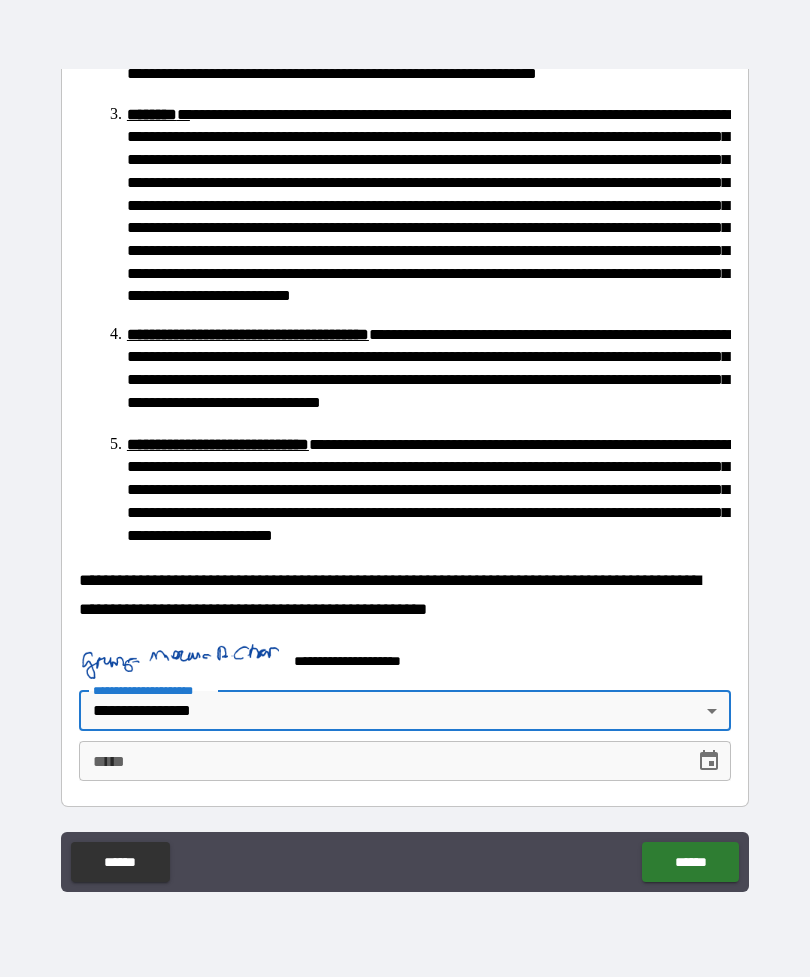 scroll, scrollTop: 365, scrollLeft: 0, axis: vertical 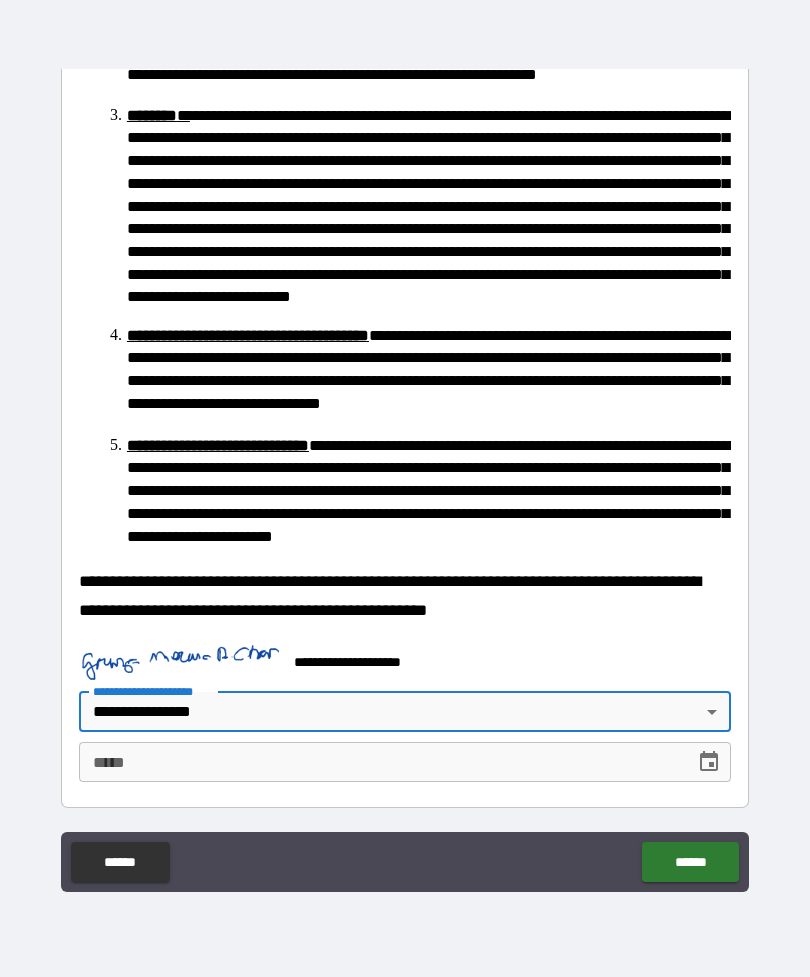 click on "******" at bounding box center (690, 862) 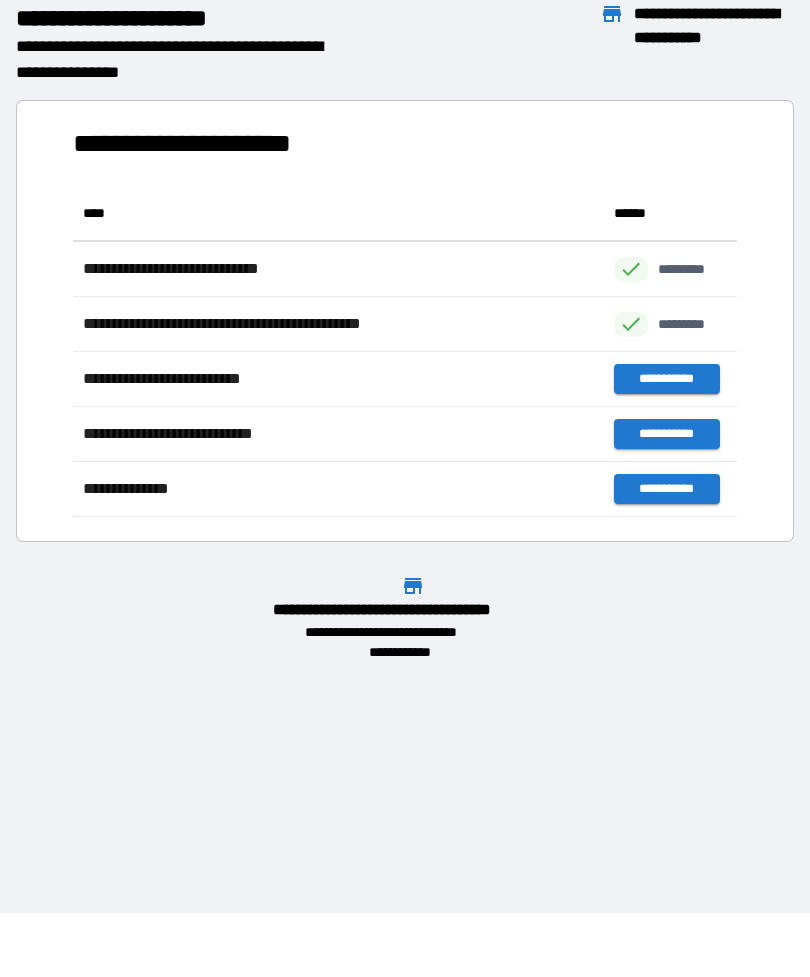 scroll, scrollTop: 1, scrollLeft: 1, axis: both 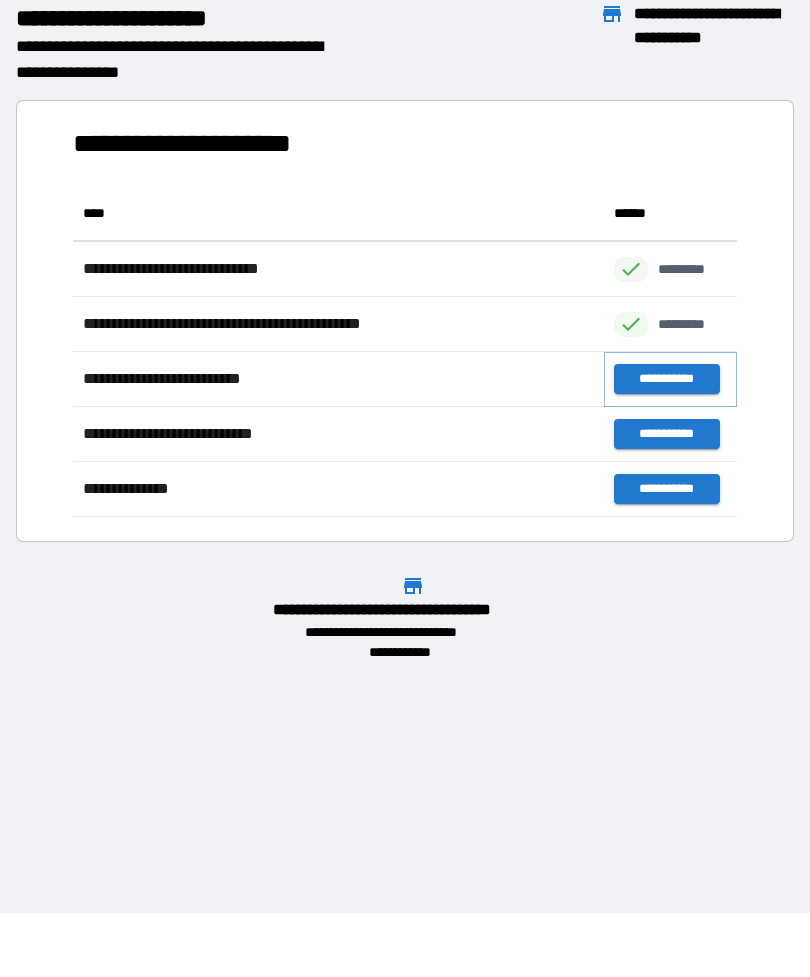 click on "**********" at bounding box center (666, 379) 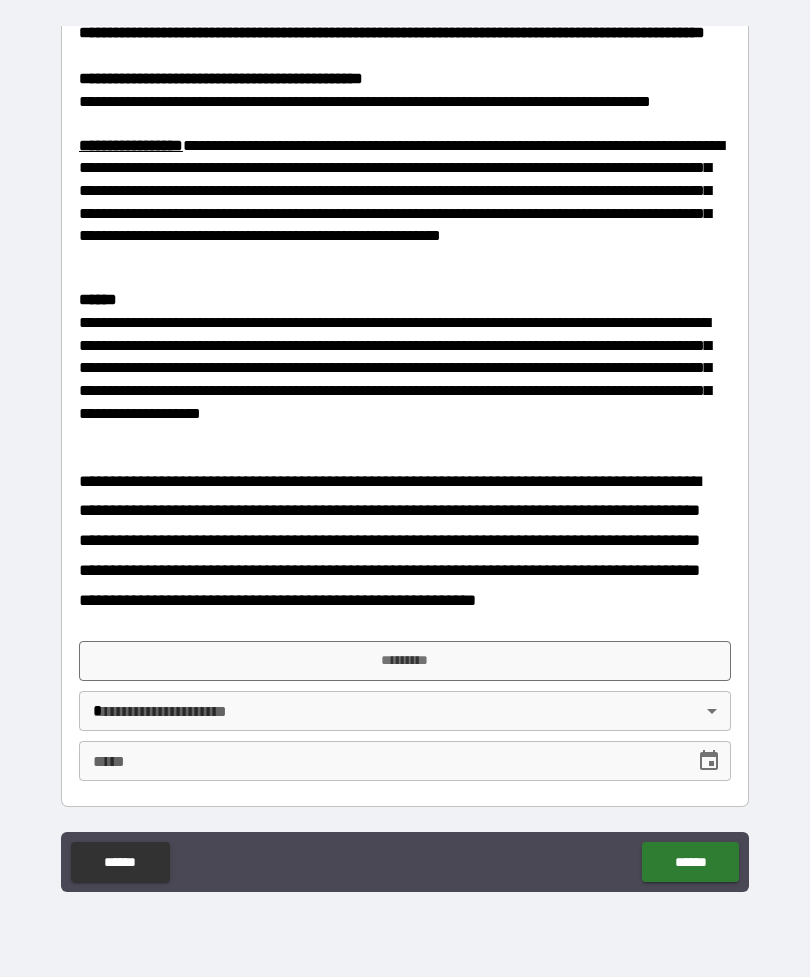 scroll, scrollTop: 2084, scrollLeft: 0, axis: vertical 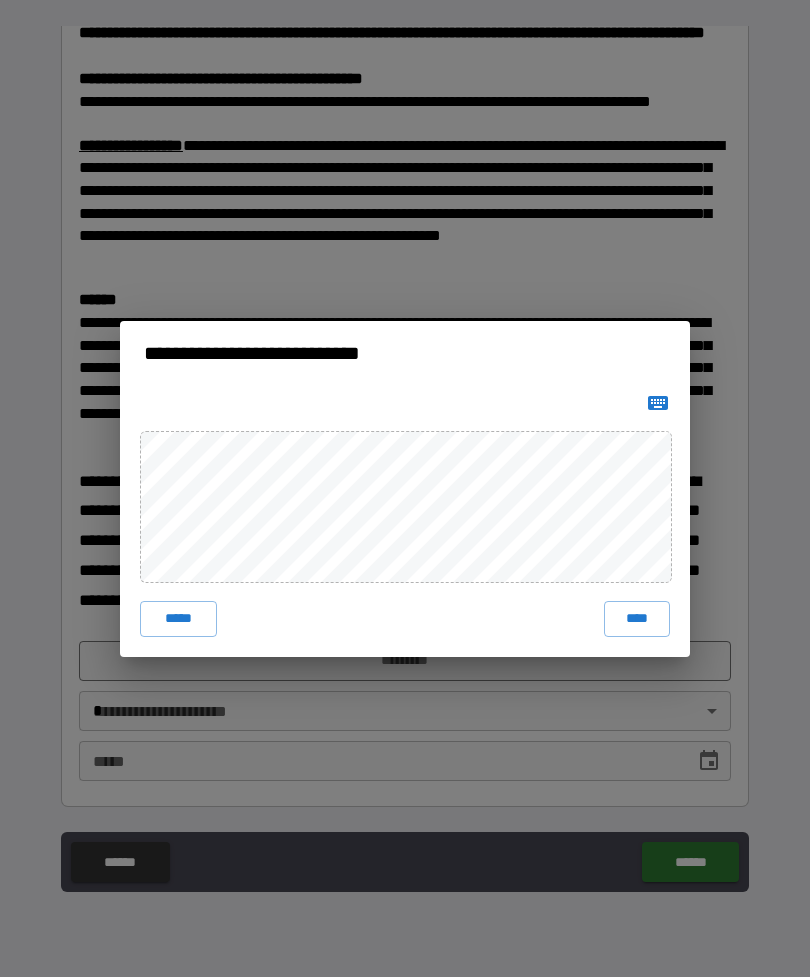 click on "****" at bounding box center (637, 619) 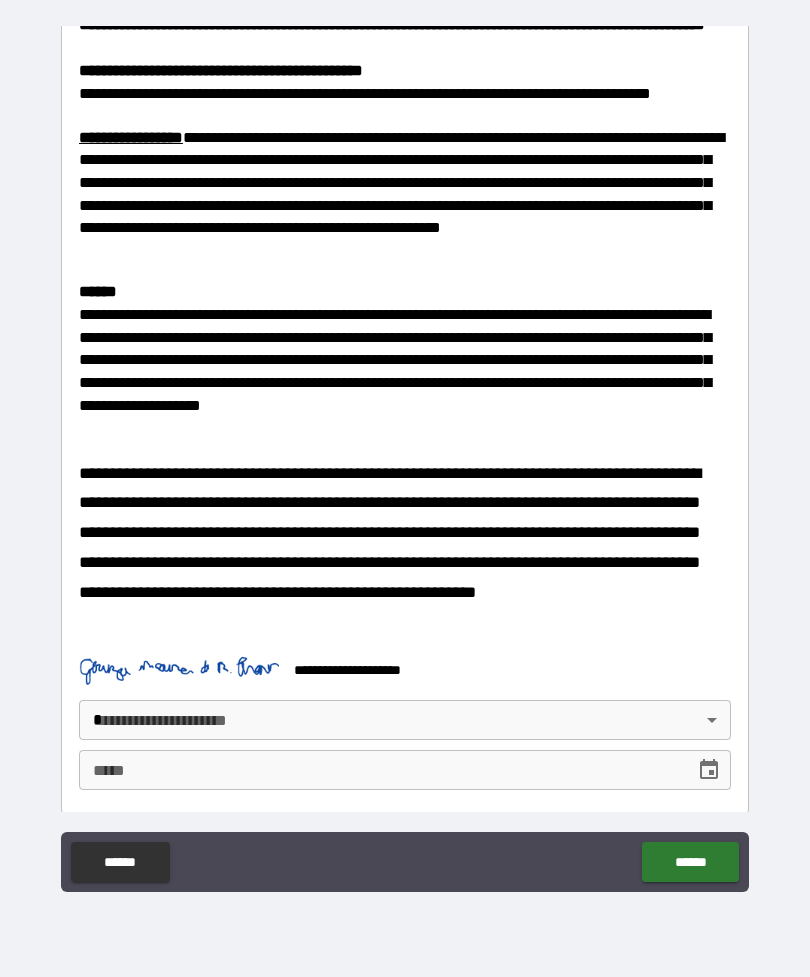 scroll, scrollTop: 2074, scrollLeft: 0, axis: vertical 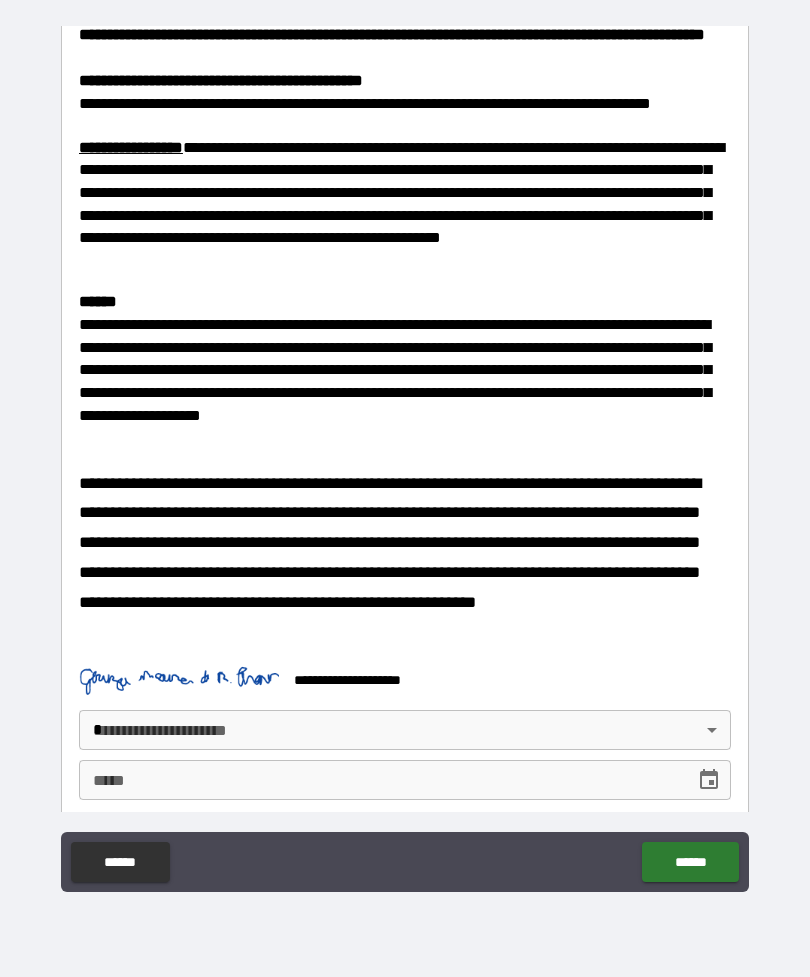 click on "*****" at bounding box center [380, 780] 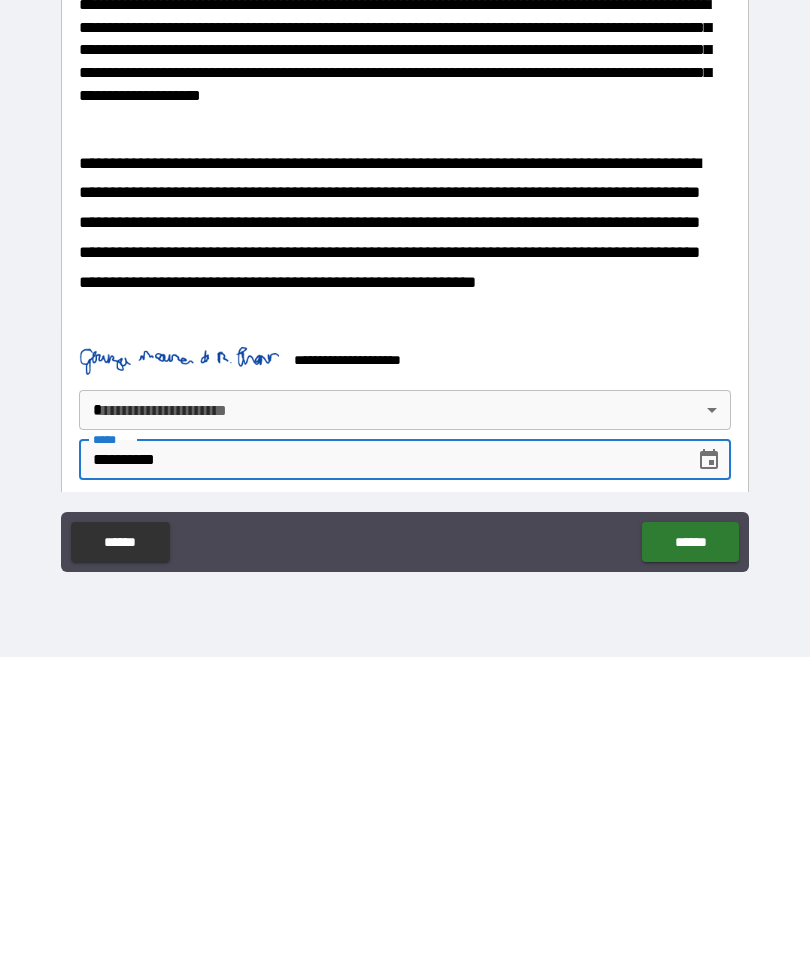 type on "**********" 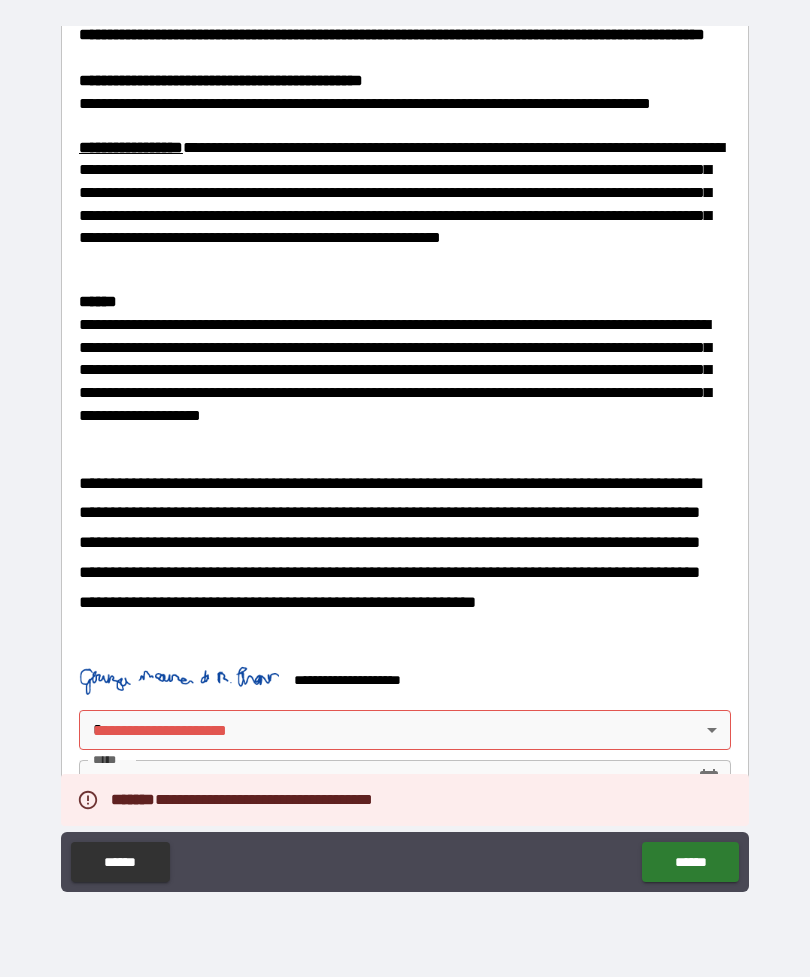 click on "******" at bounding box center [690, 862] 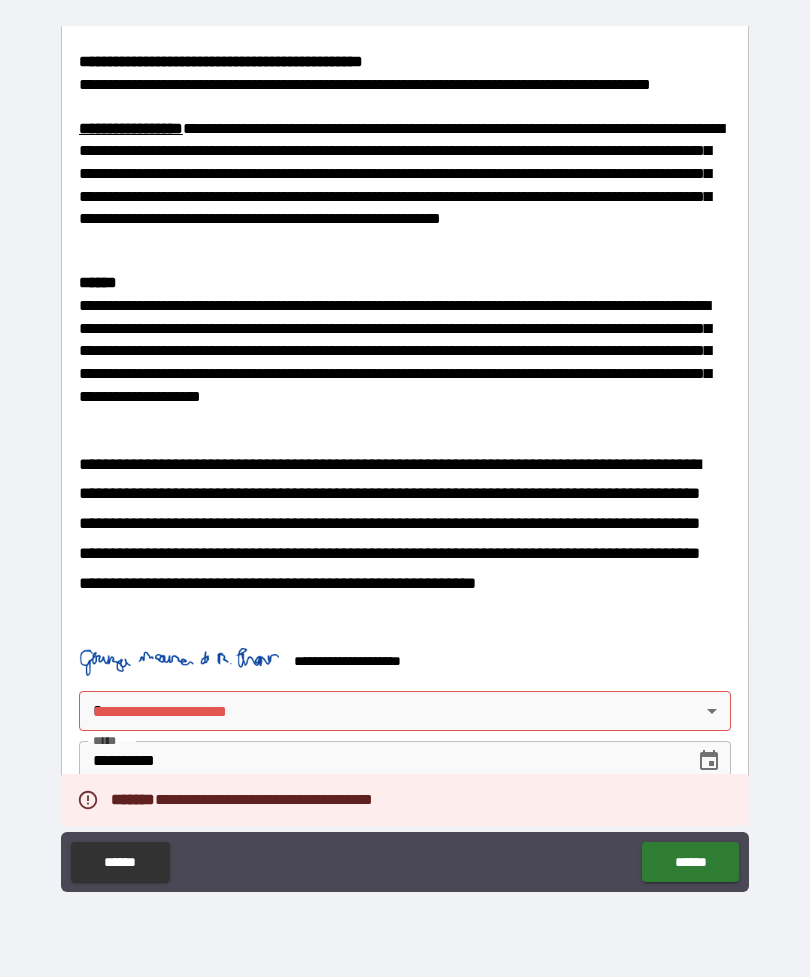 scroll, scrollTop: 2101, scrollLeft: 0, axis: vertical 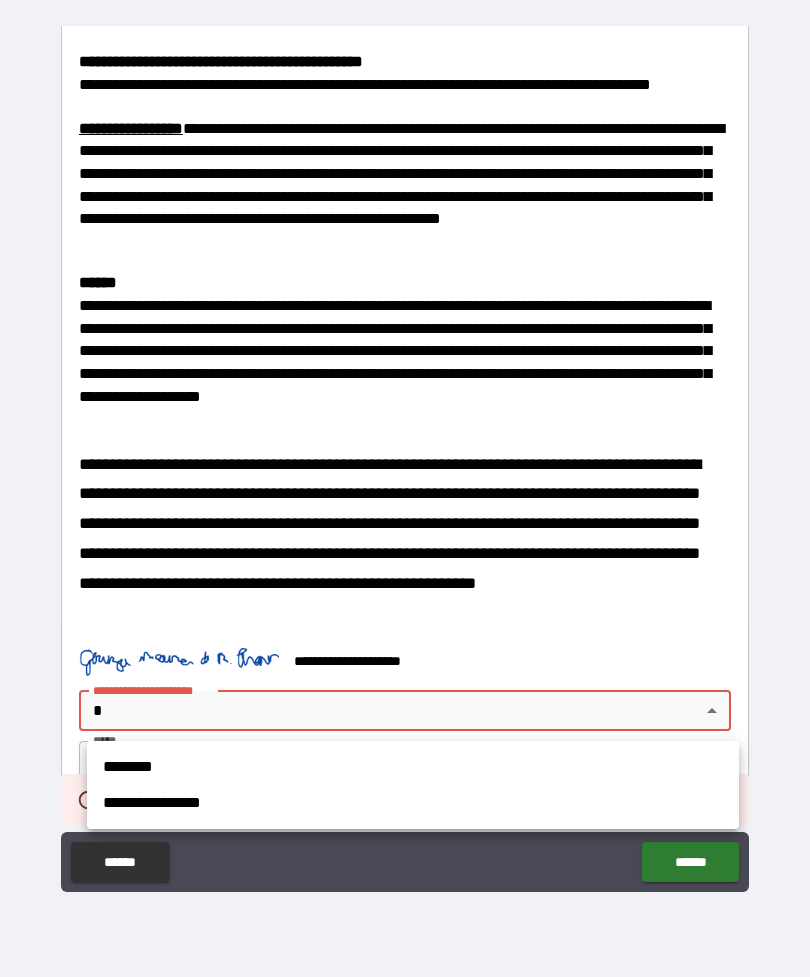 click on "**********" at bounding box center (413, 803) 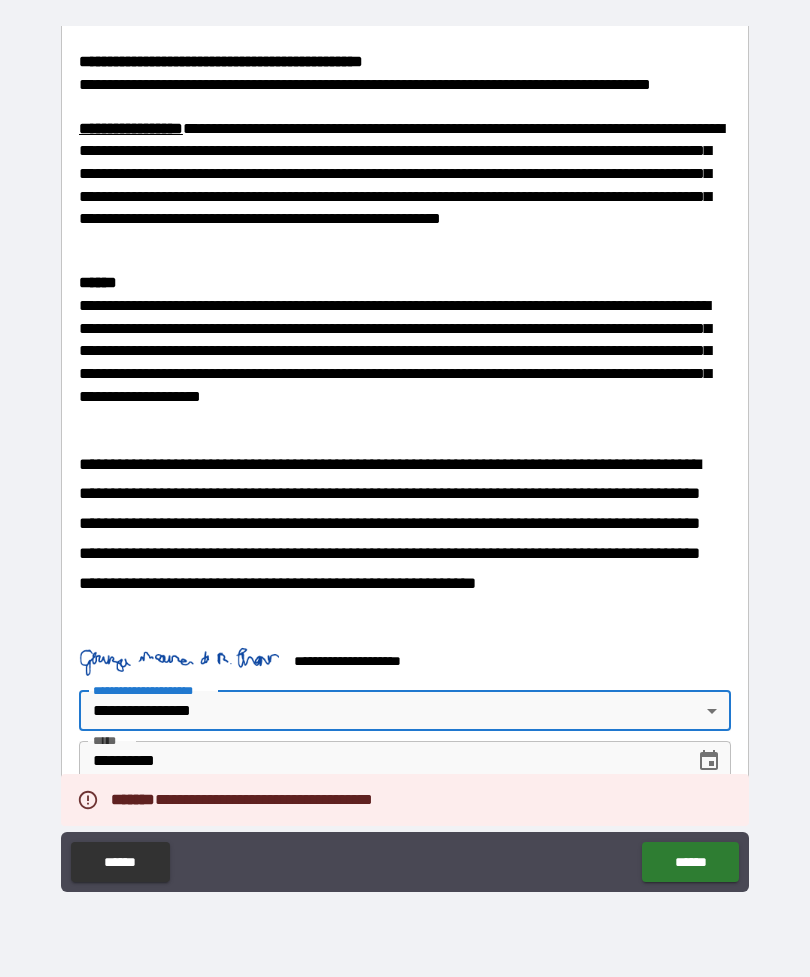 type on "**********" 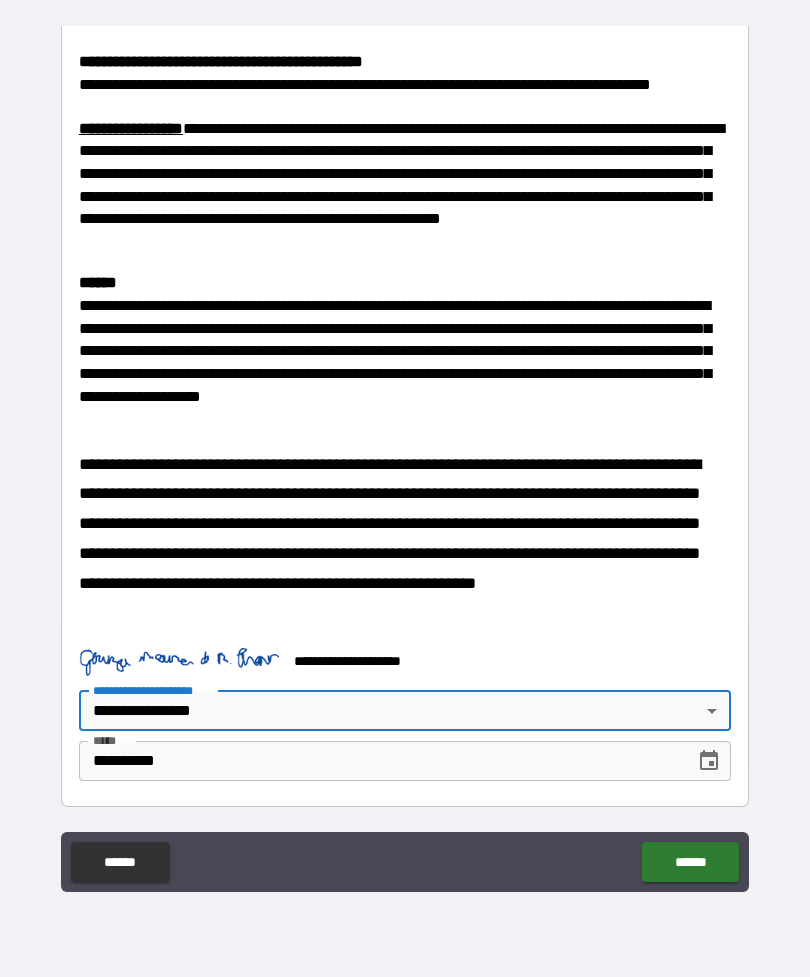 click on "******" at bounding box center [690, 862] 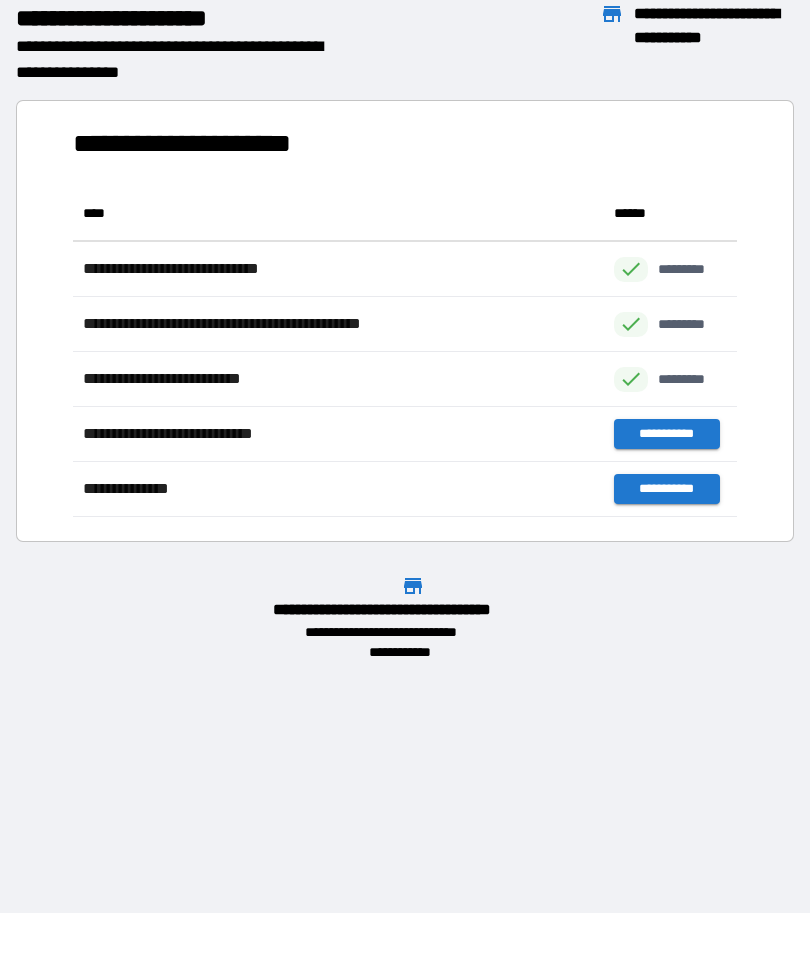 scroll, scrollTop: 1, scrollLeft: 1, axis: both 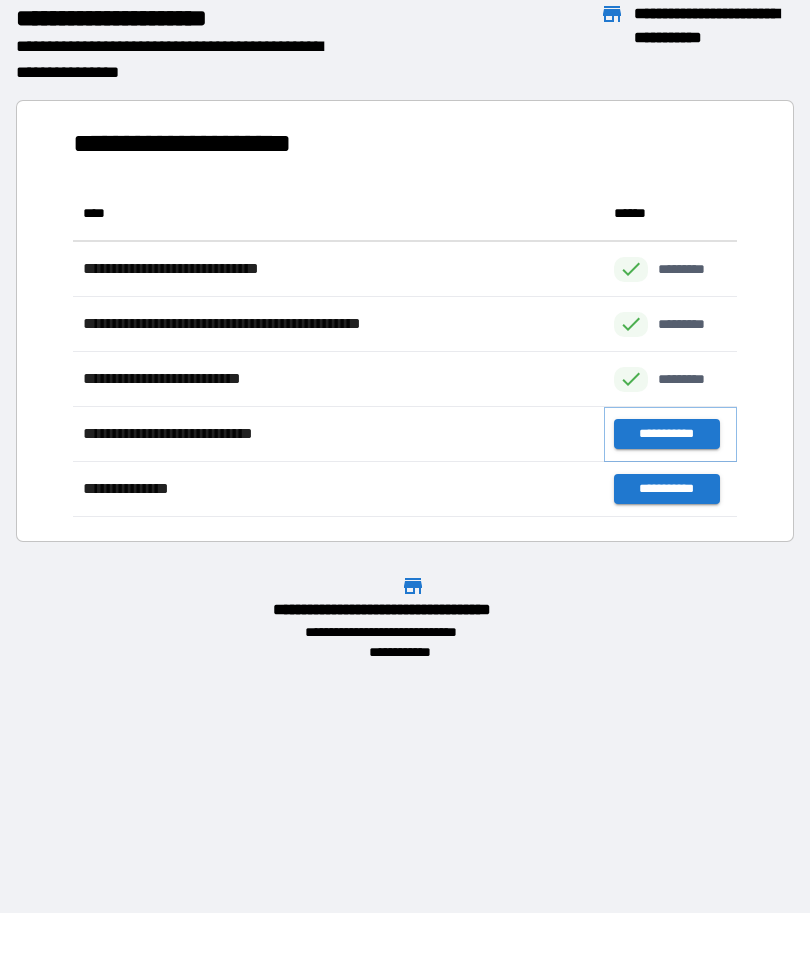 click on "**********" at bounding box center [666, 434] 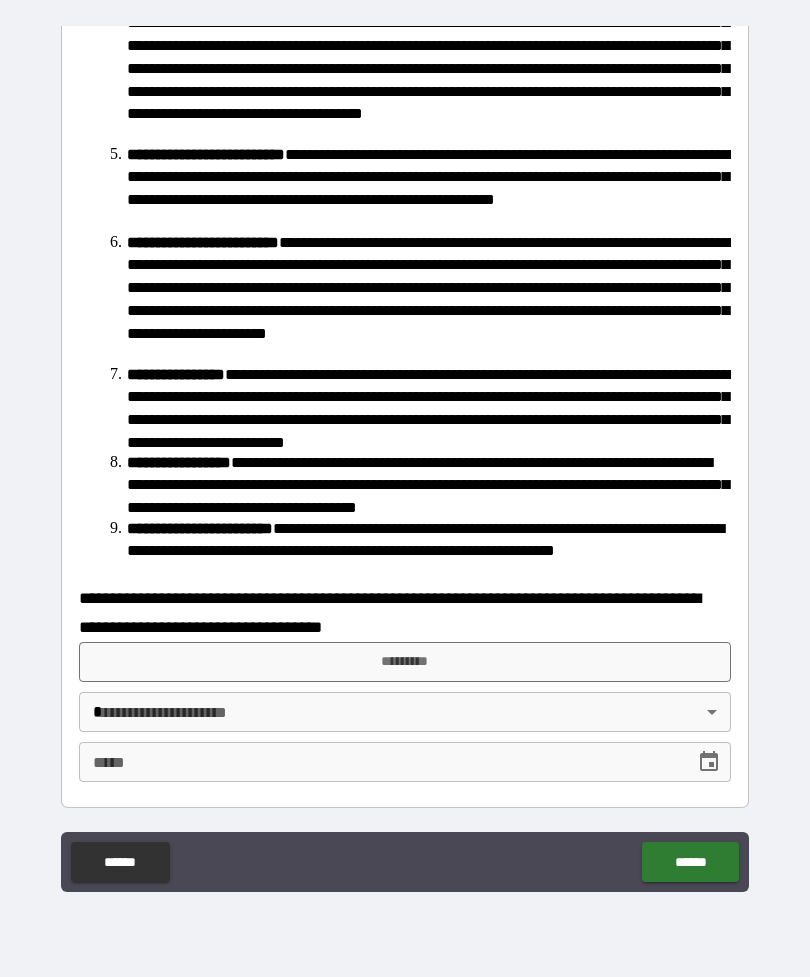 scroll, scrollTop: 443, scrollLeft: 0, axis: vertical 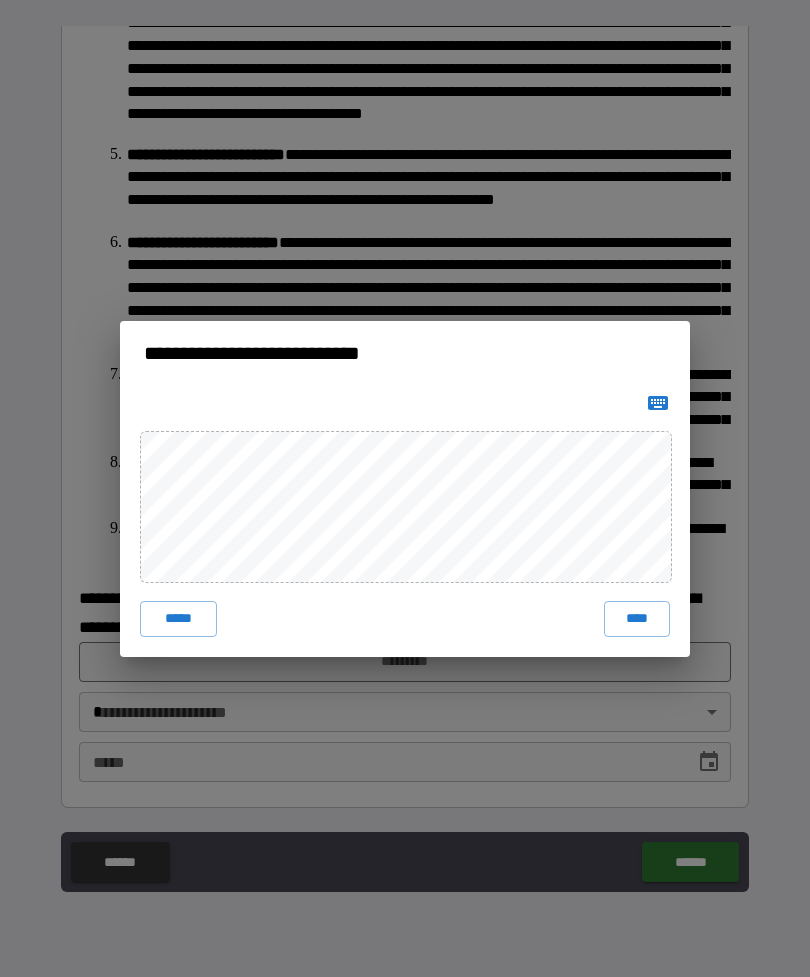click on "****" at bounding box center [637, 619] 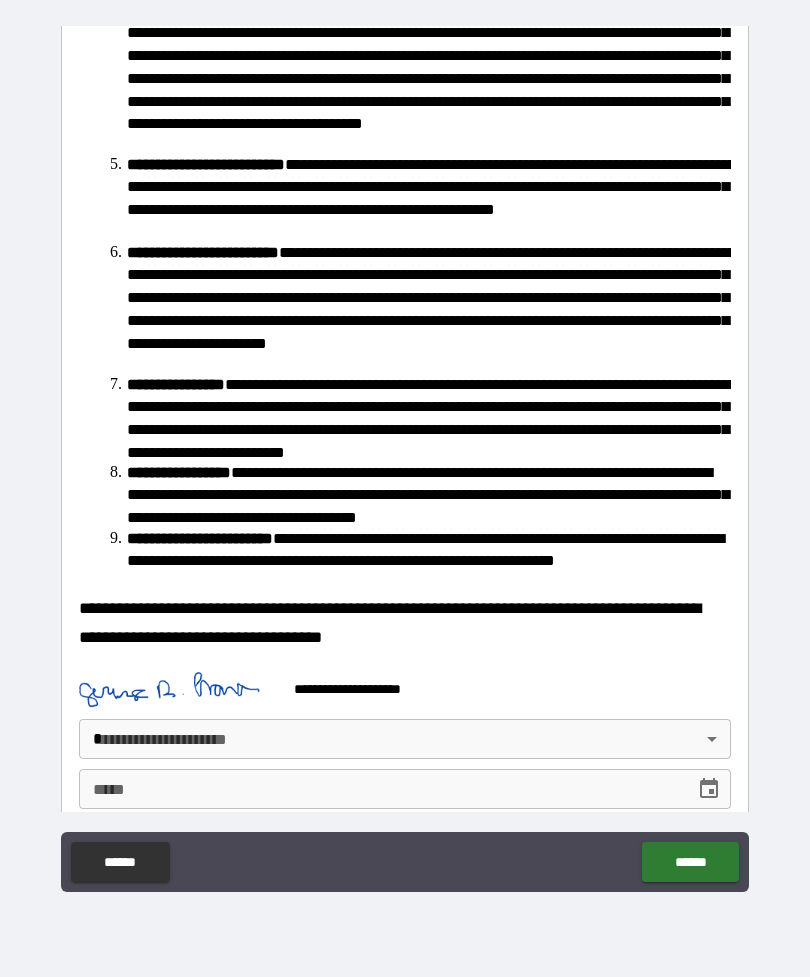 click on "**********" at bounding box center (405, 456) 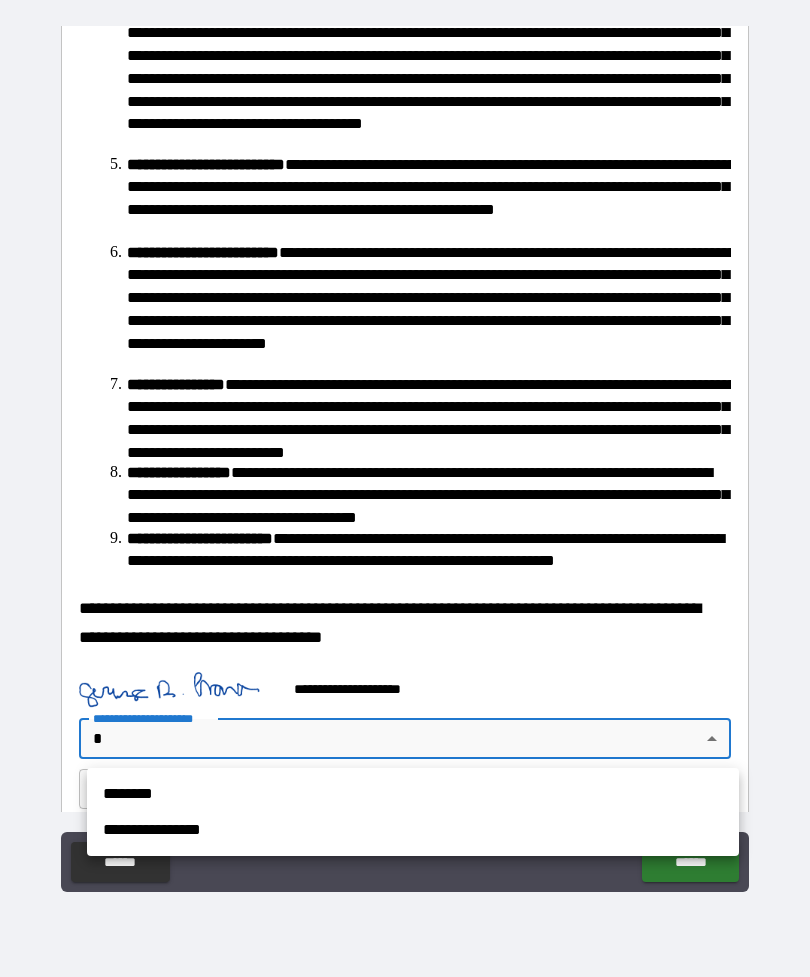 click on "**********" at bounding box center (413, 830) 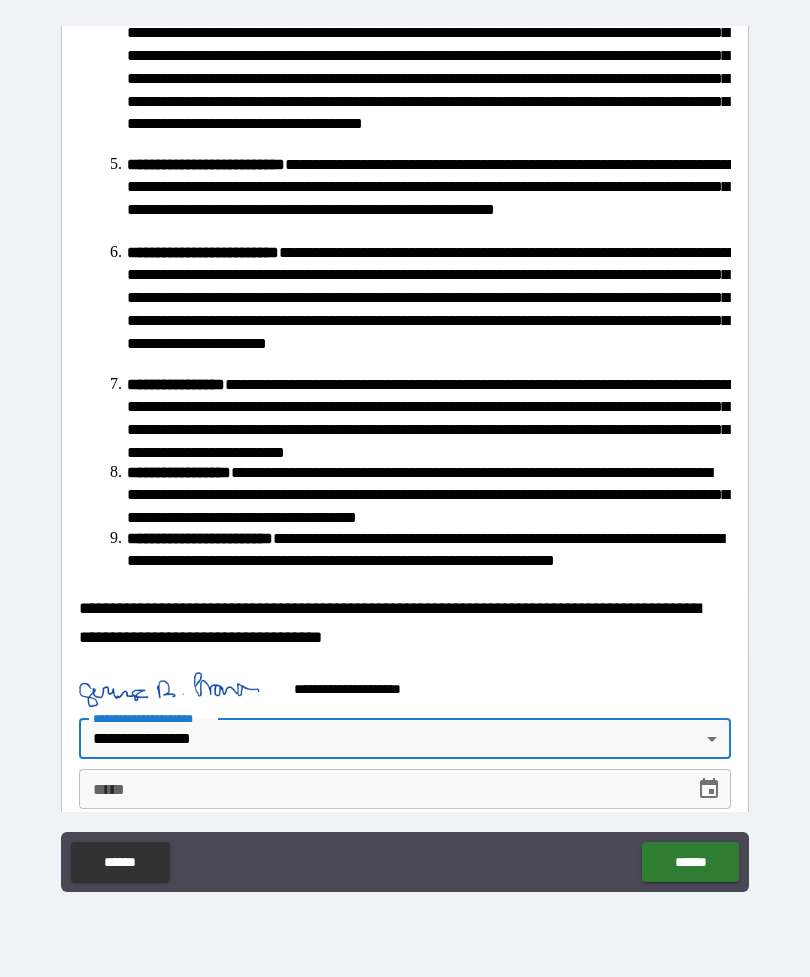 click on "*****" at bounding box center [380, 789] 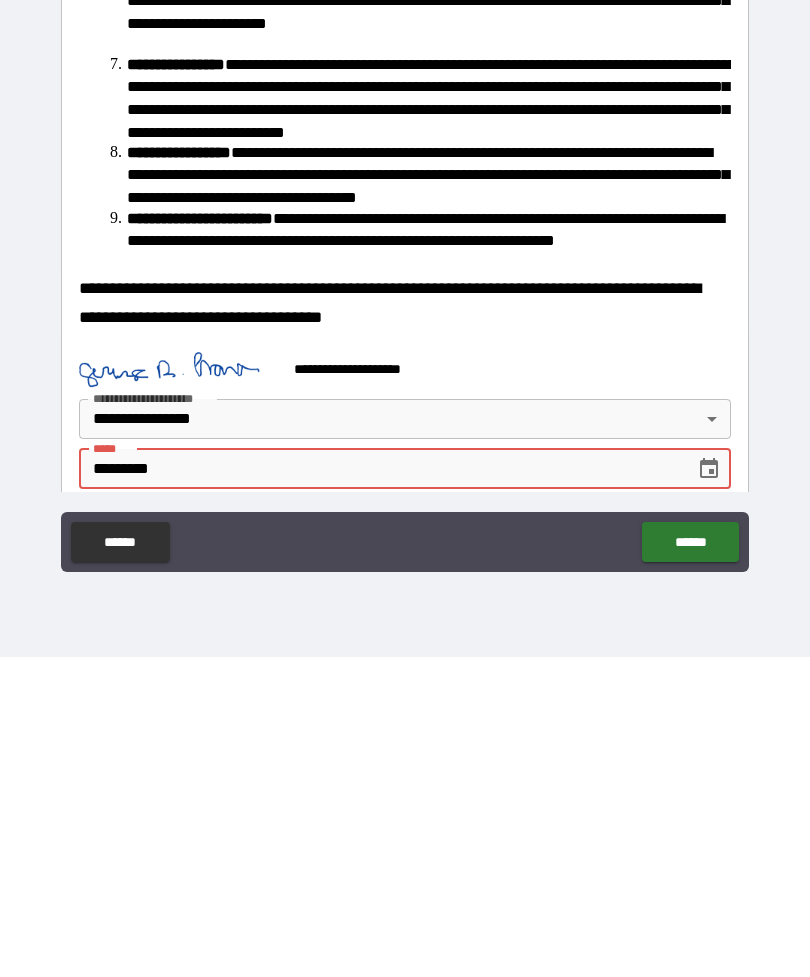 type on "**********" 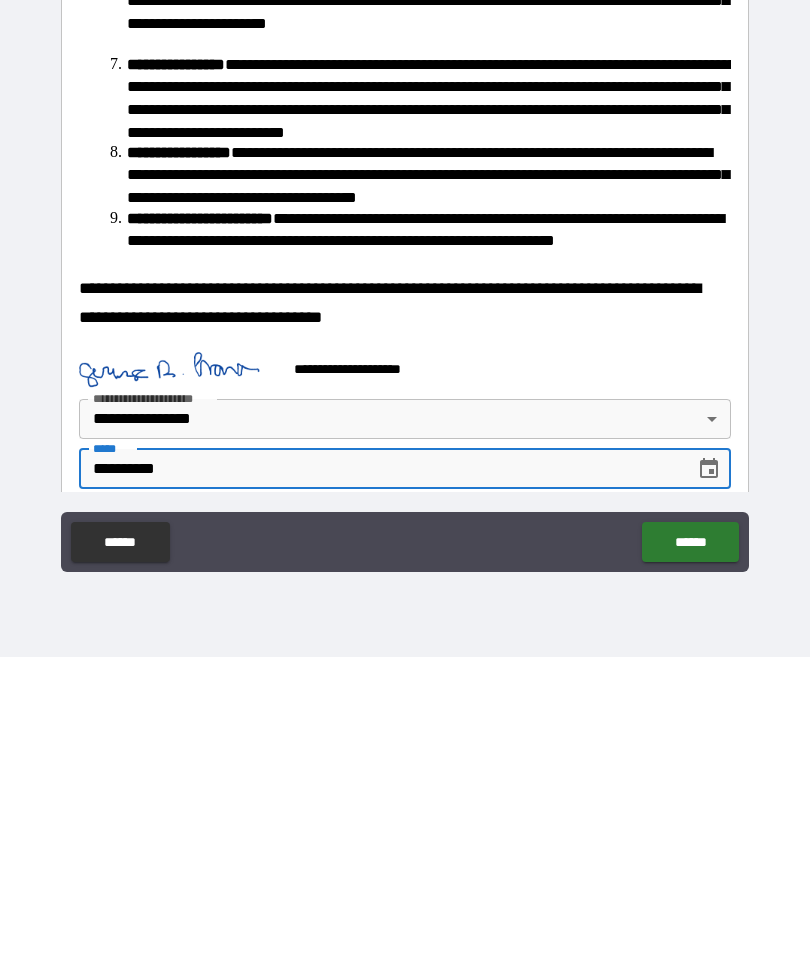 click on "******" at bounding box center (690, 862) 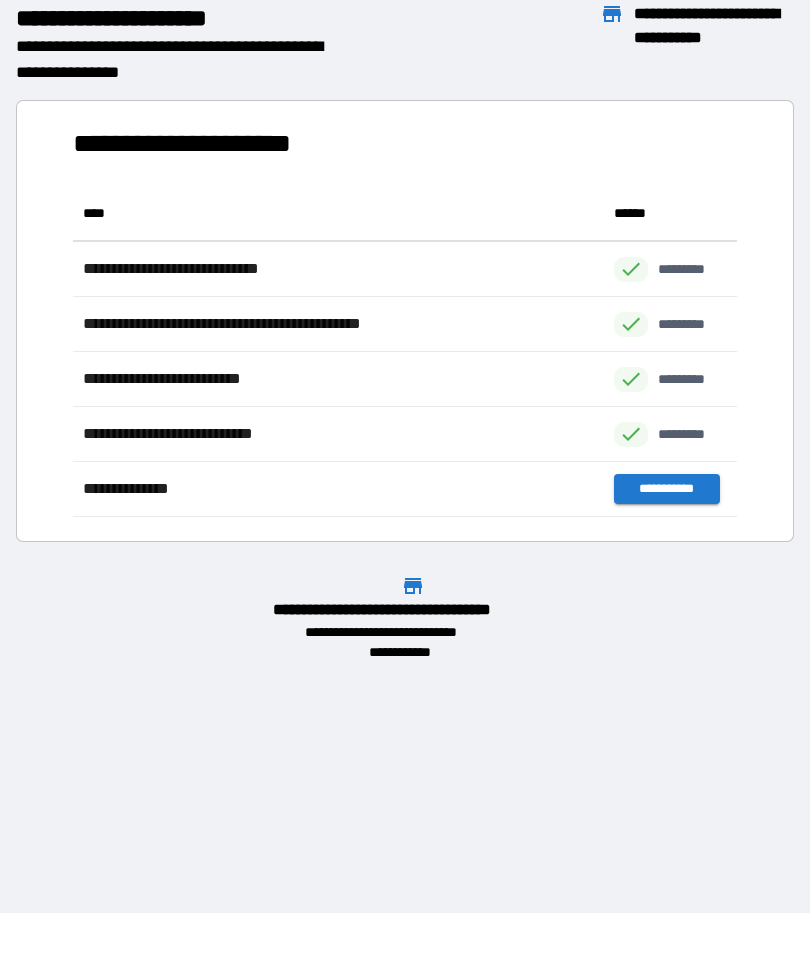 scroll, scrollTop: 1, scrollLeft: 1, axis: both 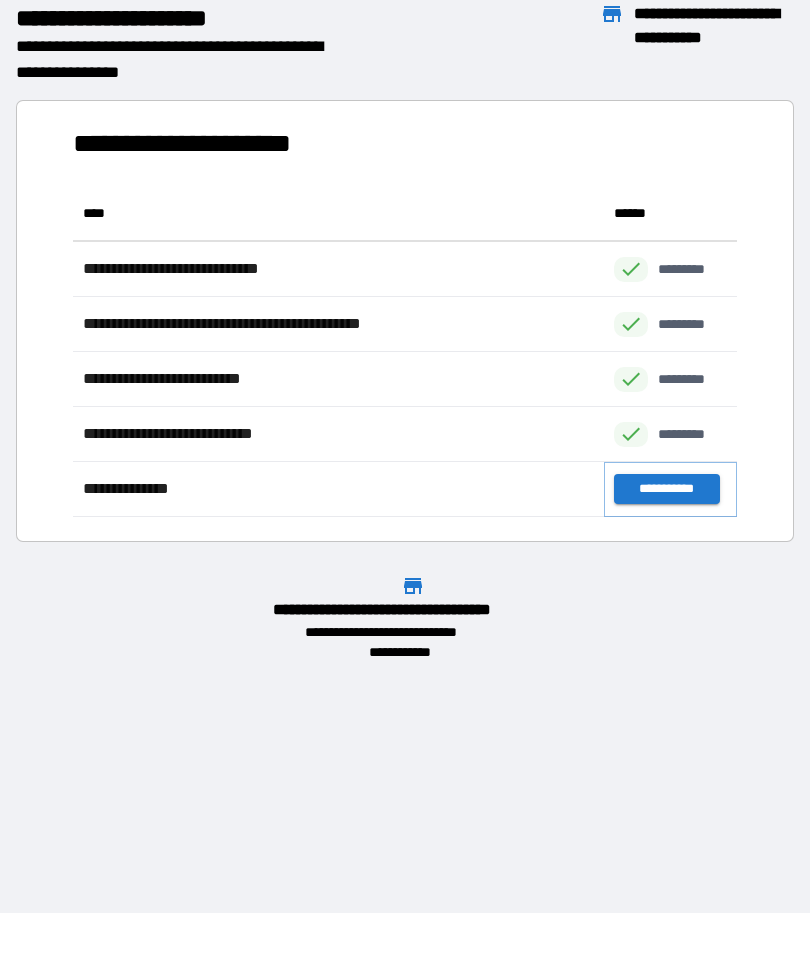 click on "**********" at bounding box center (666, 489) 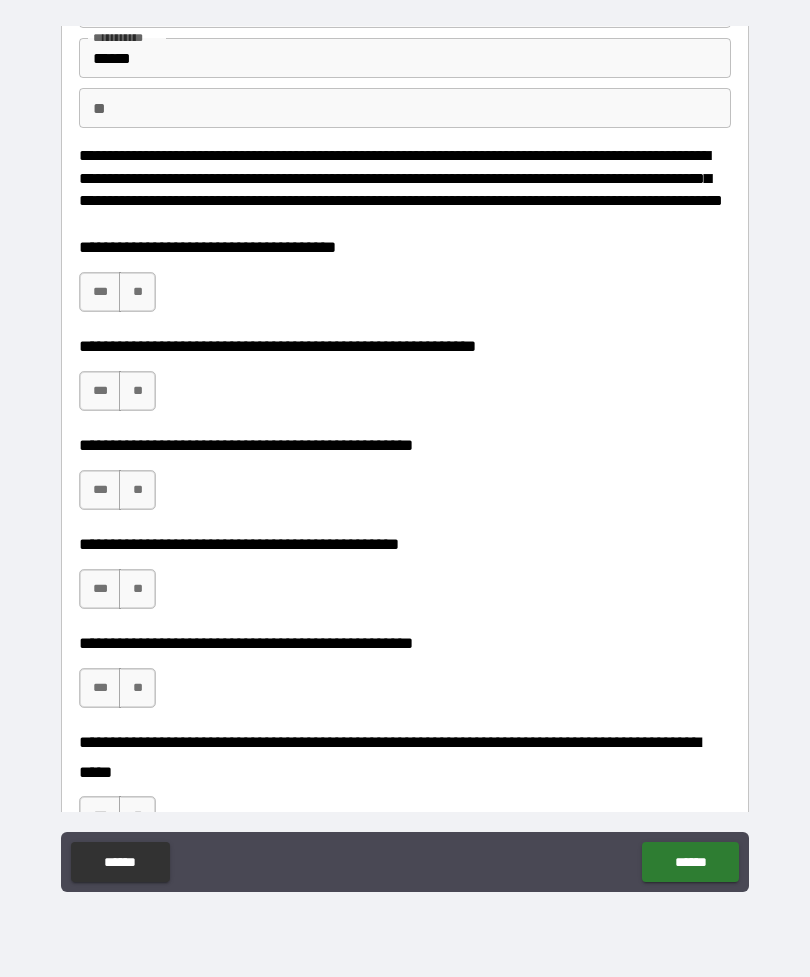 scroll, scrollTop: 135, scrollLeft: 0, axis: vertical 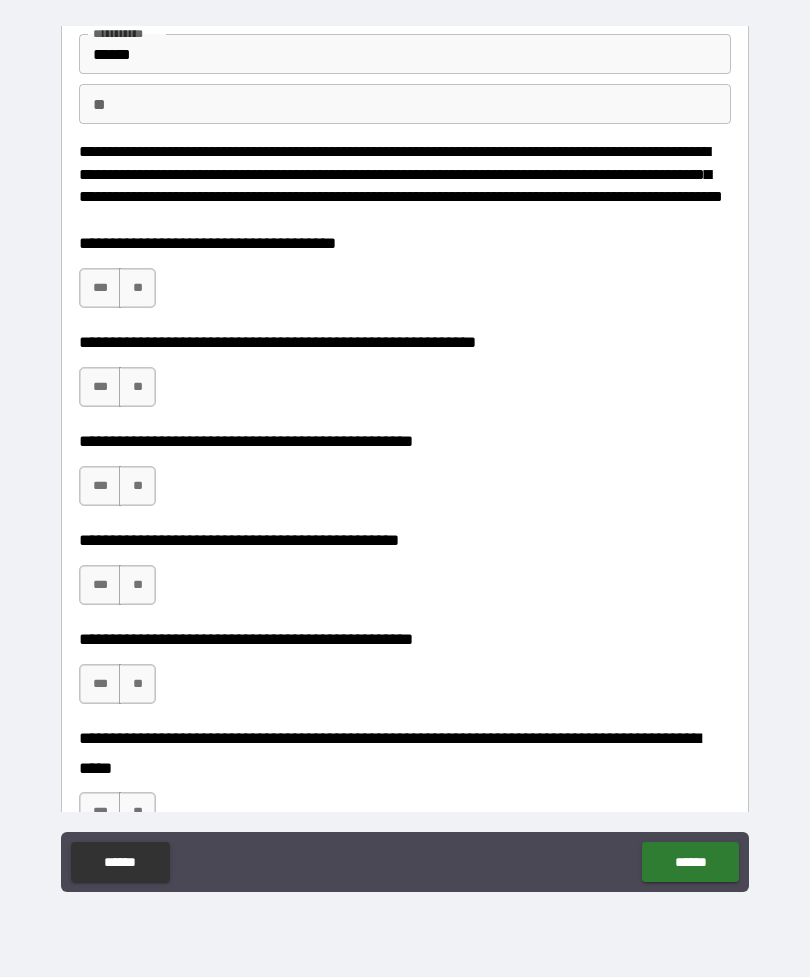 click on "**" at bounding box center (137, 288) 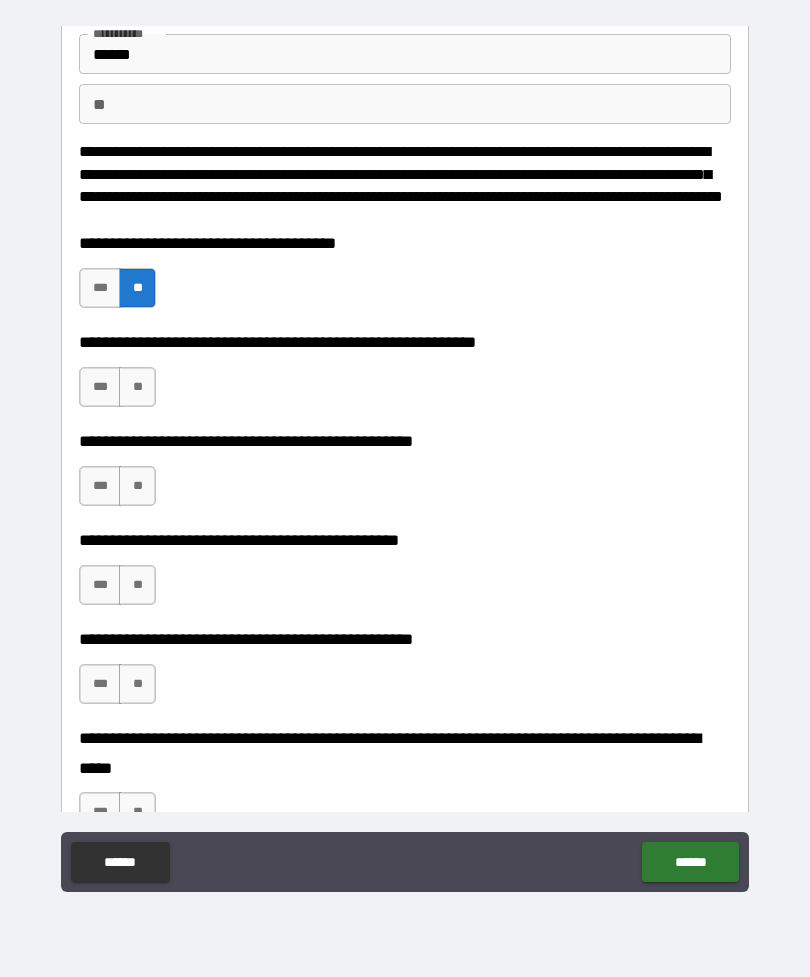 click on "***" at bounding box center (100, 288) 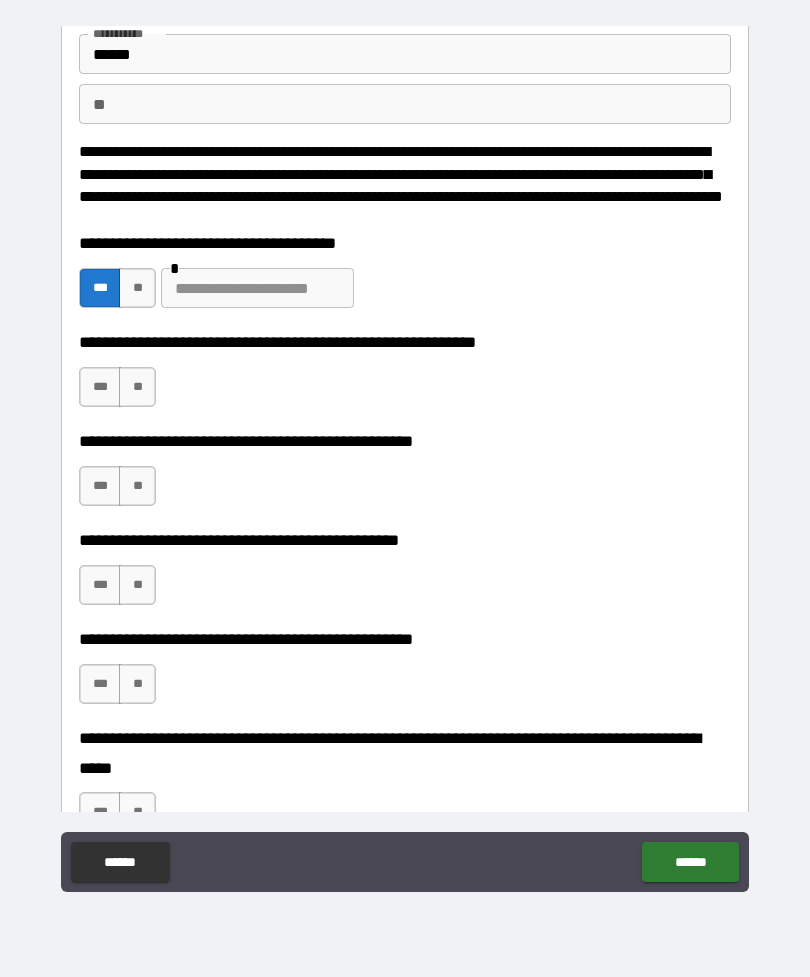 click on "**" at bounding box center [137, 288] 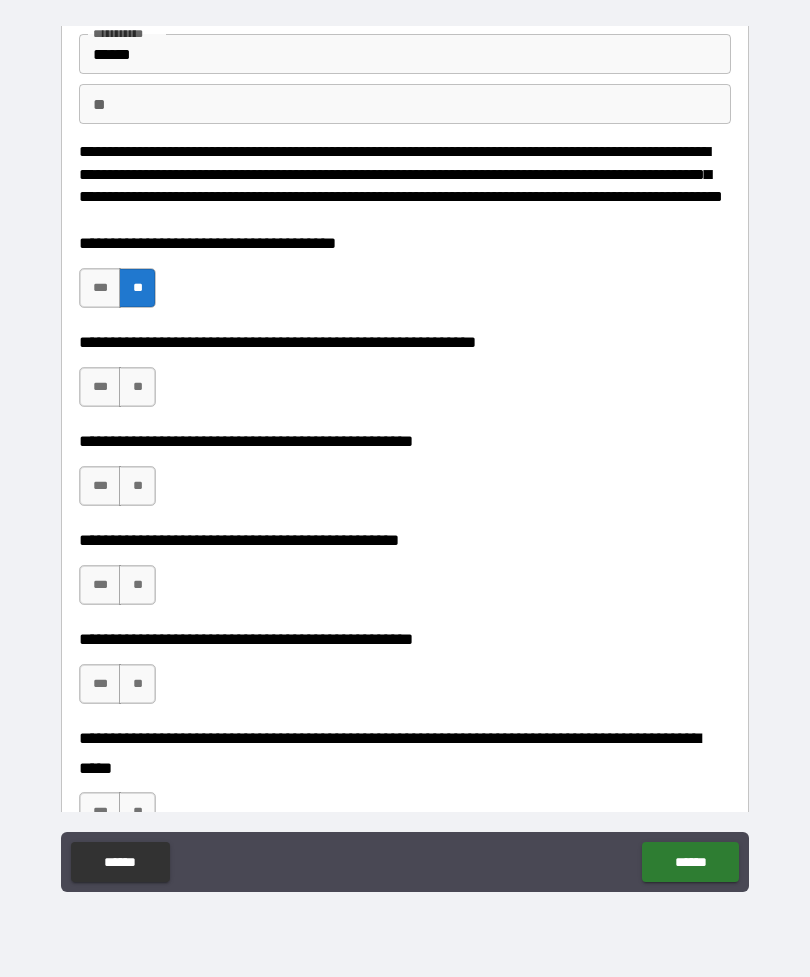 click on "**" at bounding box center [137, 387] 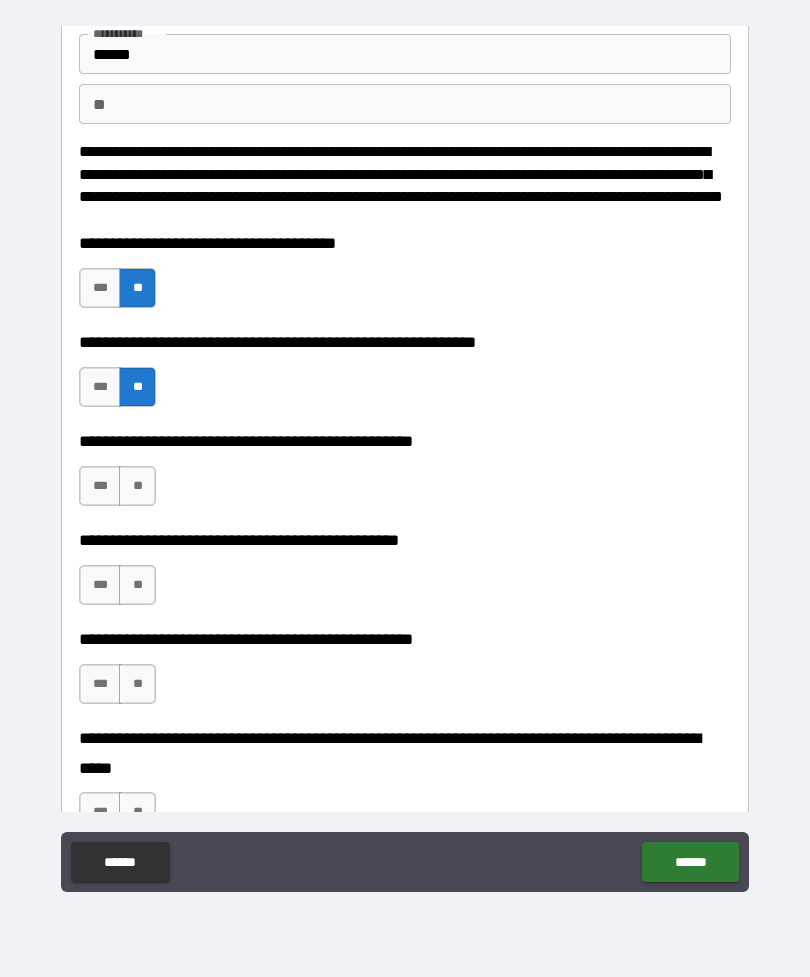 click on "**" at bounding box center [137, 486] 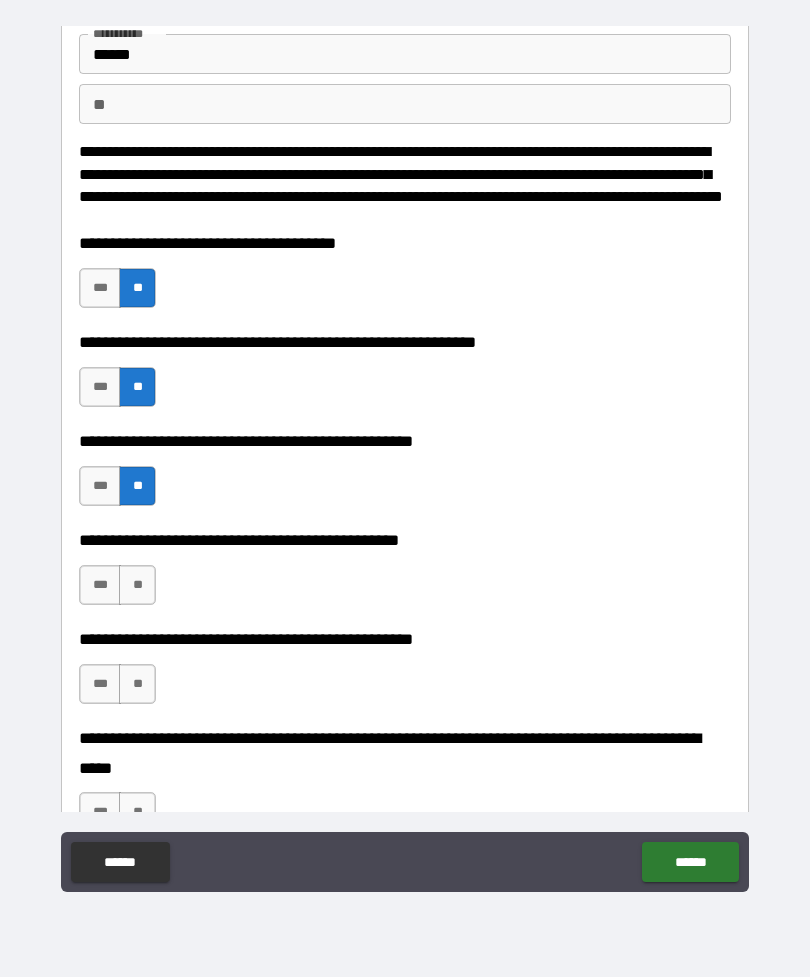 click on "**" at bounding box center [137, 585] 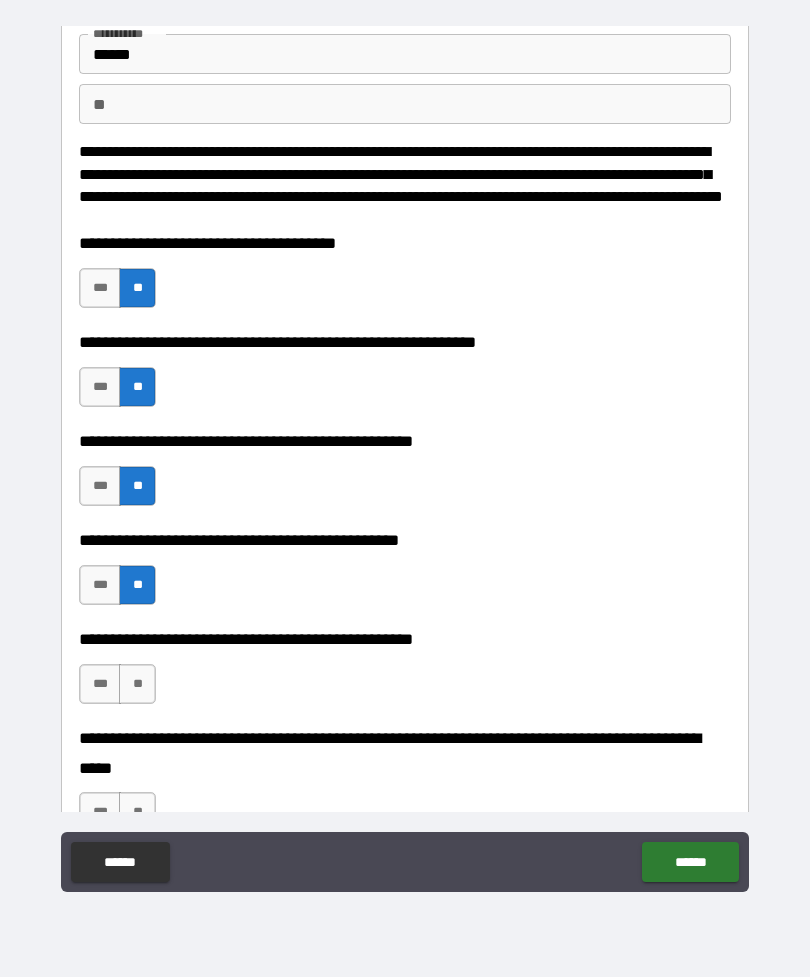 click on "**" at bounding box center (137, 684) 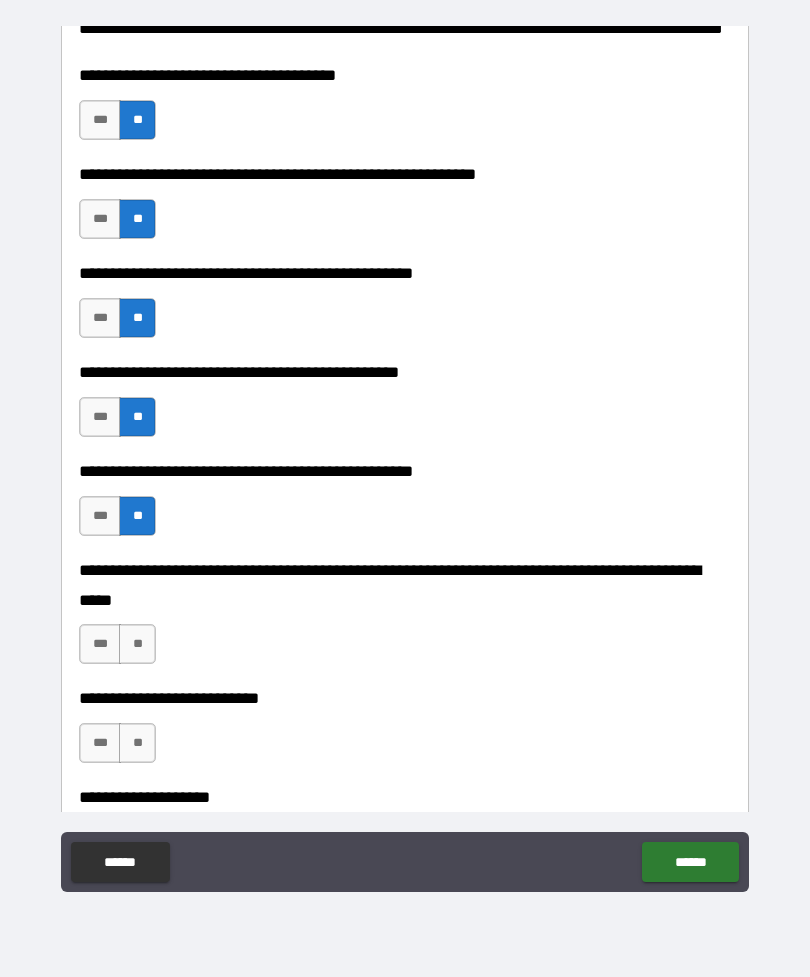 scroll, scrollTop: 328, scrollLeft: 0, axis: vertical 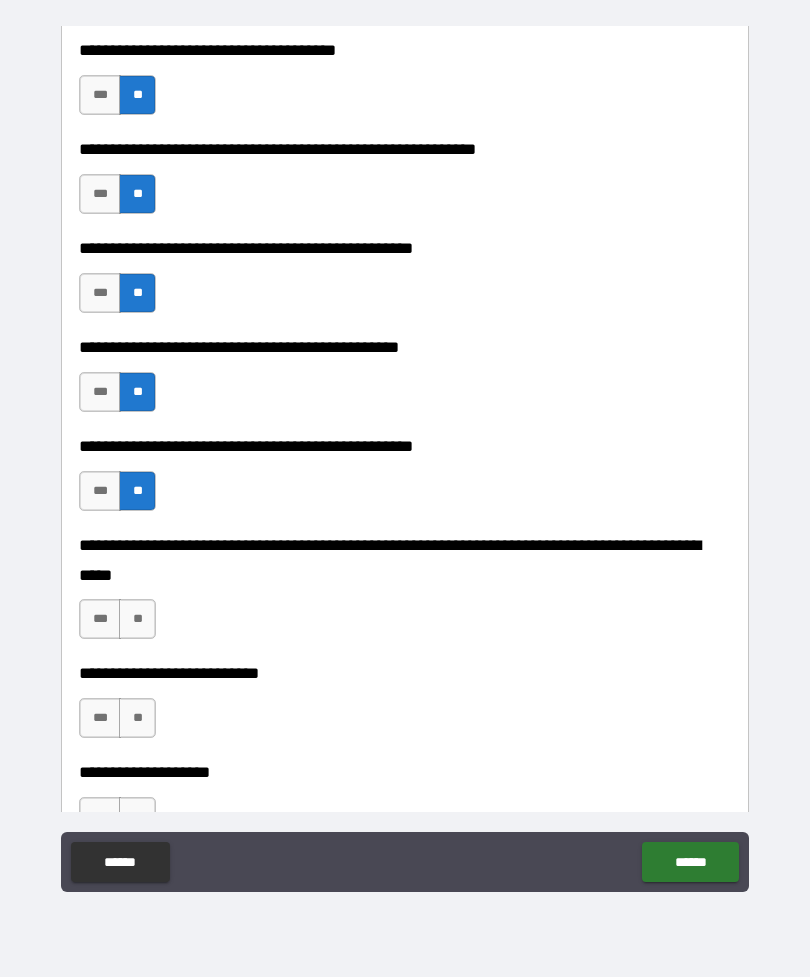 click on "**" at bounding box center (137, 619) 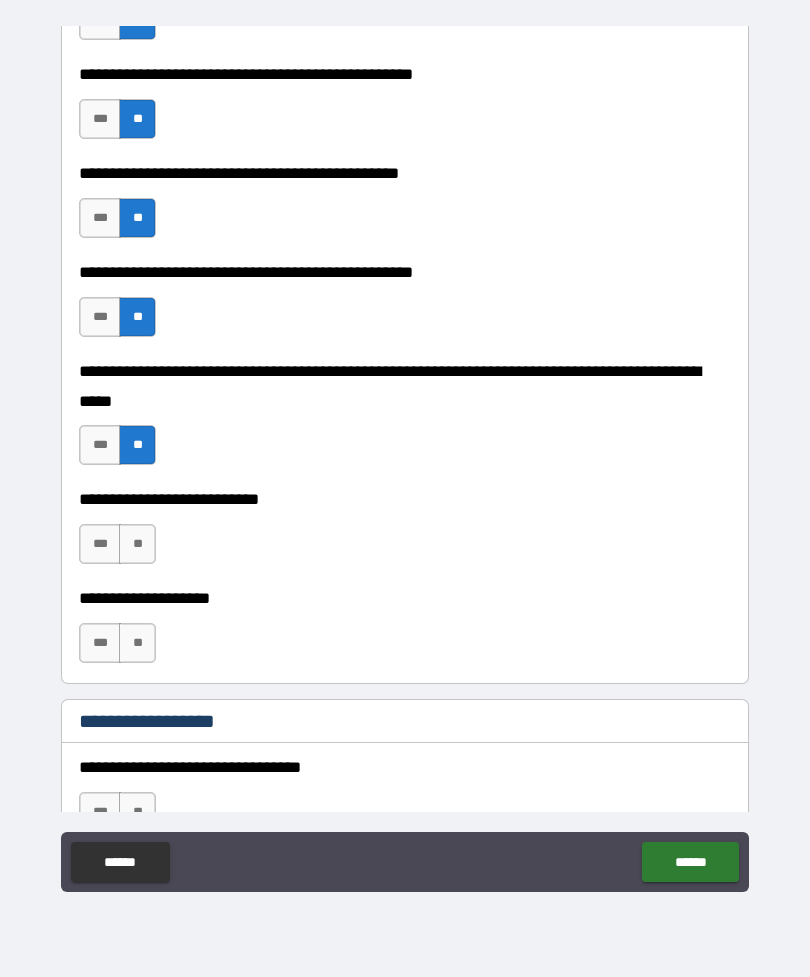 scroll, scrollTop: 515, scrollLeft: 0, axis: vertical 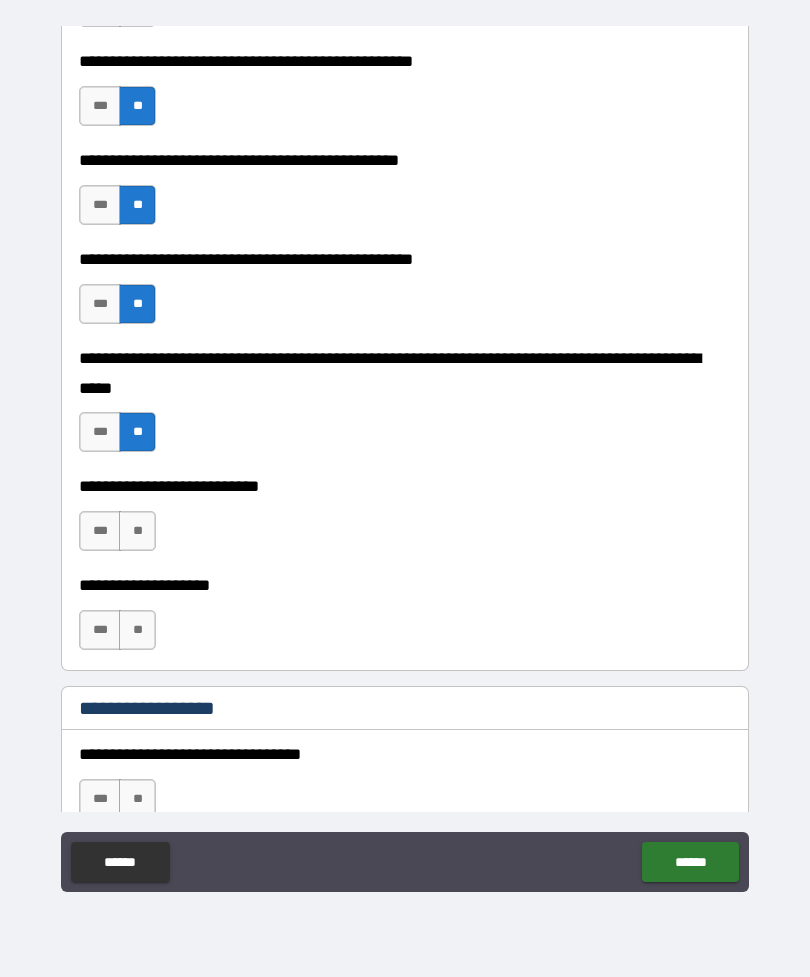 click on "**" at bounding box center [137, 531] 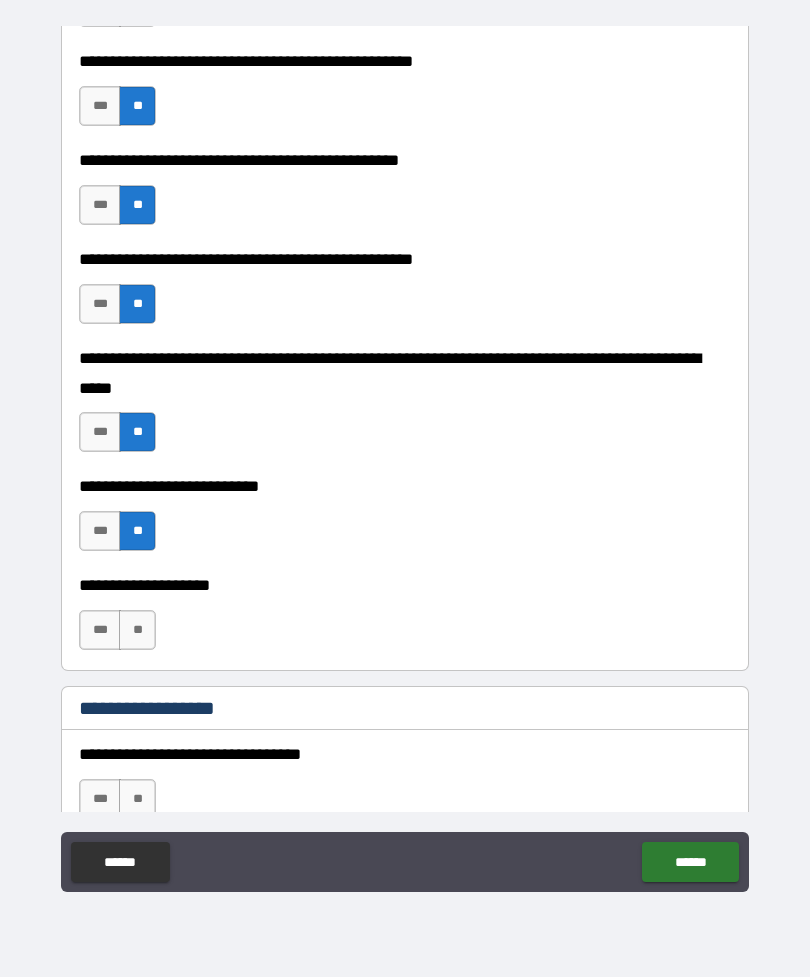 click on "**" at bounding box center [137, 630] 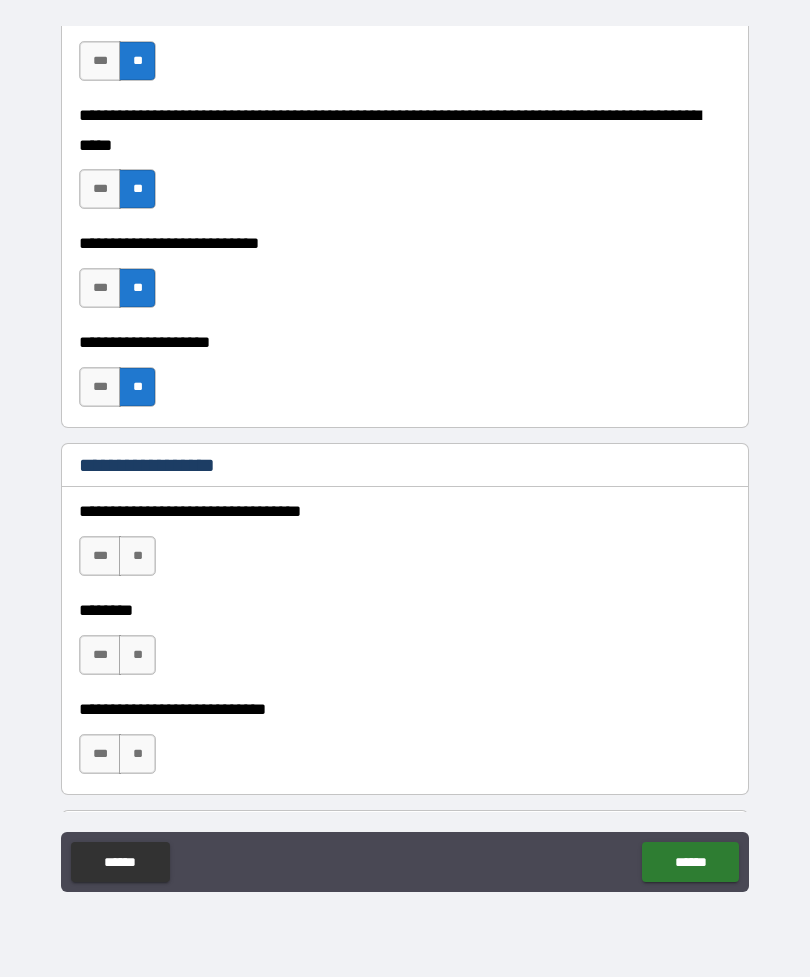 scroll, scrollTop: 791, scrollLeft: 0, axis: vertical 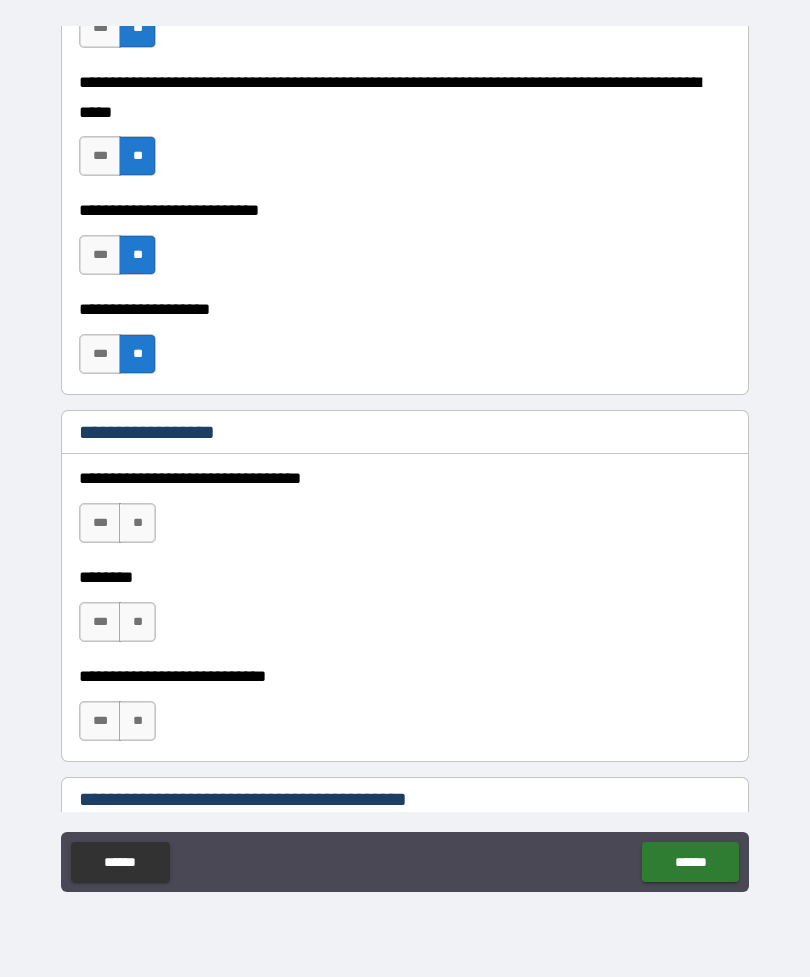 click on "**" at bounding box center (137, 523) 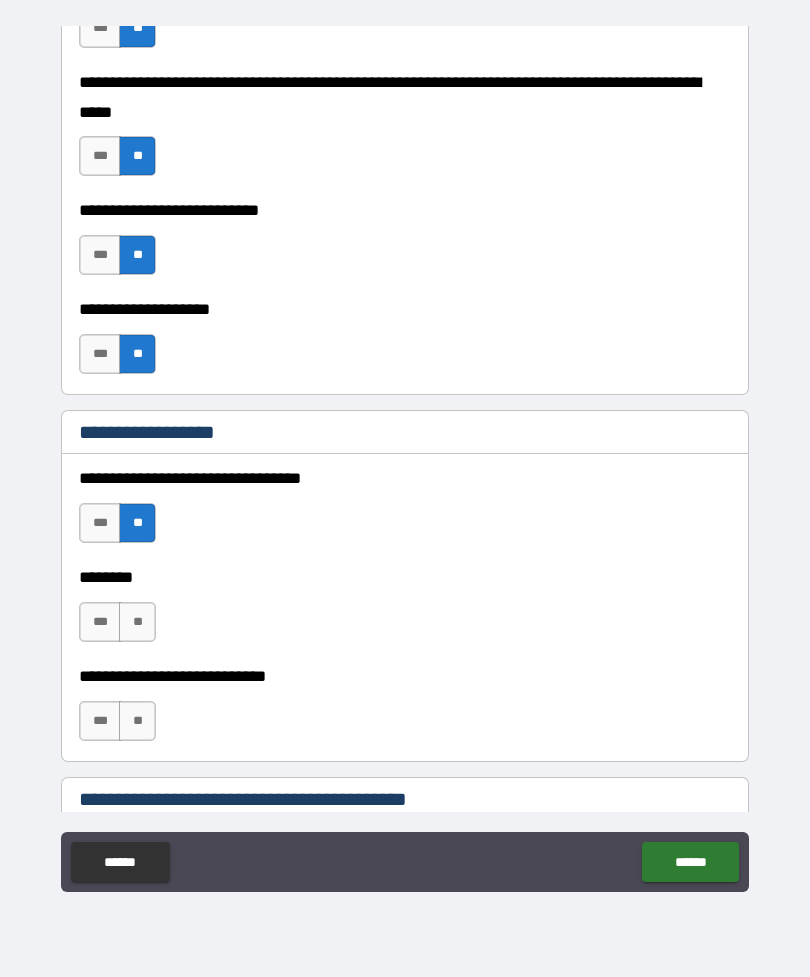 click on "**" at bounding box center [137, 622] 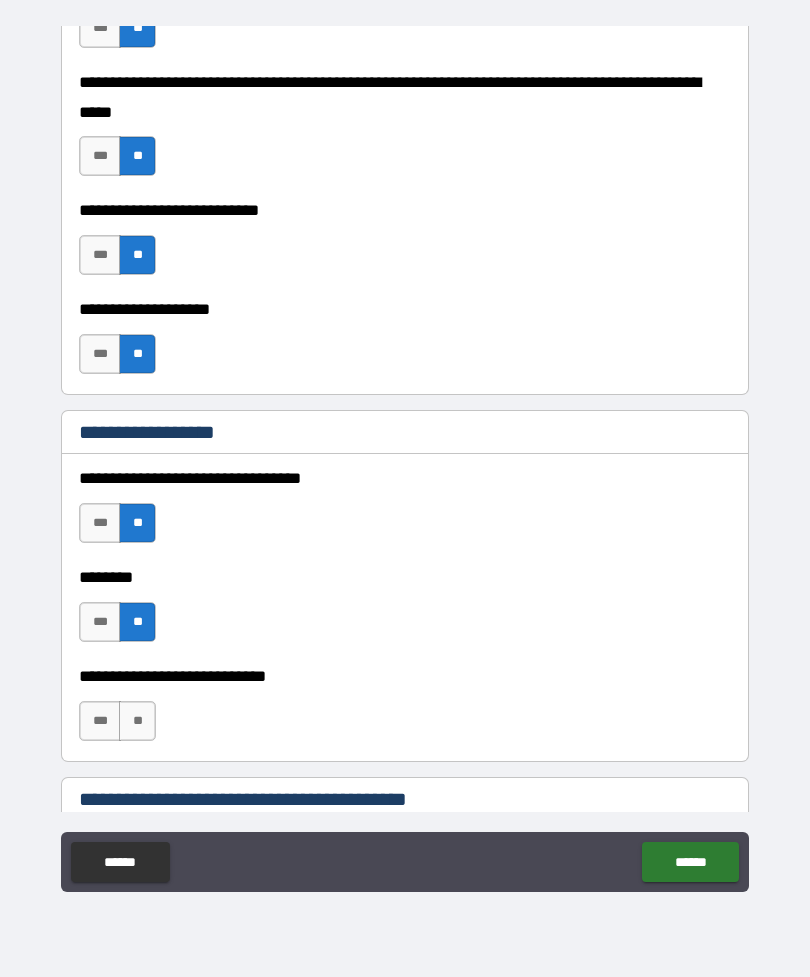 click on "**" at bounding box center [137, 721] 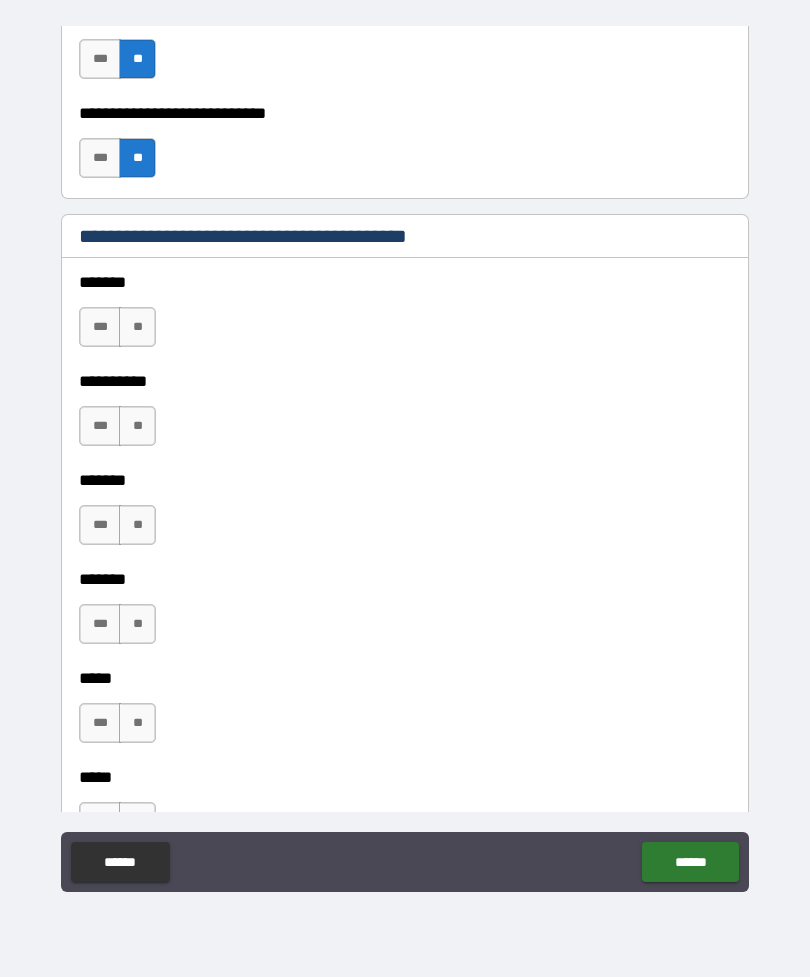 scroll, scrollTop: 1361, scrollLeft: 0, axis: vertical 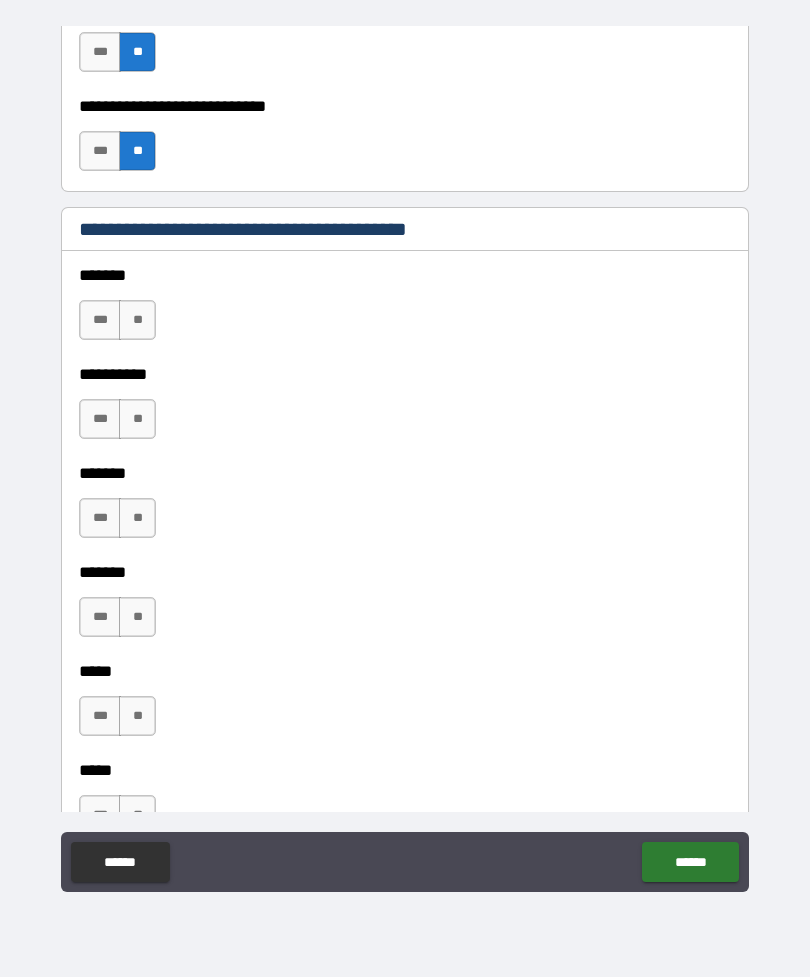 click on "**" at bounding box center [137, 320] 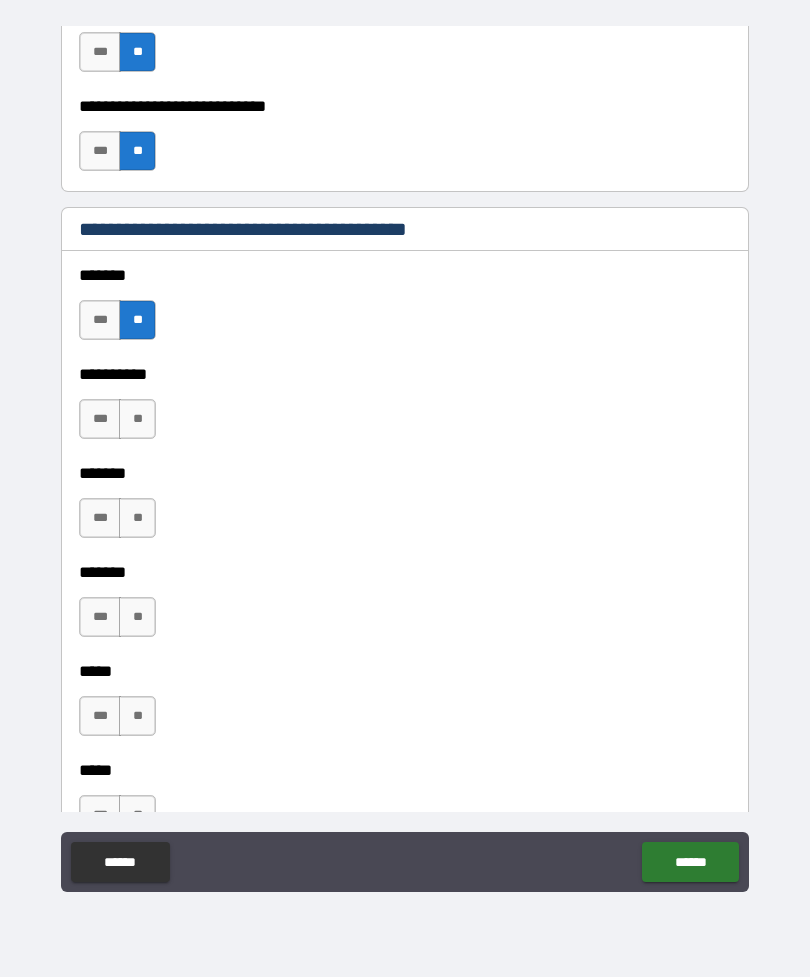 click on "**" at bounding box center [137, 419] 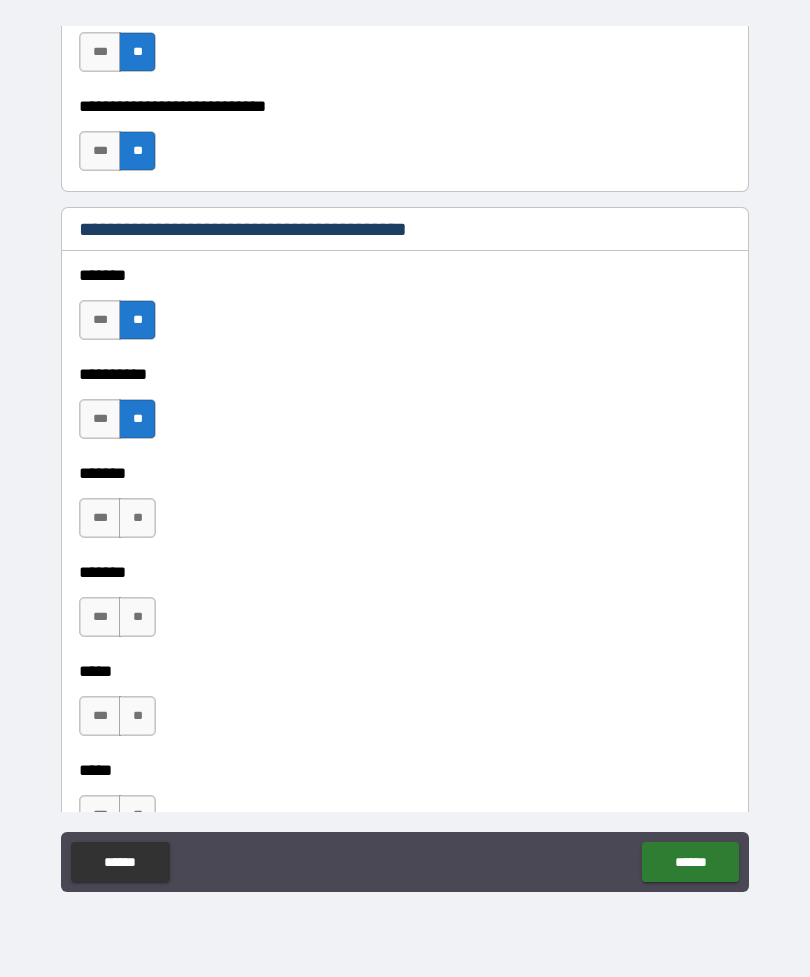click on "**" at bounding box center [137, 518] 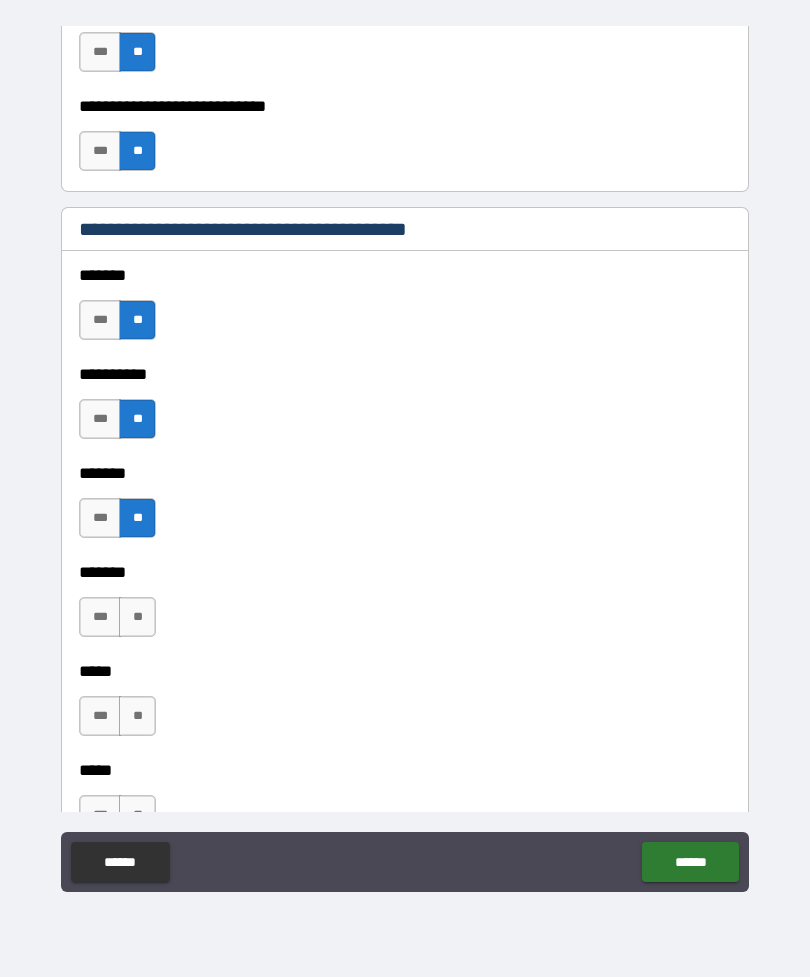 click on "**" at bounding box center (137, 617) 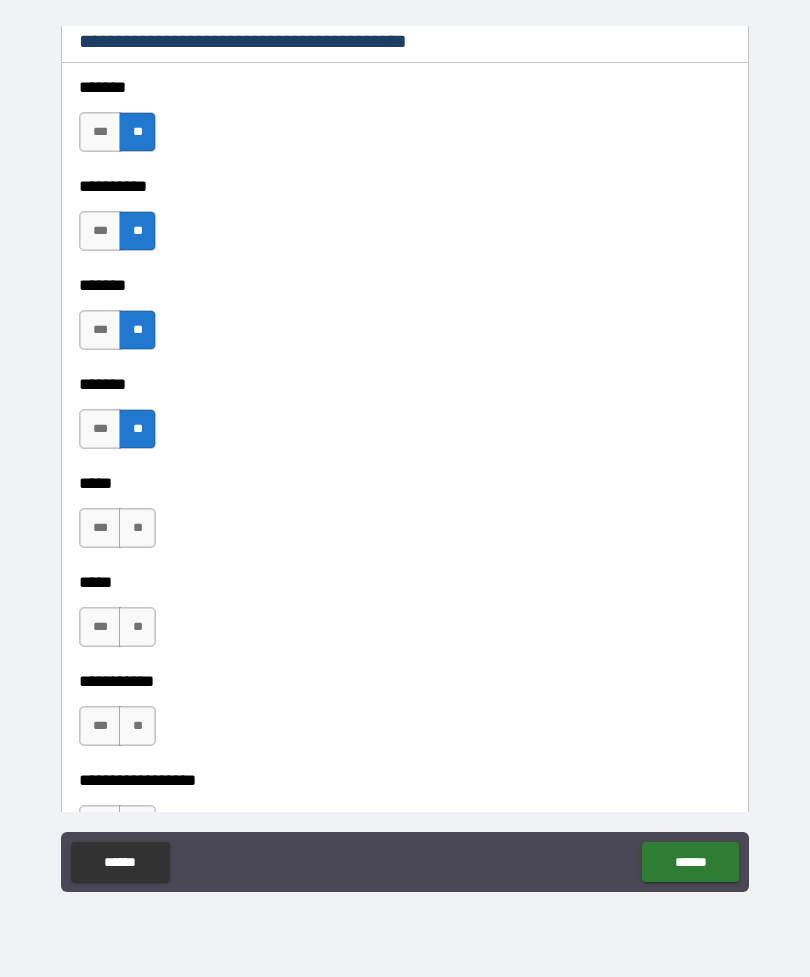 scroll, scrollTop: 1548, scrollLeft: 0, axis: vertical 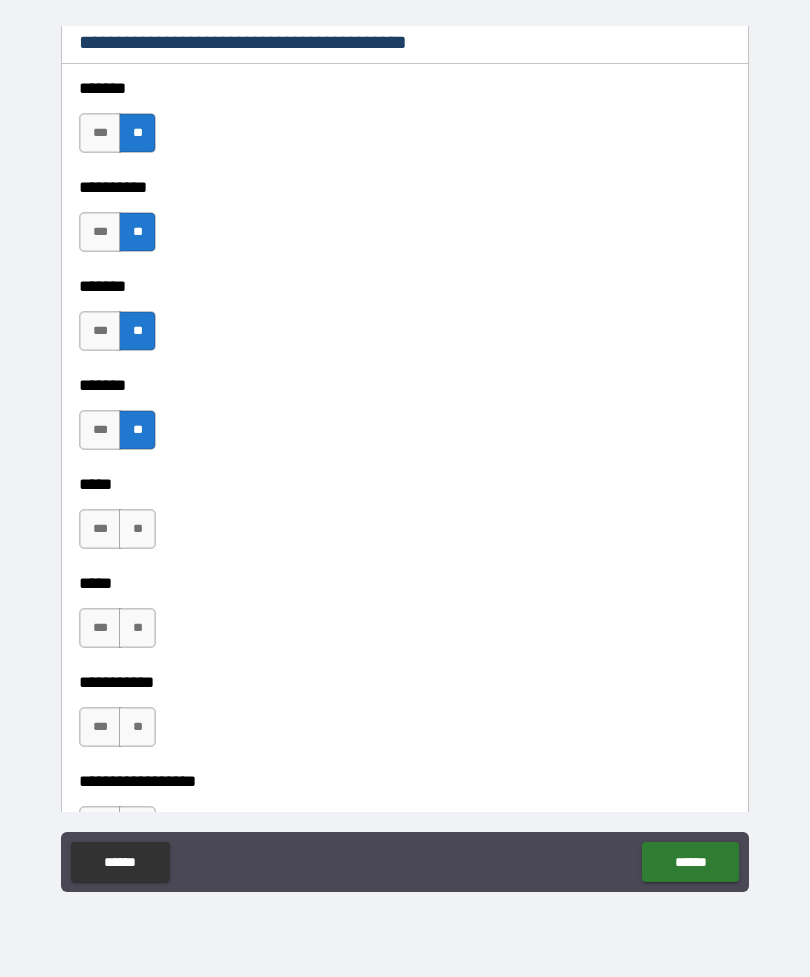 click on "**" at bounding box center (137, 529) 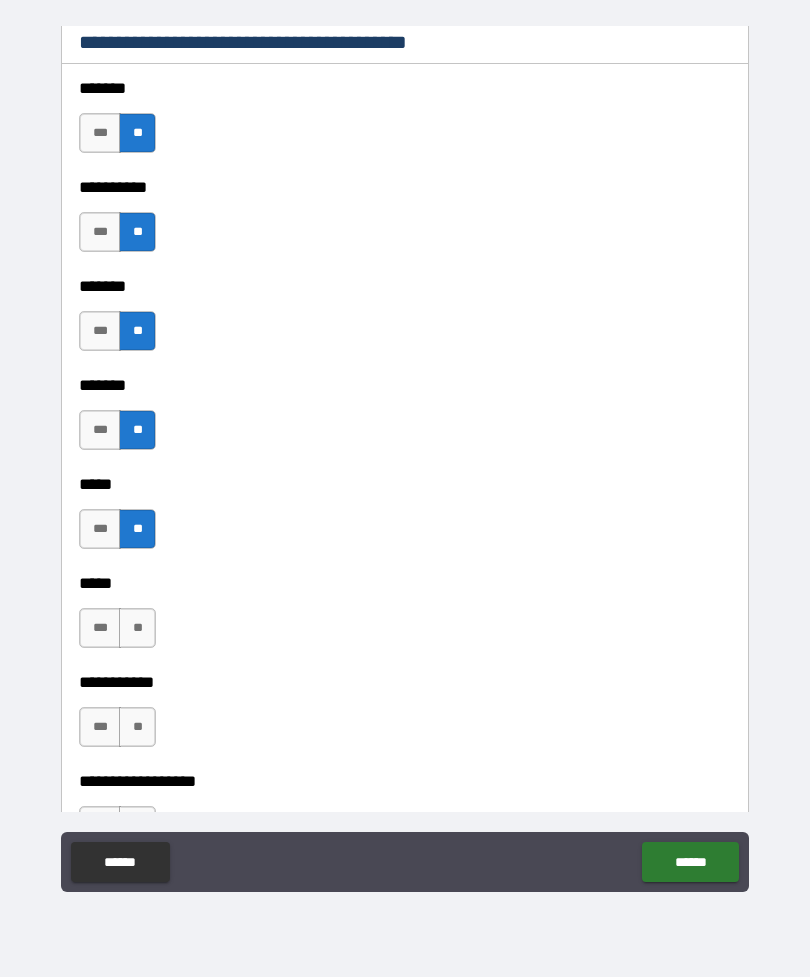 click on "**" at bounding box center (137, 628) 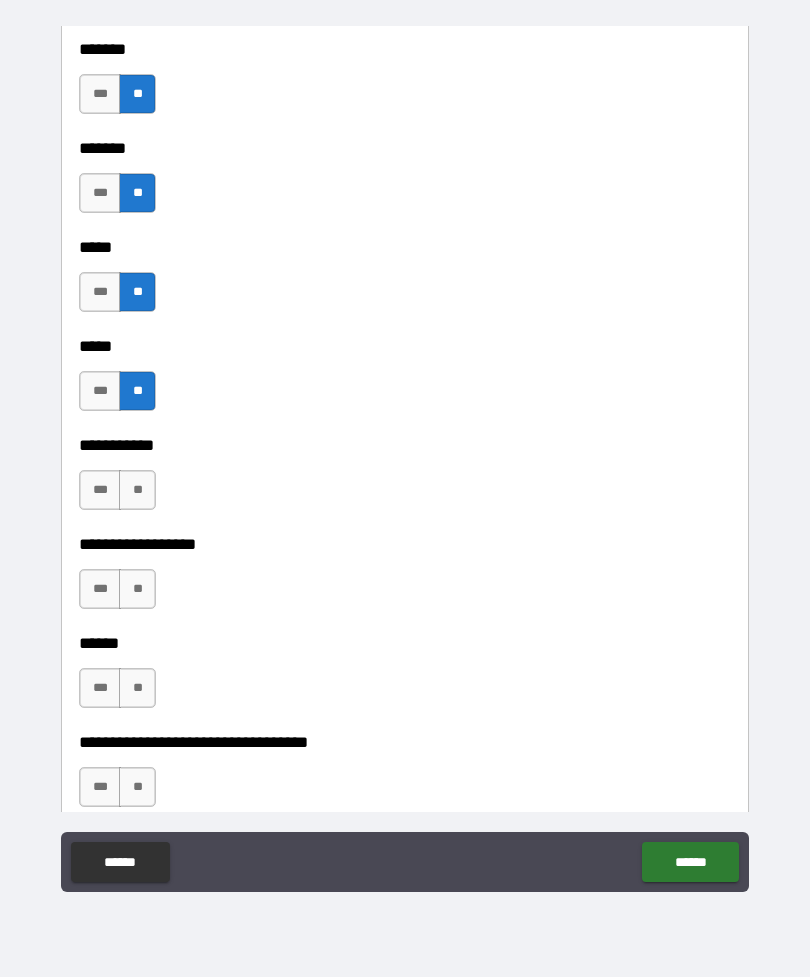 scroll, scrollTop: 1789, scrollLeft: 0, axis: vertical 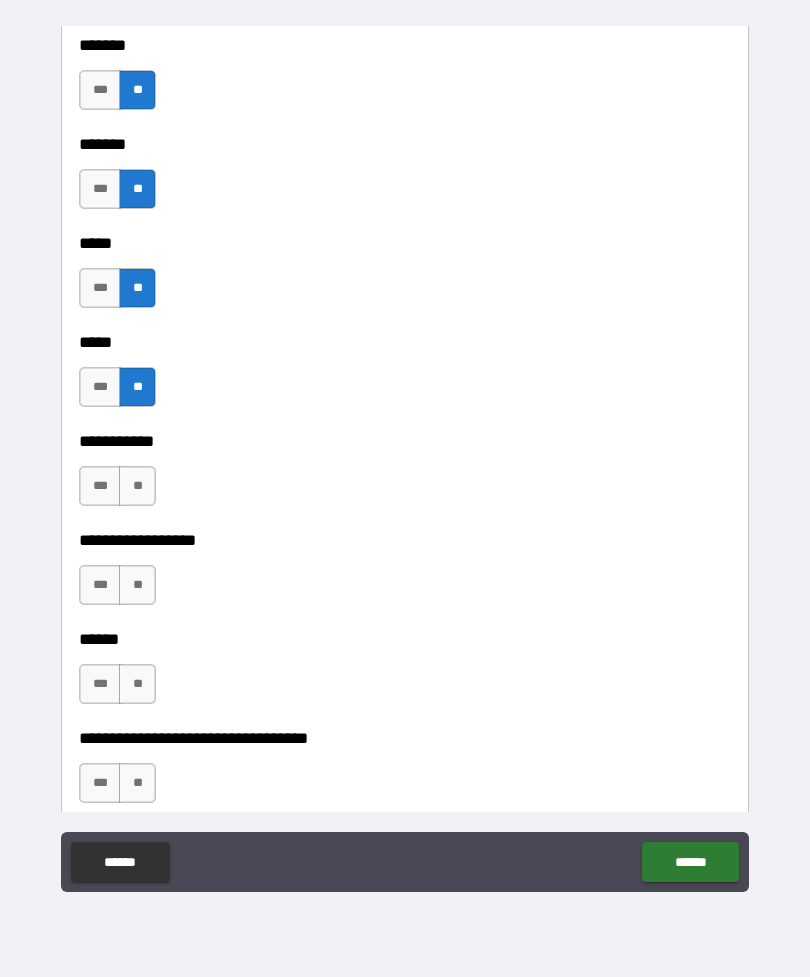 click on "**" at bounding box center (137, 486) 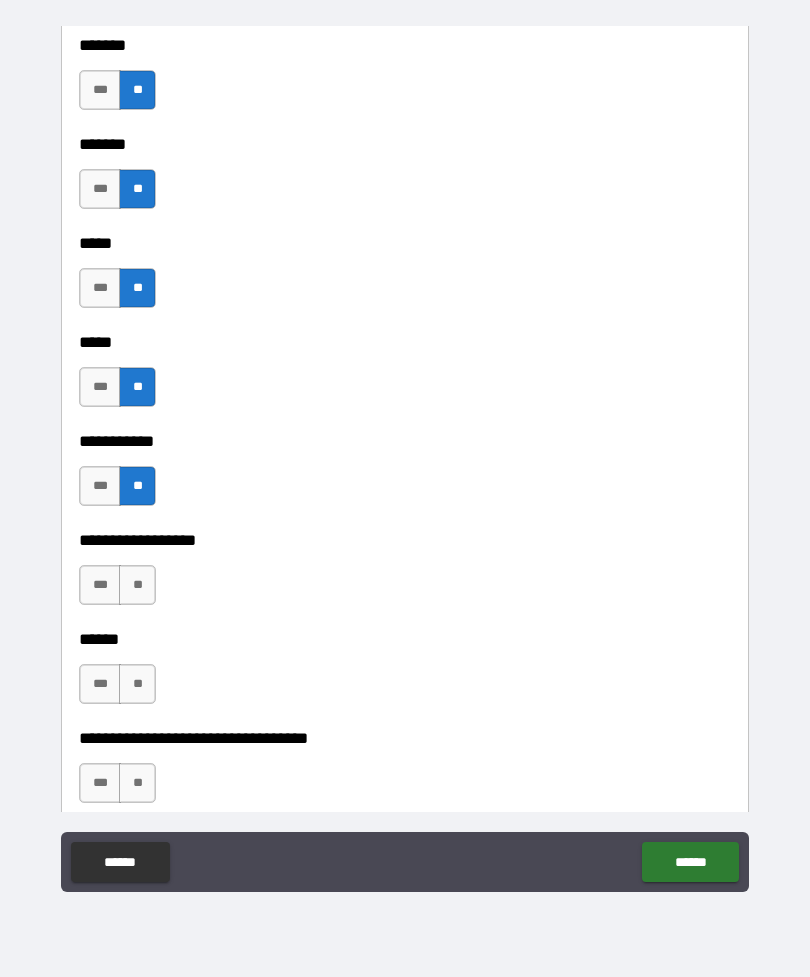 click on "**" at bounding box center (137, 585) 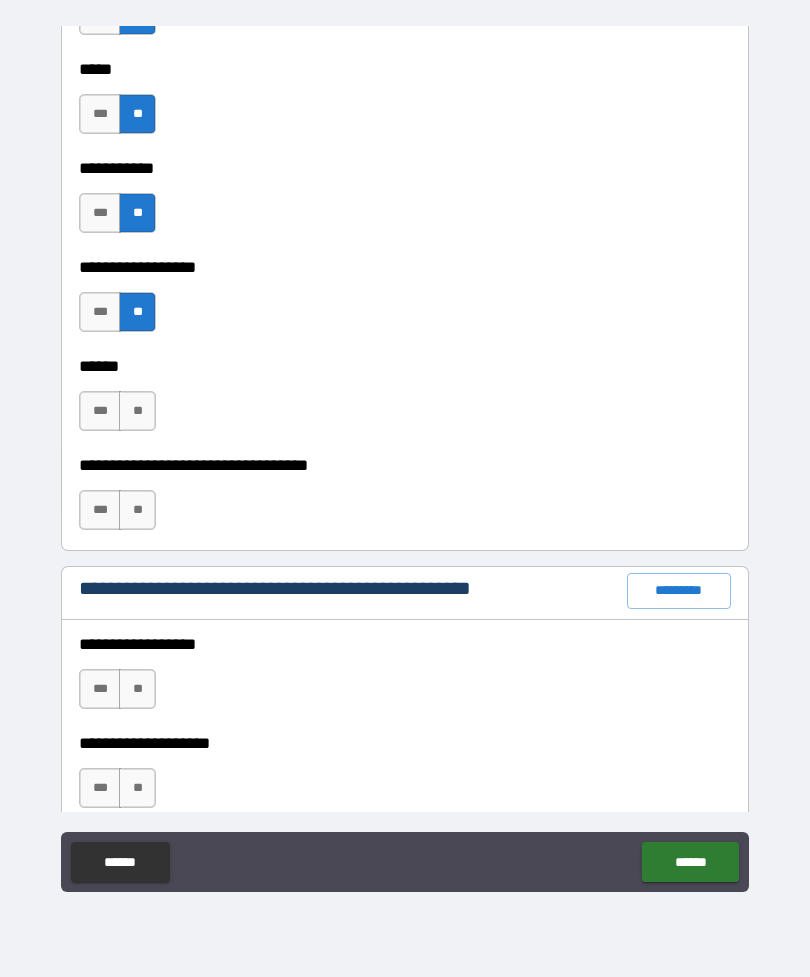 scroll, scrollTop: 2061, scrollLeft: 0, axis: vertical 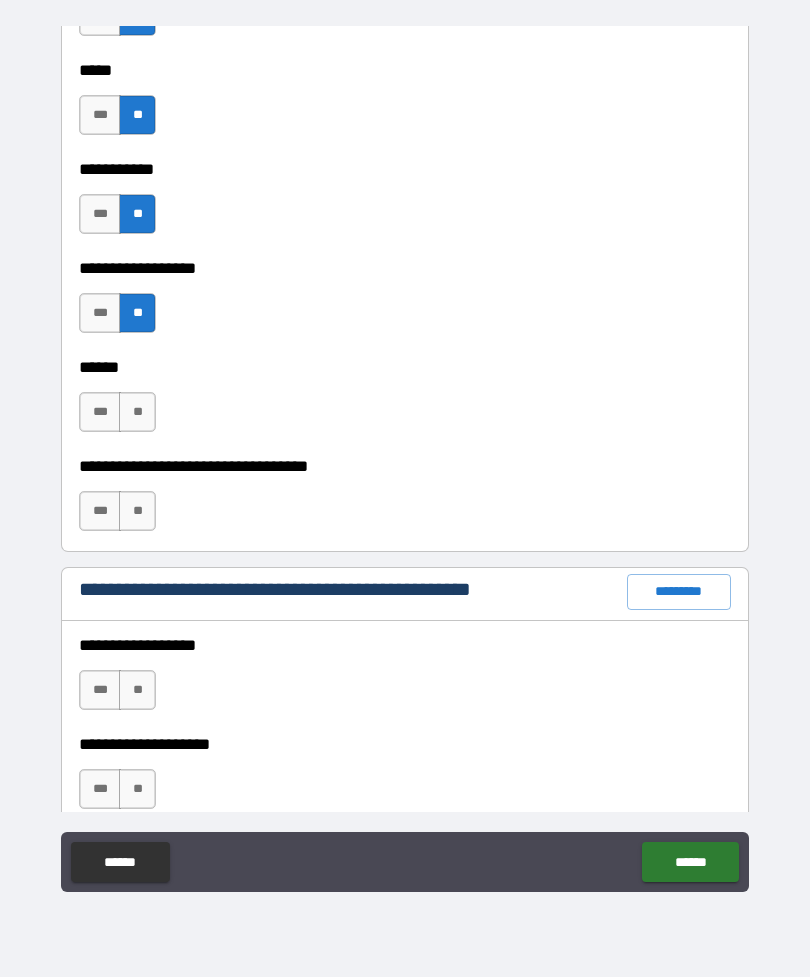 click on "**" at bounding box center (137, 412) 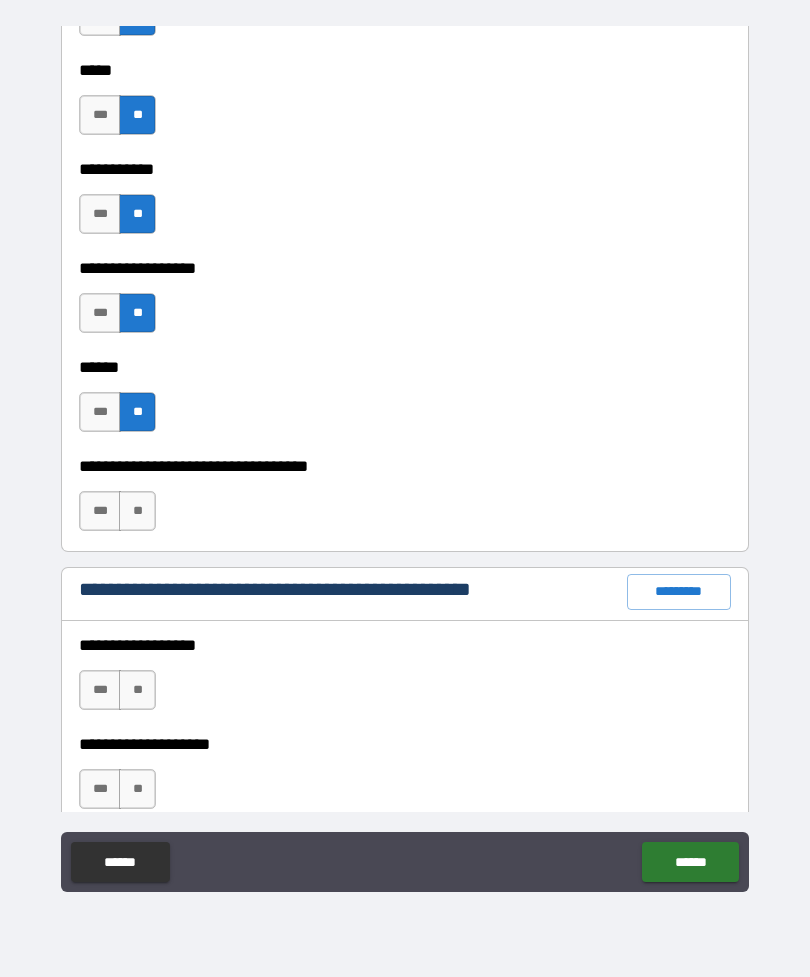 click on "**" at bounding box center (137, 511) 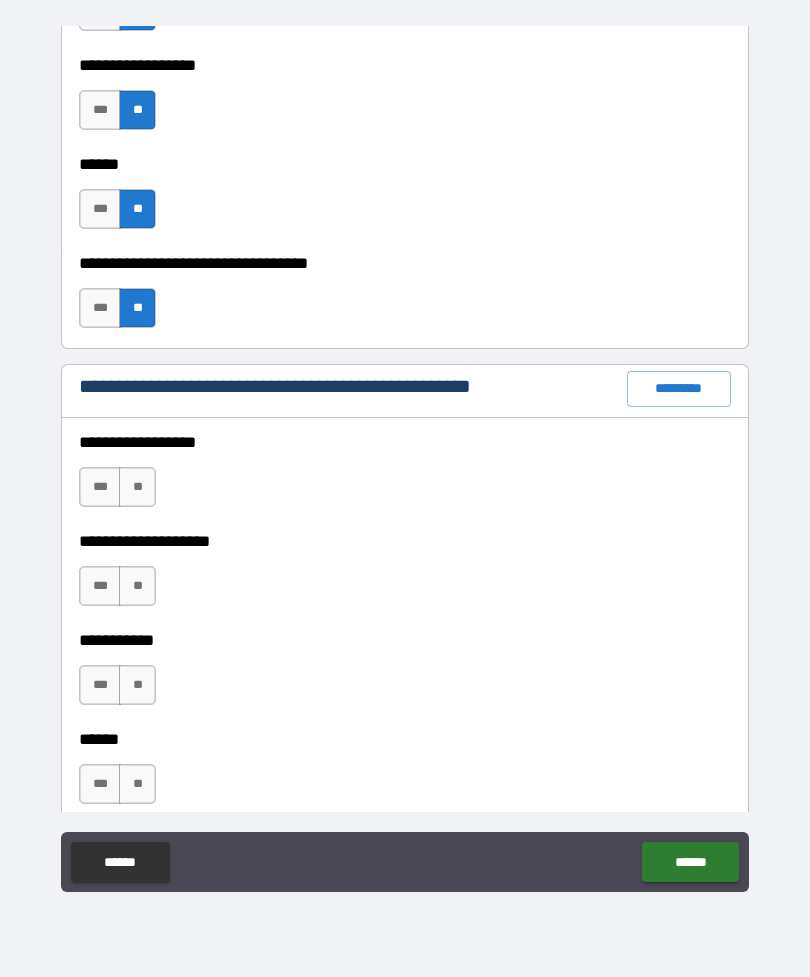 scroll, scrollTop: 2272, scrollLeft: 0, axis: vertical 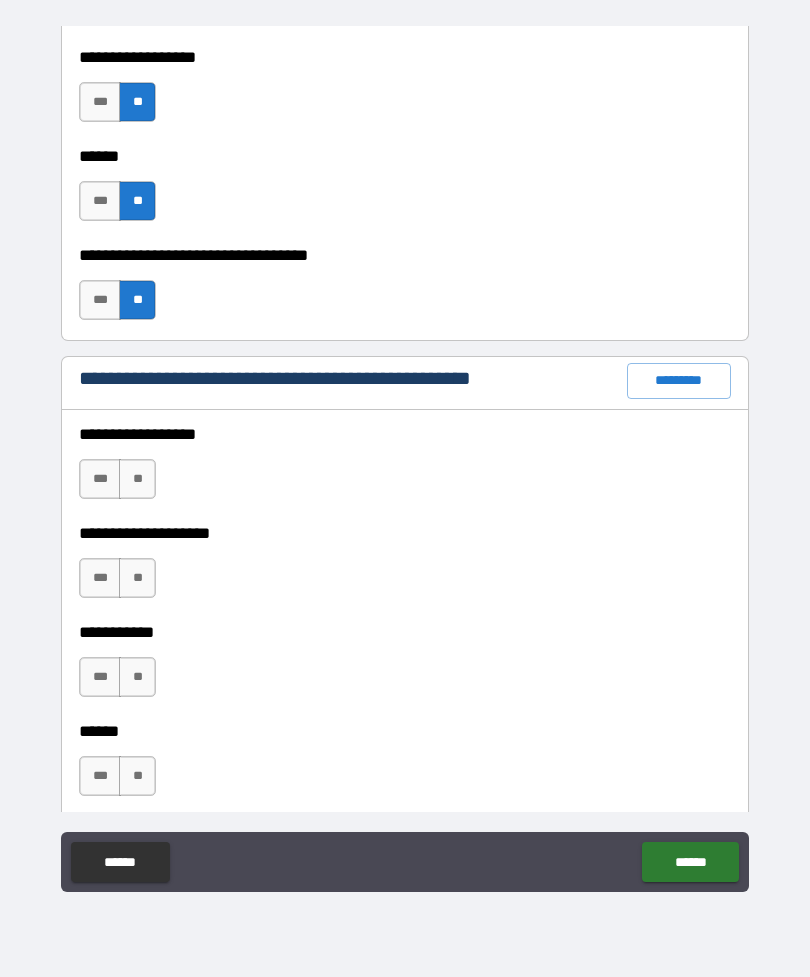 click on "**" at bounding box center [137, 479] 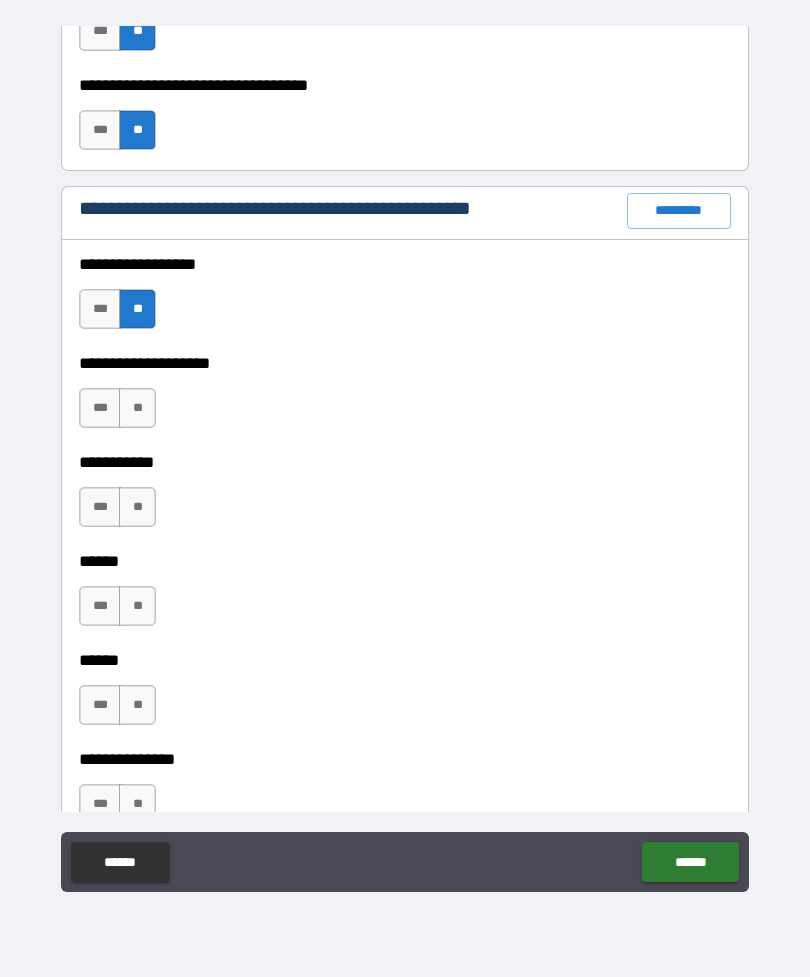 scroll, scrollTop: 2437, scrollLeft: 0, axis: vertical 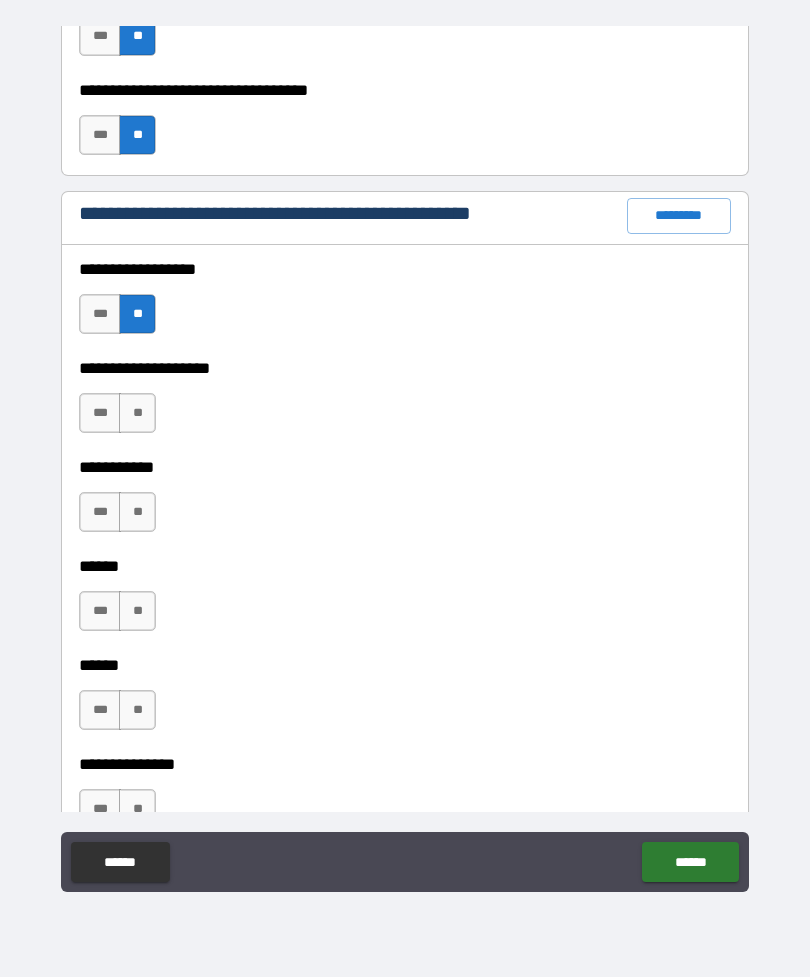 click on "**" at bounding box center (137, 413) 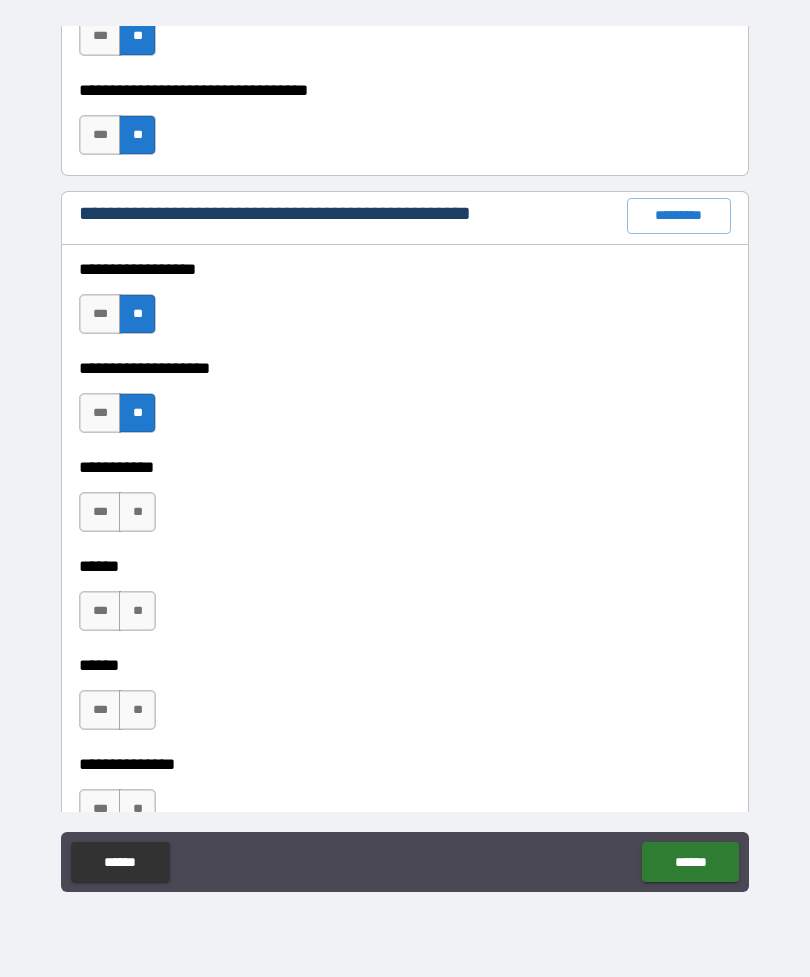 click on "**" at bounding box center (137, 512) 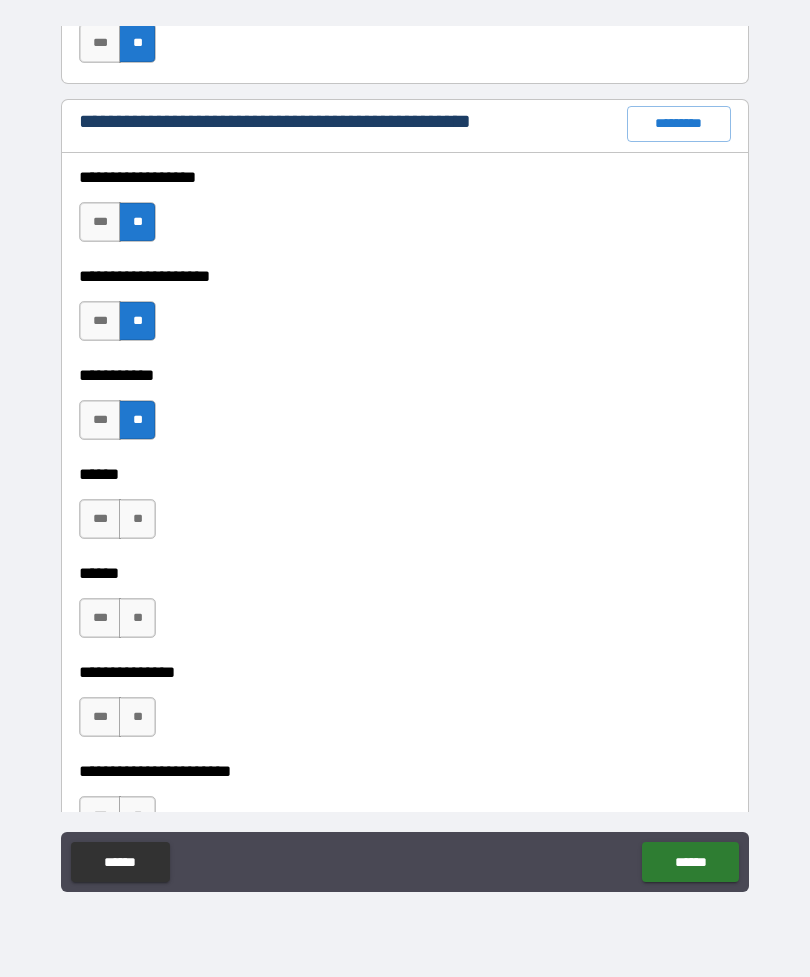 scroll, scrollTop: 2623, scrollLeft: 0, axis: vertical 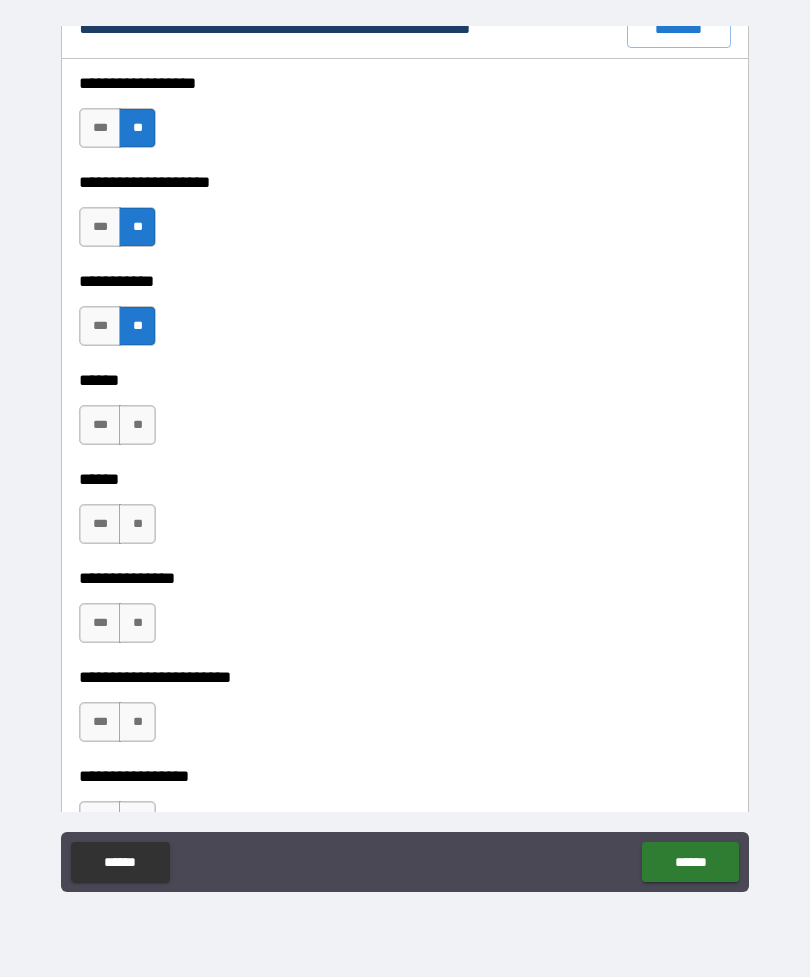 click on "**" at bounding box center [137, 425] 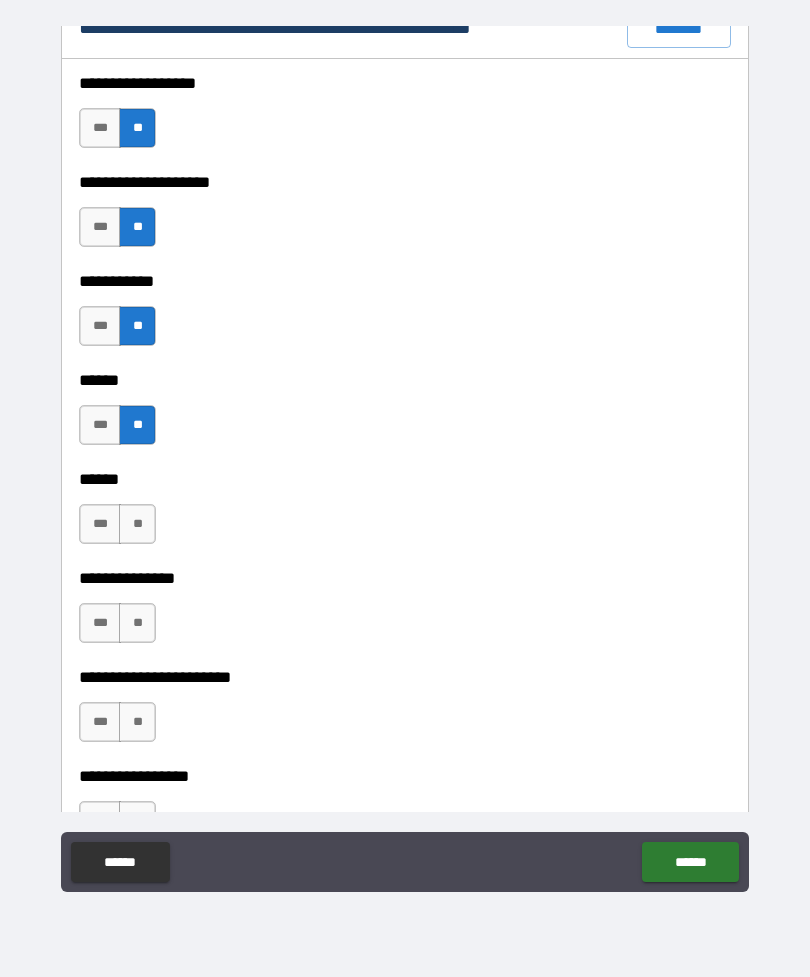 click on "**" at bounding box center [137, 524] 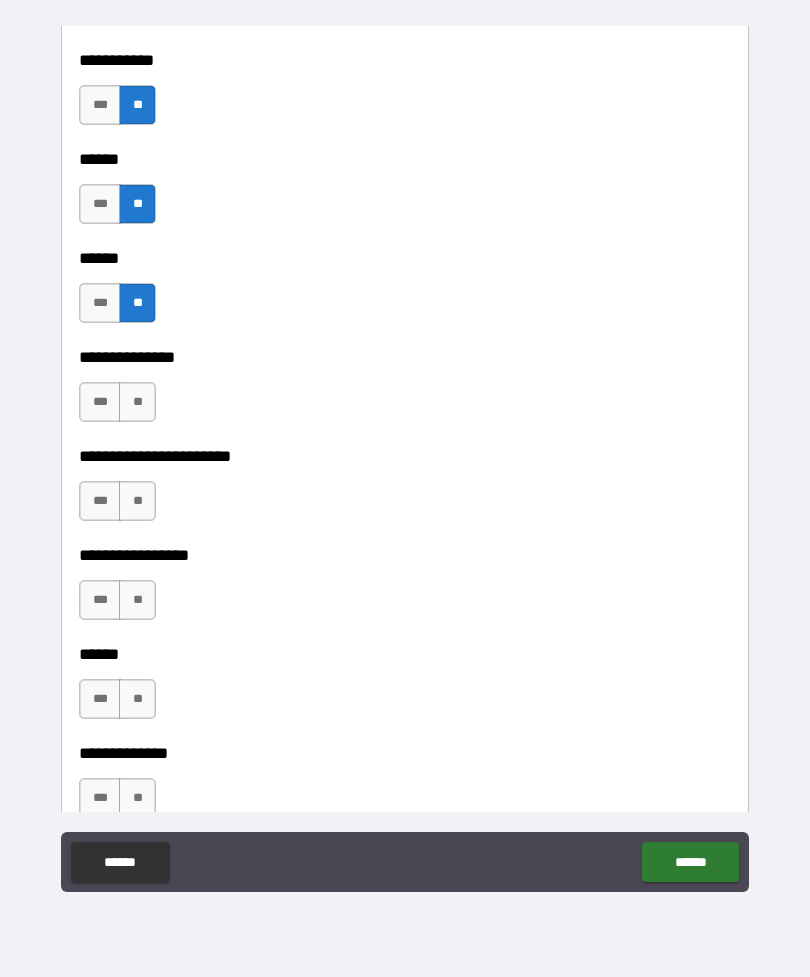 scroll, scrollTop: 2846, scrollLeft: 0, axis: vertical 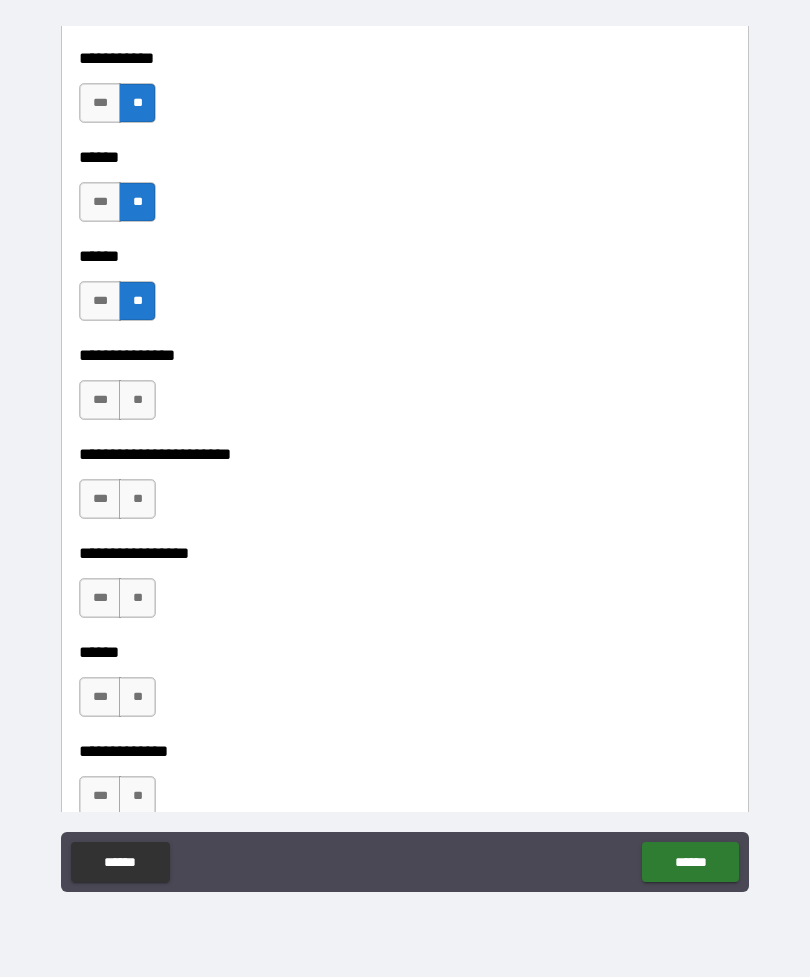 click on "**" at bounding box center [137, 400] 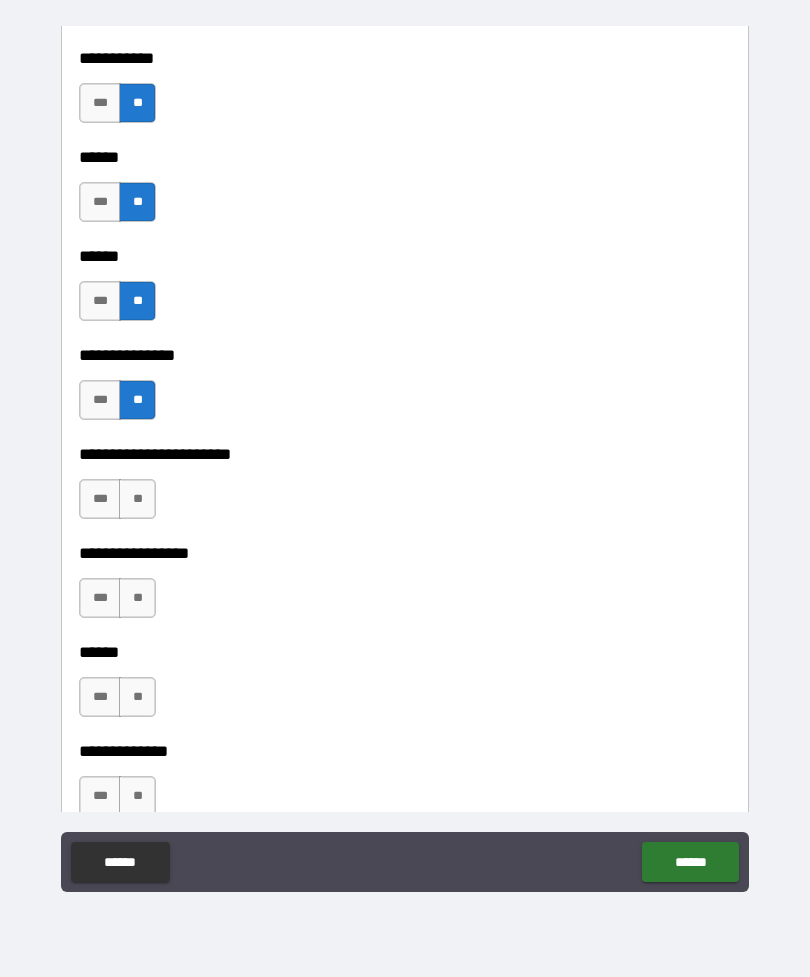 click on "**" at bounding box center (137, 499) 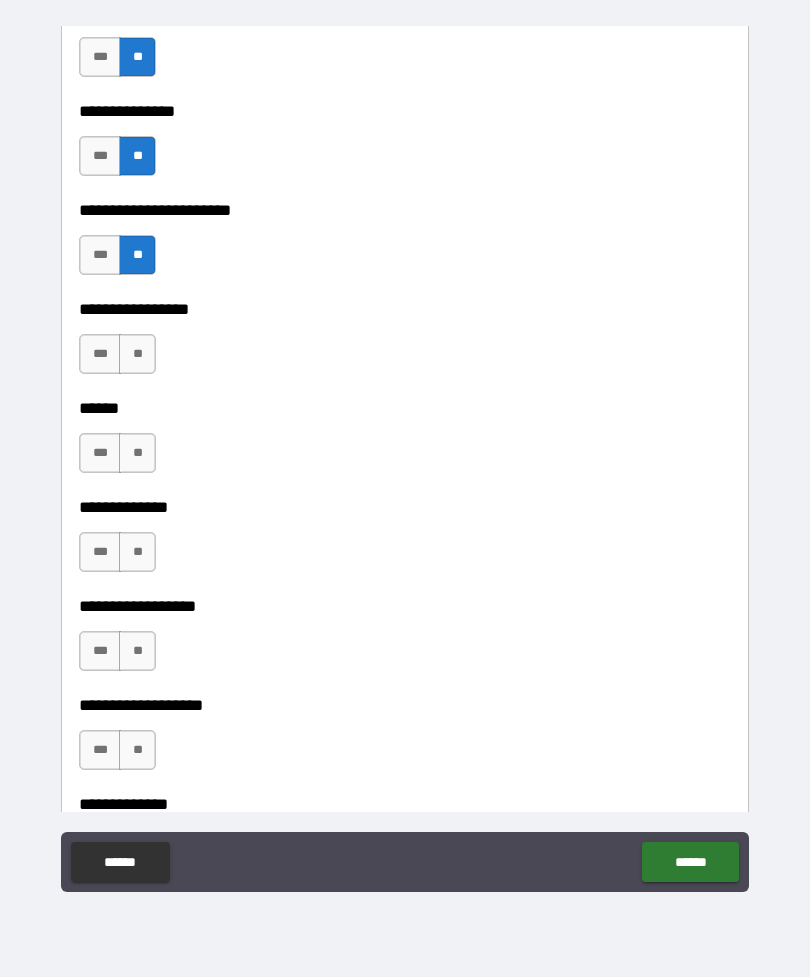 scroll, scrollTop: 3091, scrollLeft: 0, axis: vertical 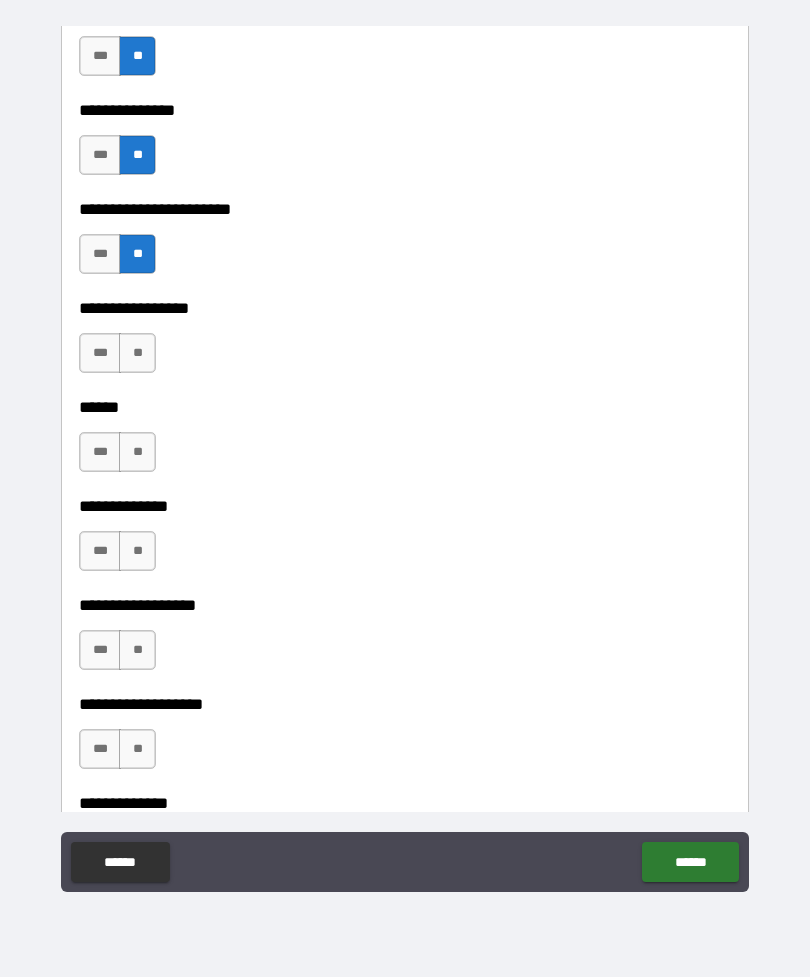 click on "**" at bounding box center [137, 353] 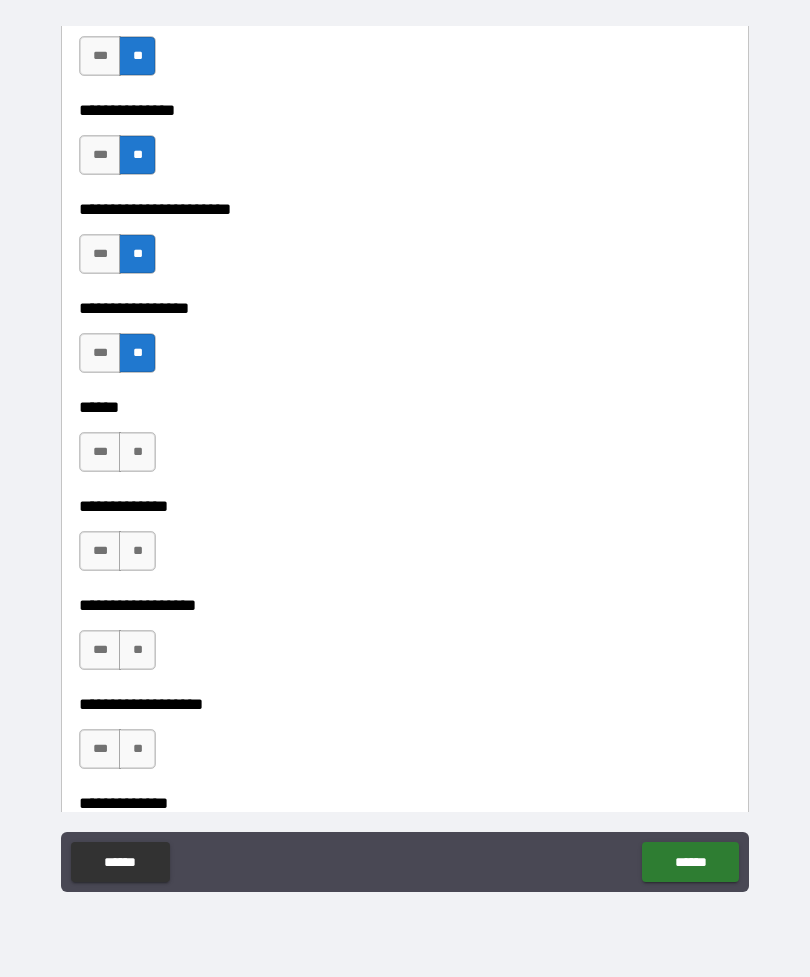 click on "**" at bounding box center (137, 452) 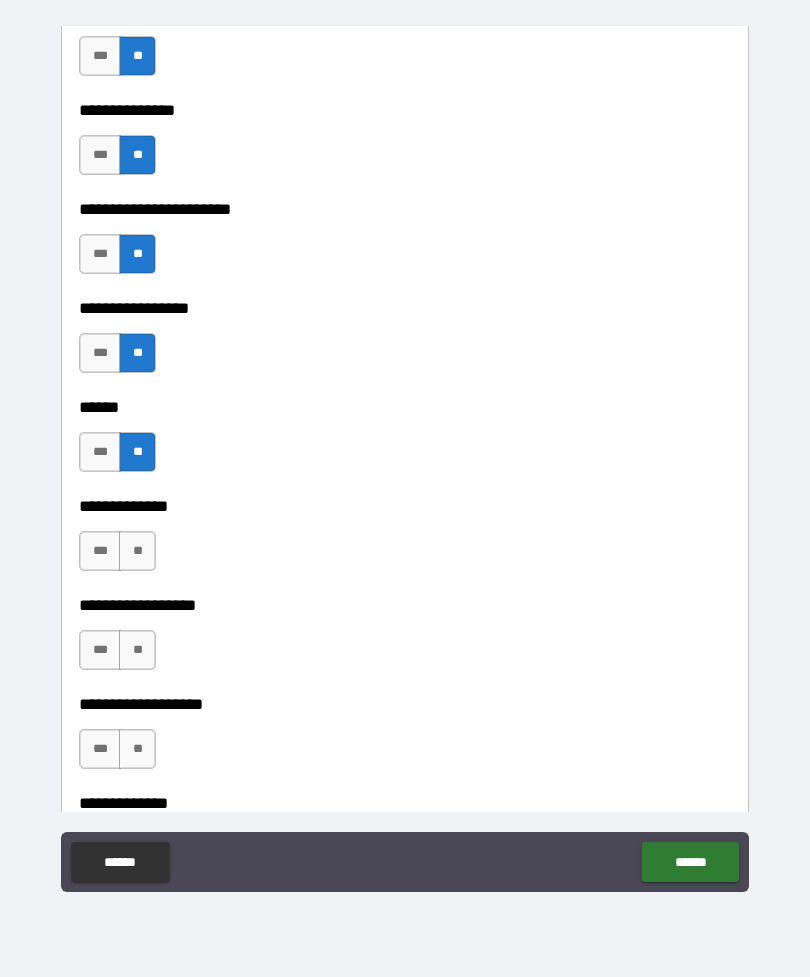 click on "**" at bounding box center [137, 551] 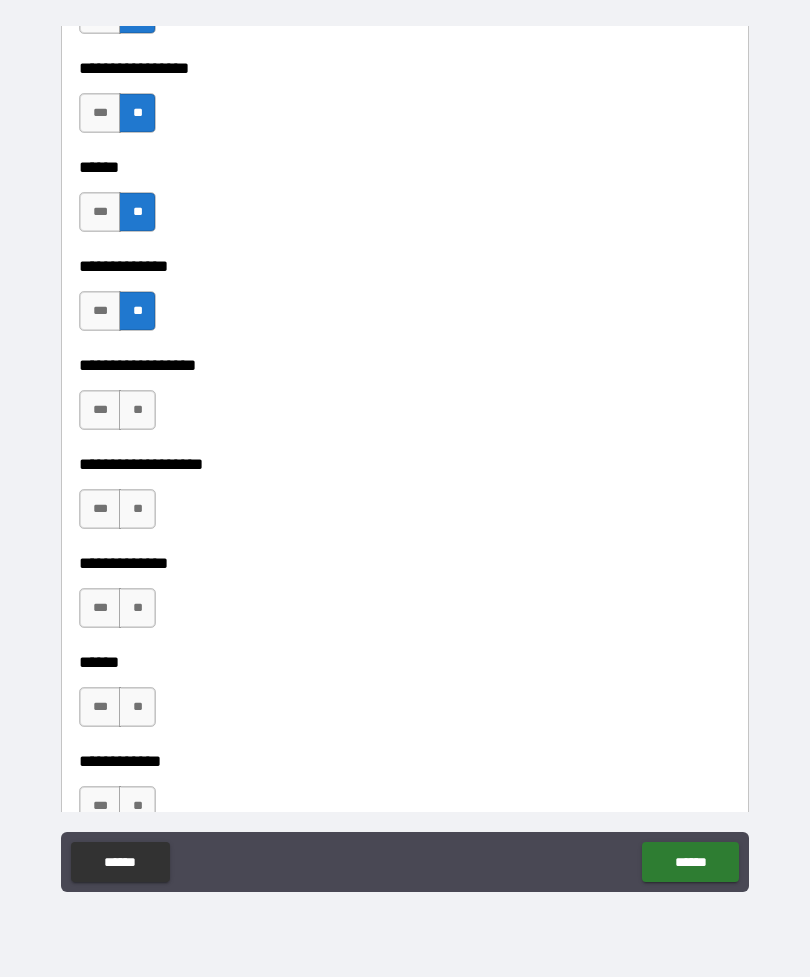 scroll, scrollTop: 3332, scrollLeft: 0, axis: vertical 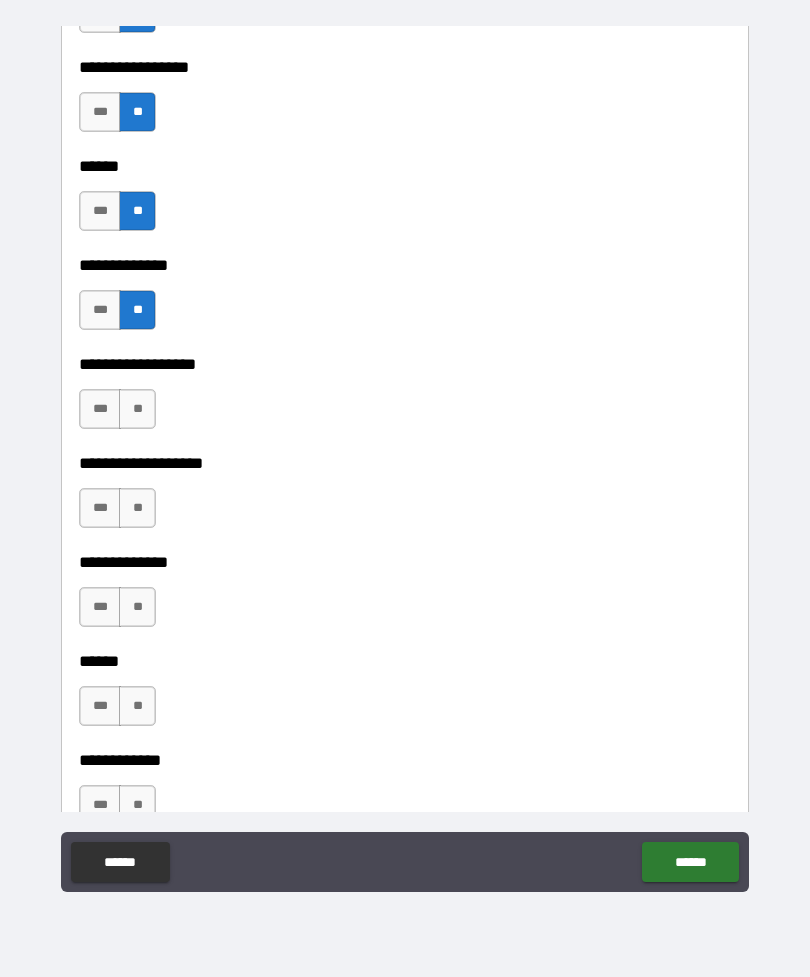 click on "**" at bounding box center [137, 409] 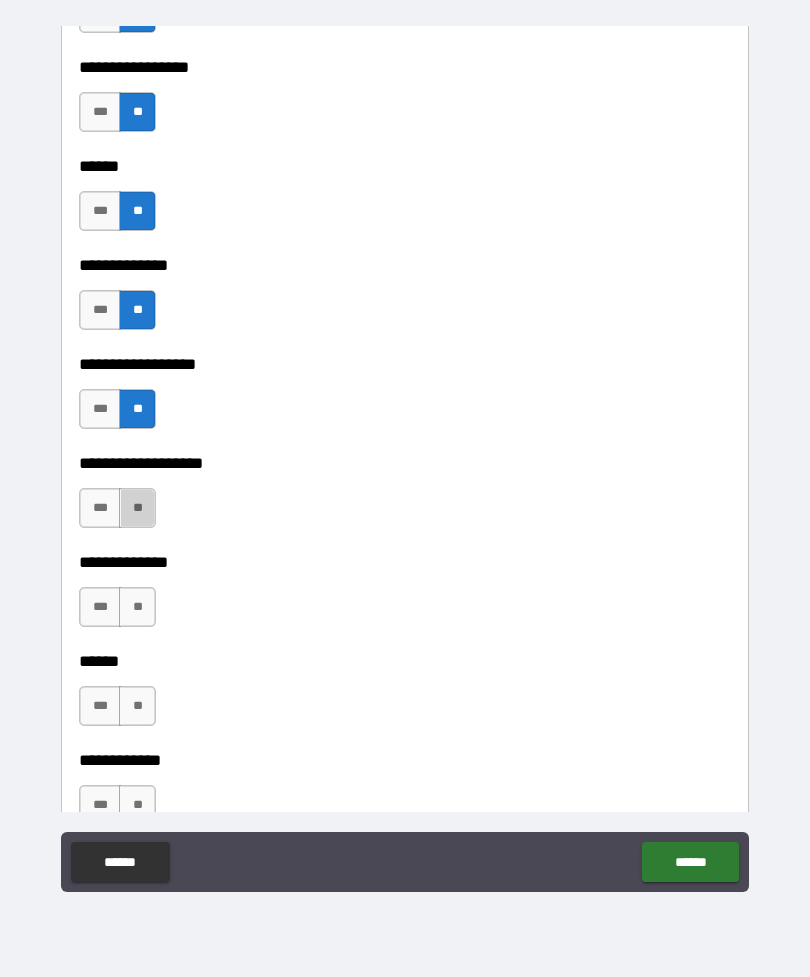 click on "**" at bounding box center (137, 508) 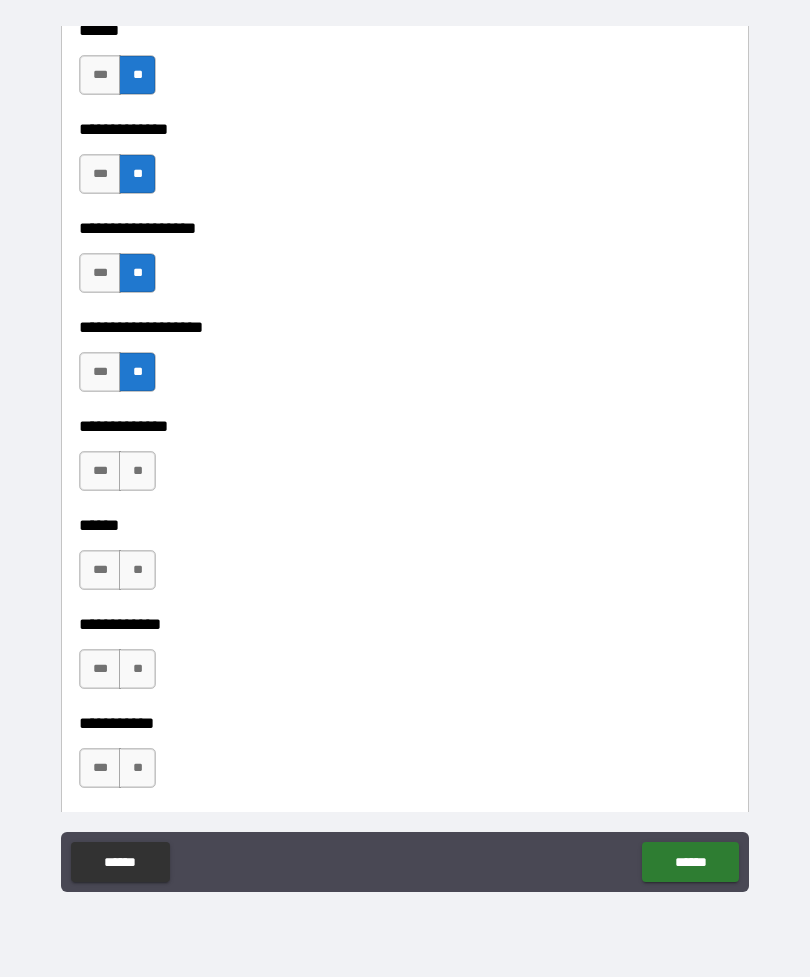 scroll, scrollTop: 3586, scrollLeft: 0, axis: vertical 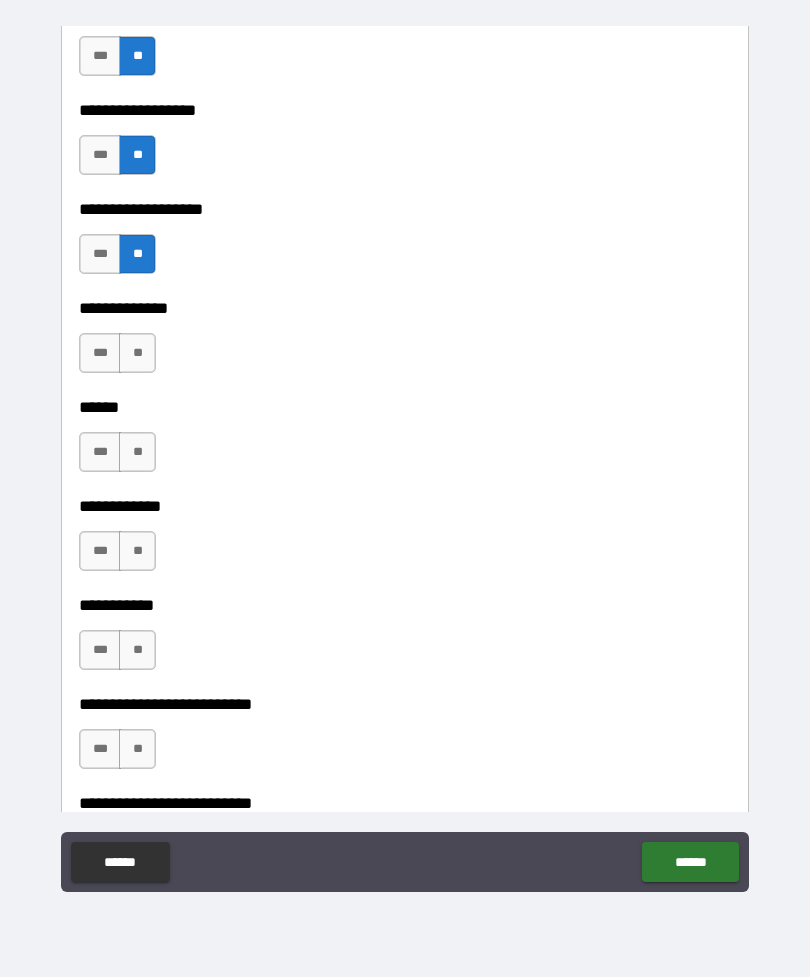 click on "**" at bounding box center (137, 353) 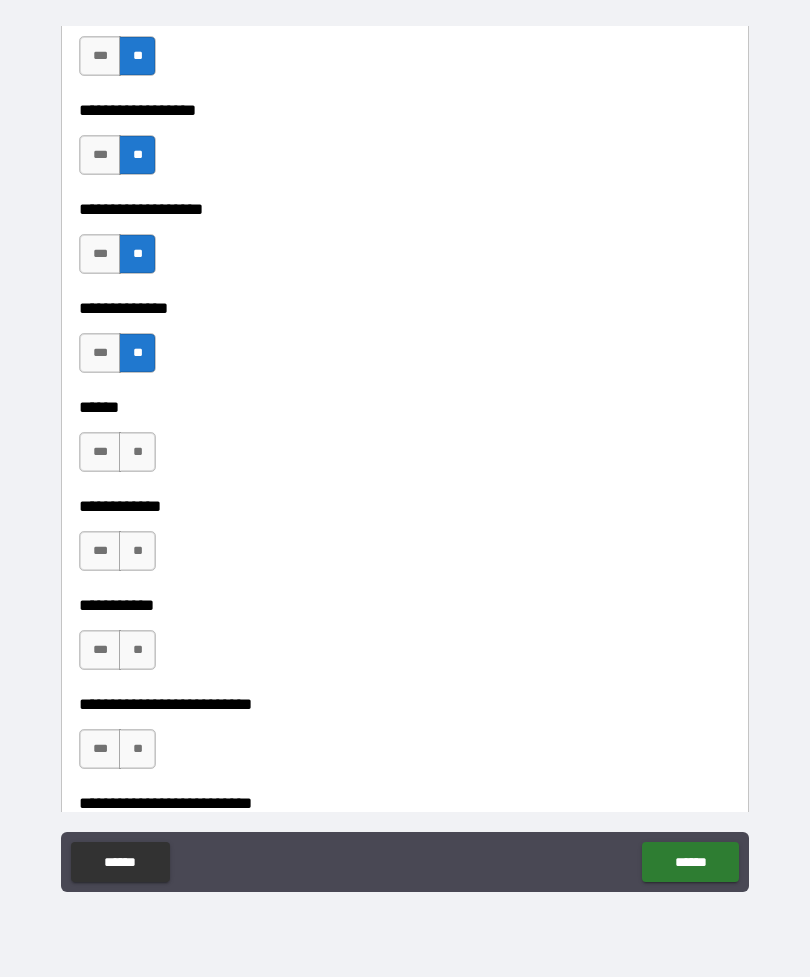 click on "**" at bounding box center (137, 452) 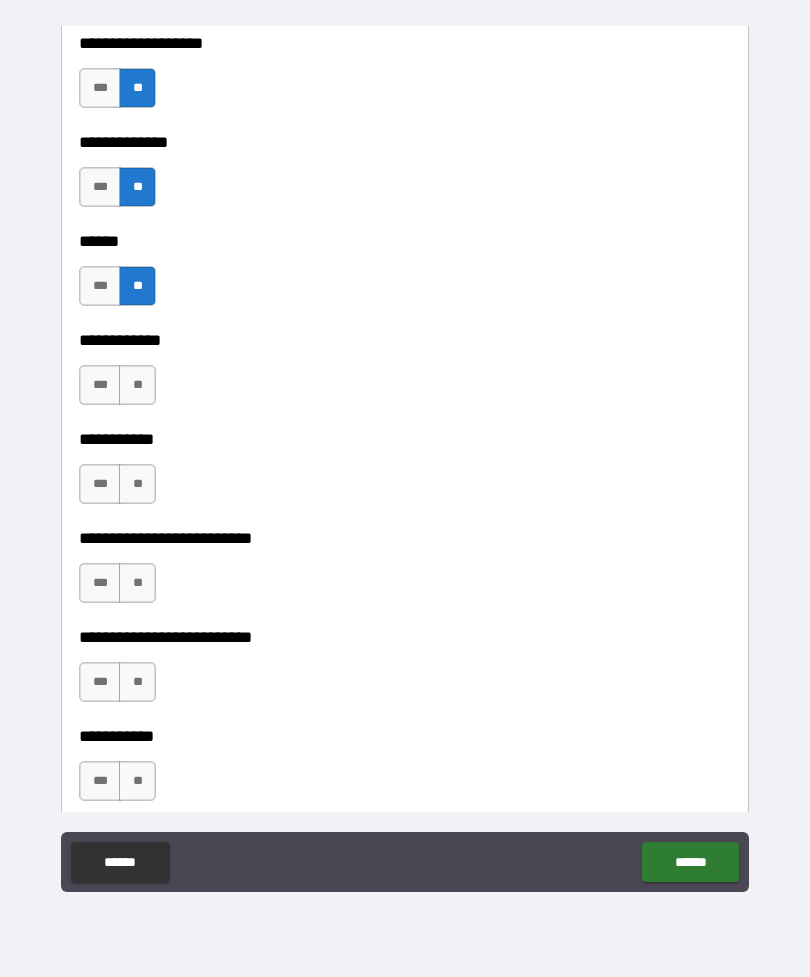 scroll, scrollTop: 3753, scrollLeft: 0, axis: vertical 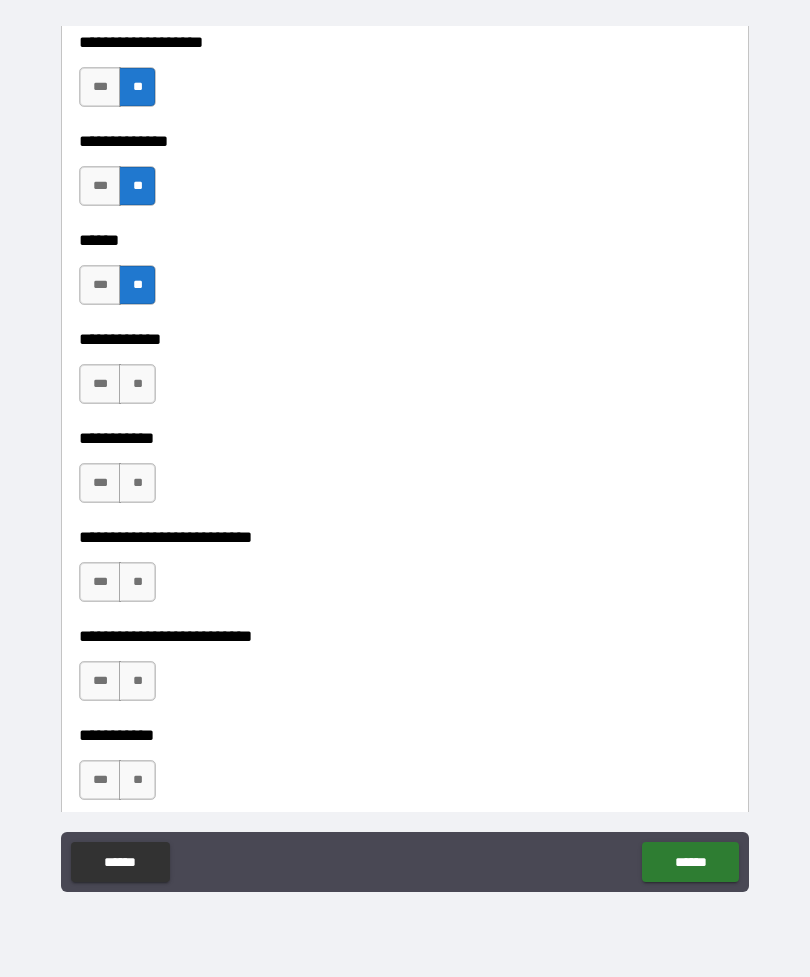 click on "**" at bounding box center (137, 384) 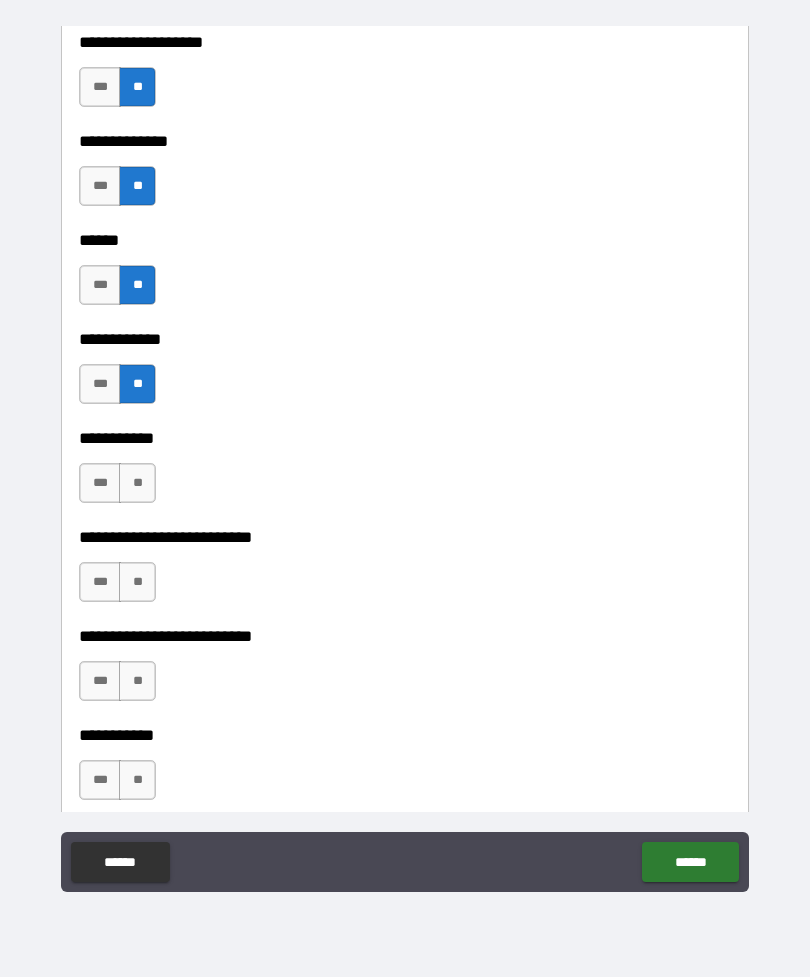 click on "**" at bounding box center (137, 483) 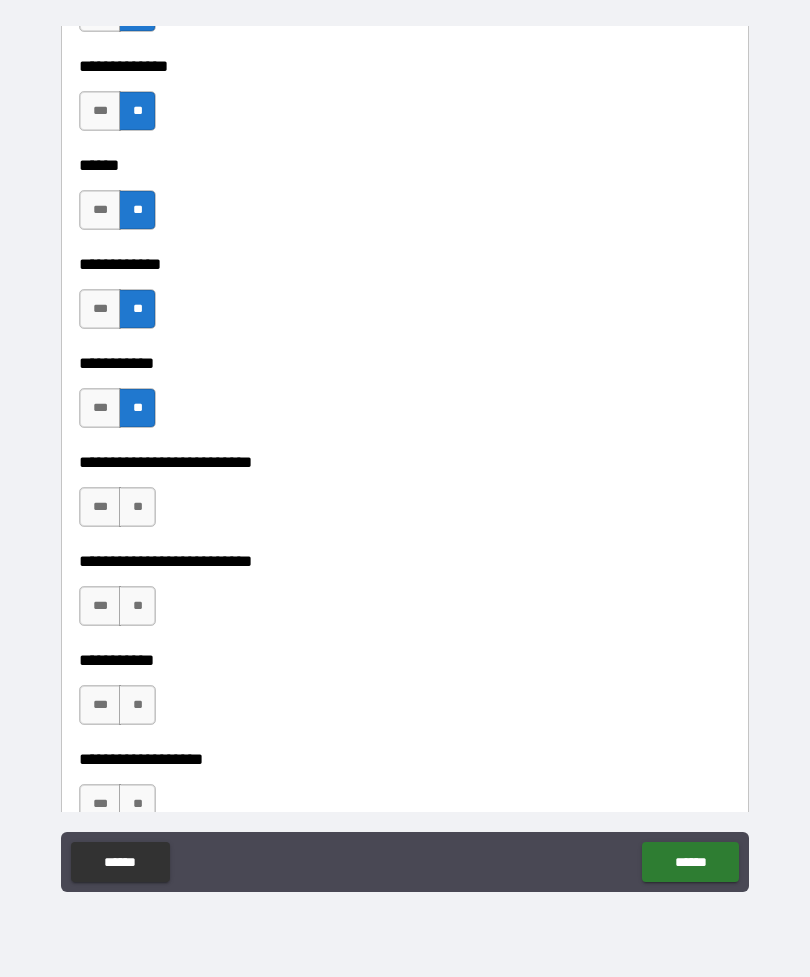 scroll, scrollTop: 3936, scrollLeft: 0, axis: vertical 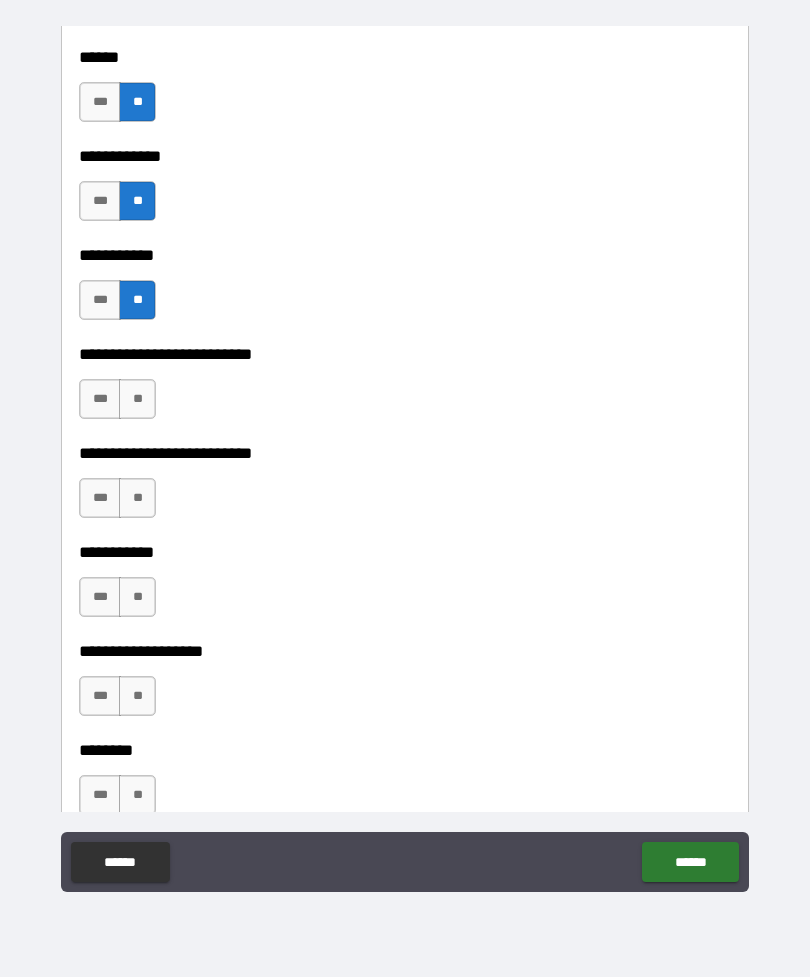 click on "**" at bounding box center [137, 399] 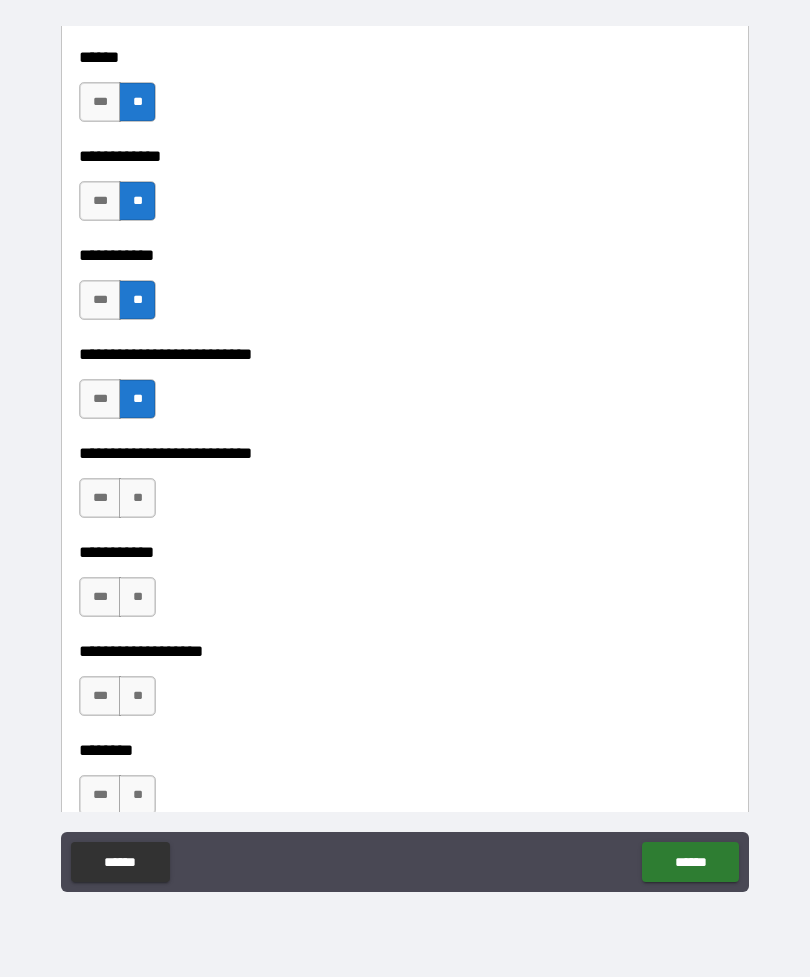 click on "**" at bounding box center [137, 498] 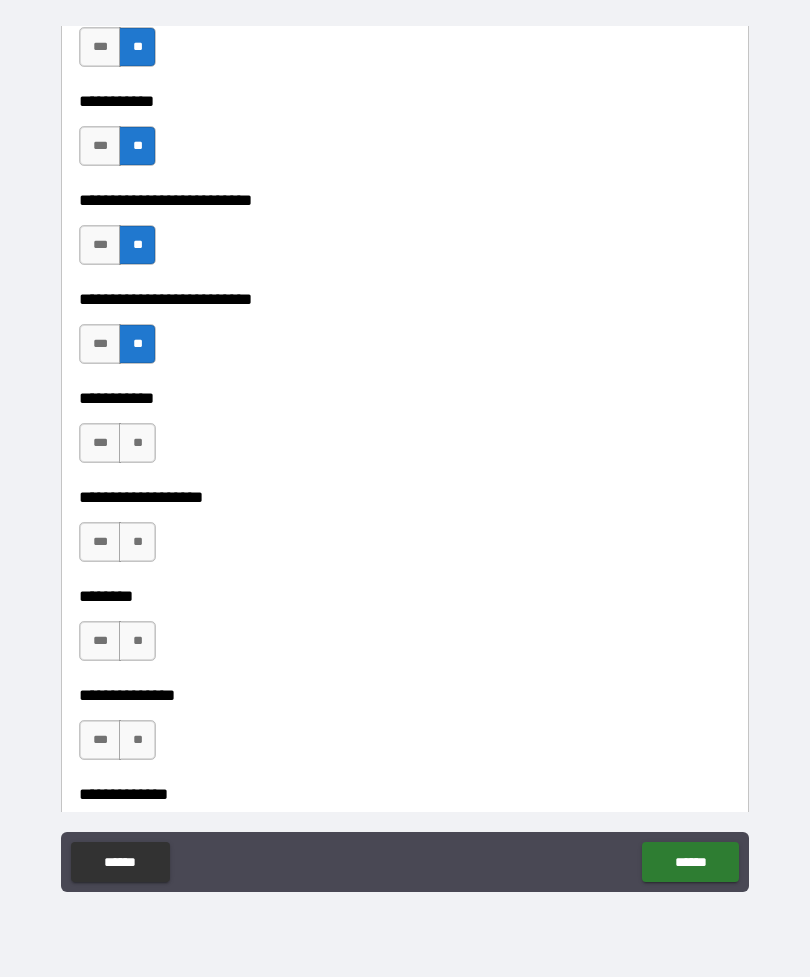 scroll, scrollTop: 4093, scrollLeft: 0, axis: vertical 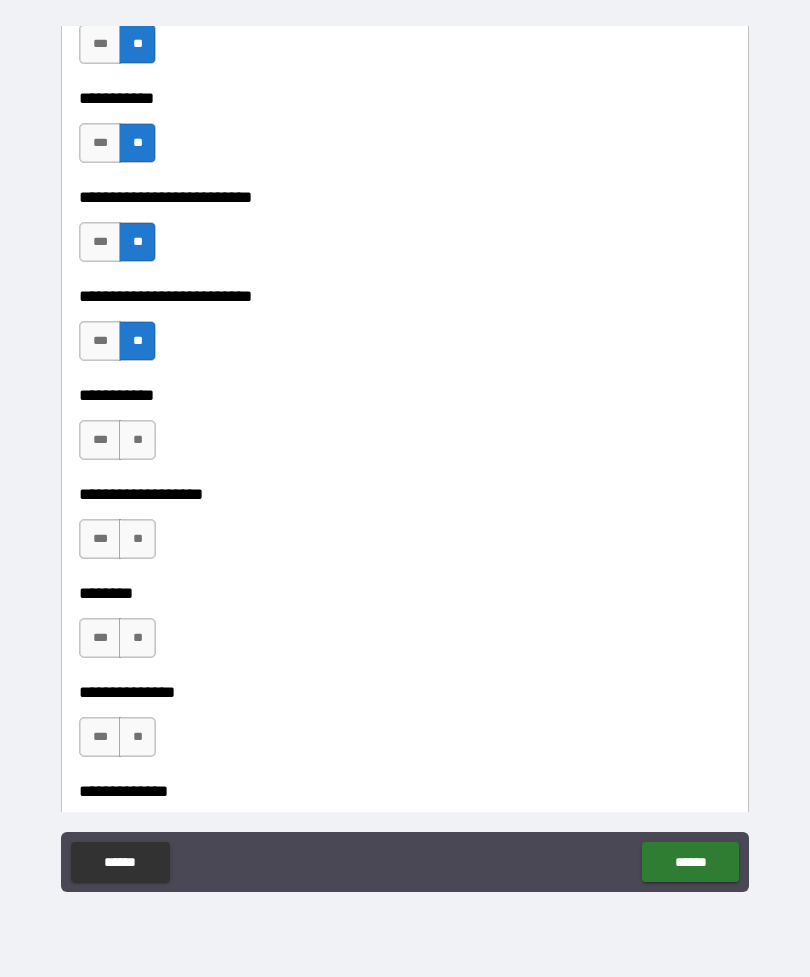 click on "**" at bounding box center [137, 440] 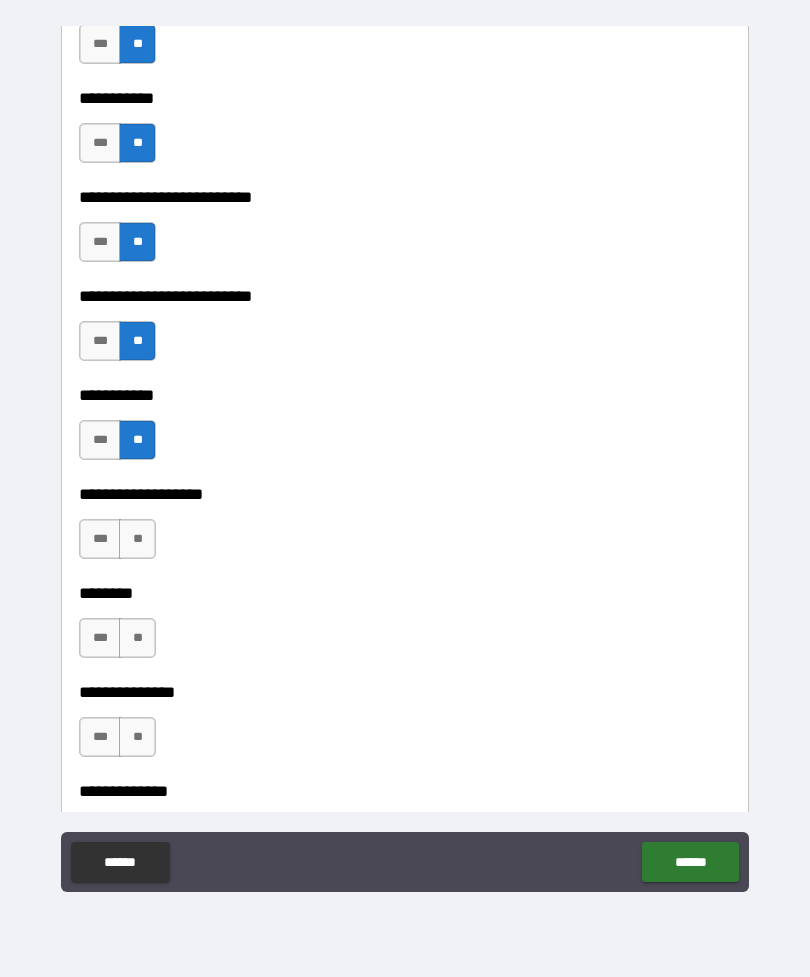 click on "**" at bounding box center (137, 539) 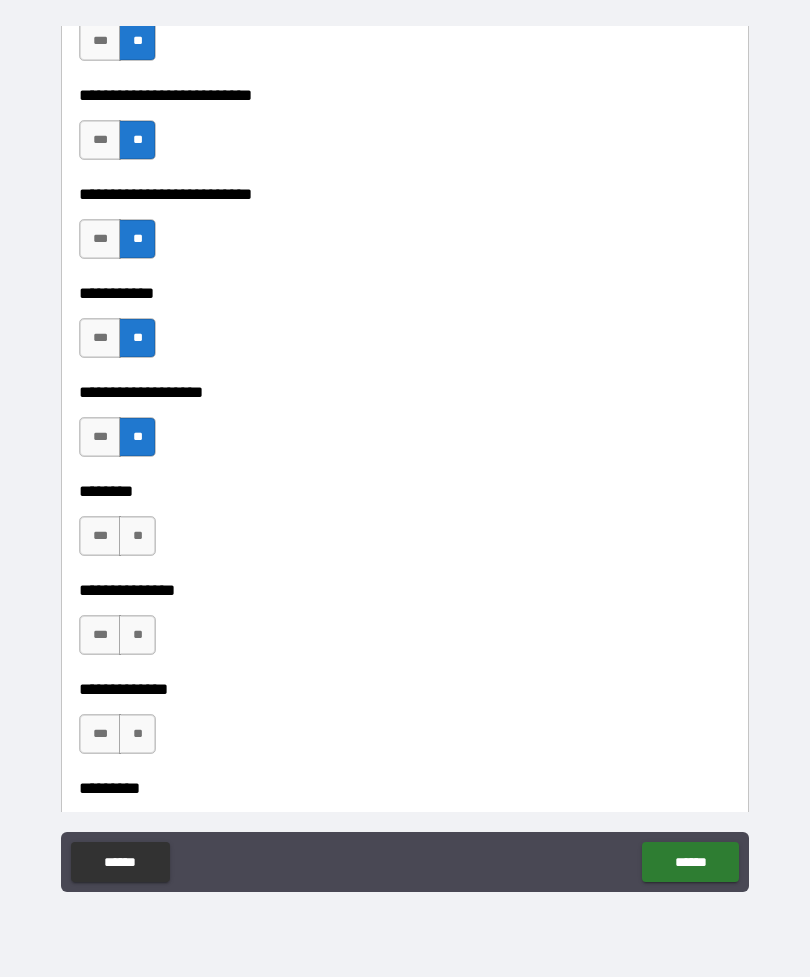 scroll, scrollTop: 4282, scrollLeft: 0, axis: vertical 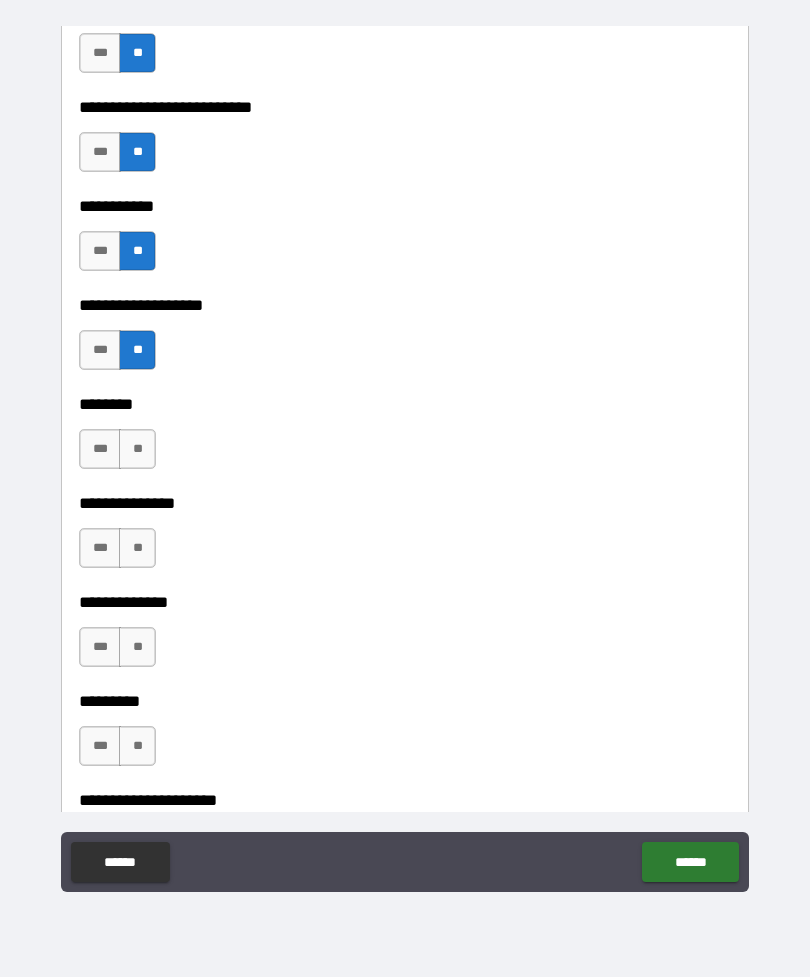 click on "**" at bounding box center (137, 449) 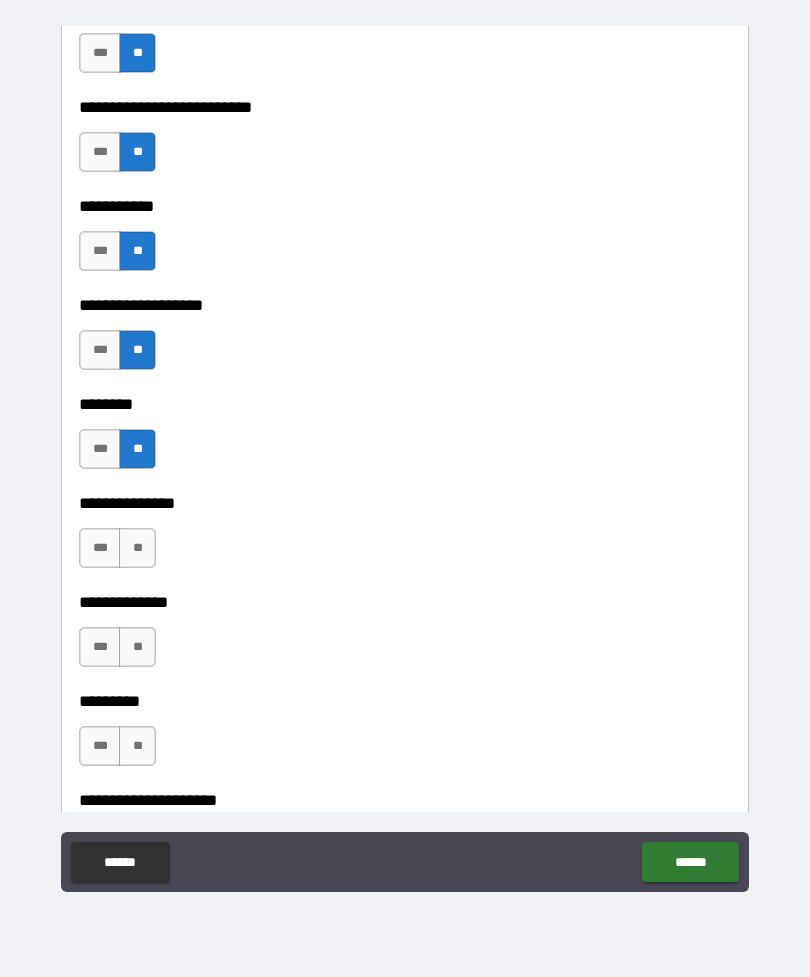 click on "**" at bounding box center [137, 548] 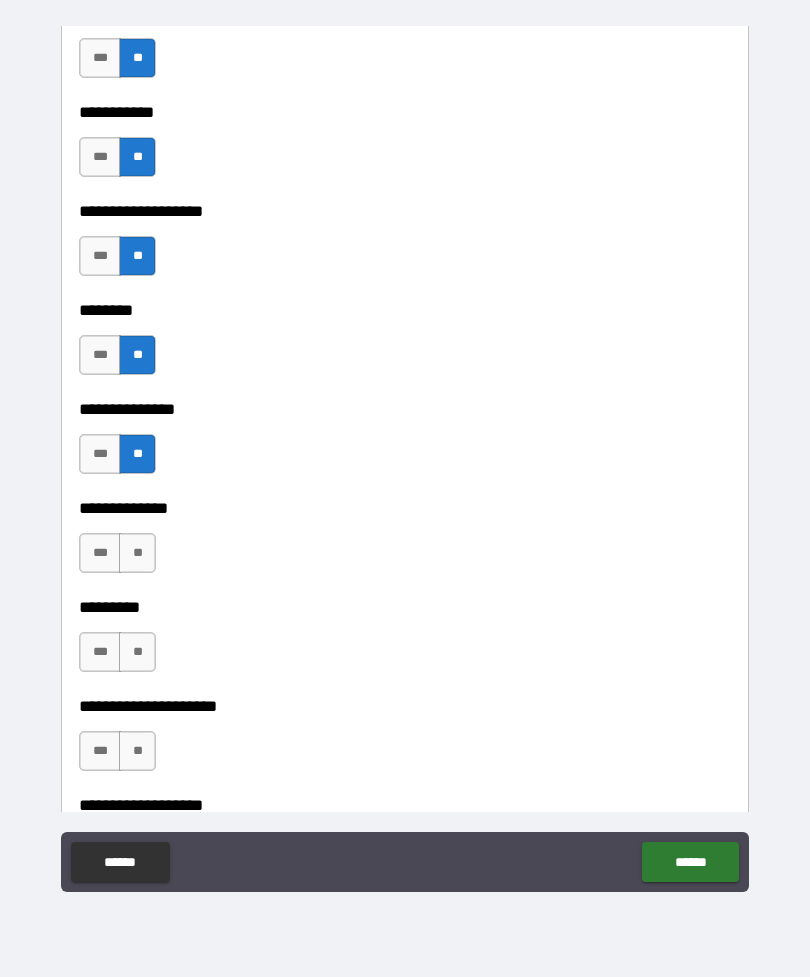 scroll, scrollTop: 4508, scrollLeft: 0, axis: vertical 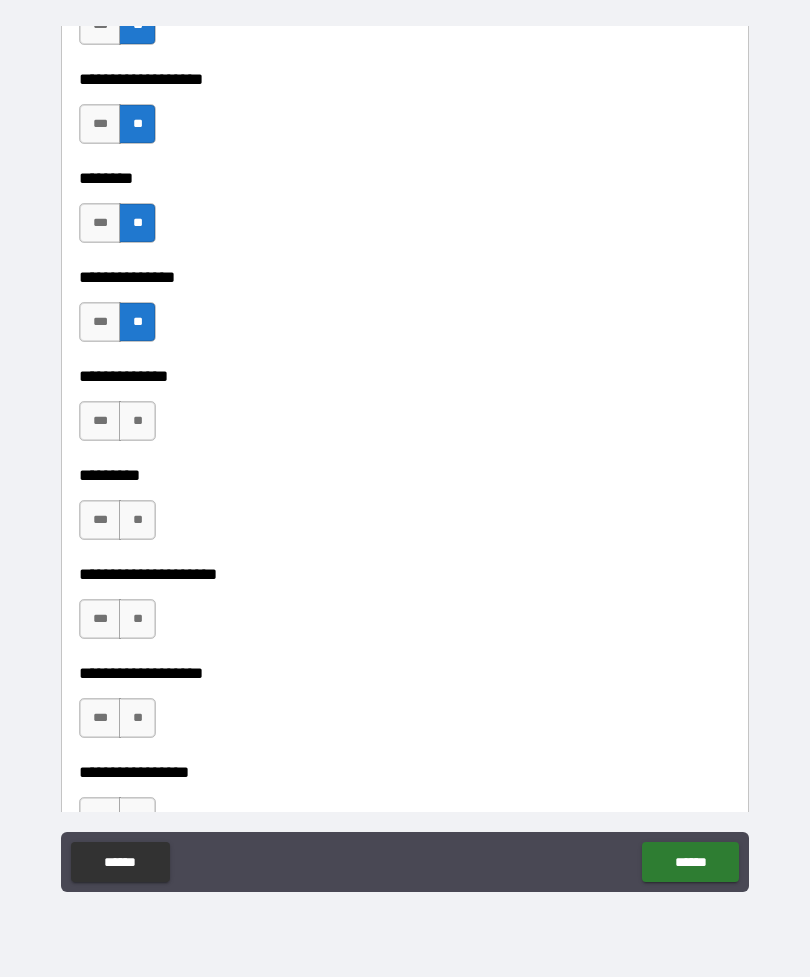 click on "**" at bounding box center (137, 421) 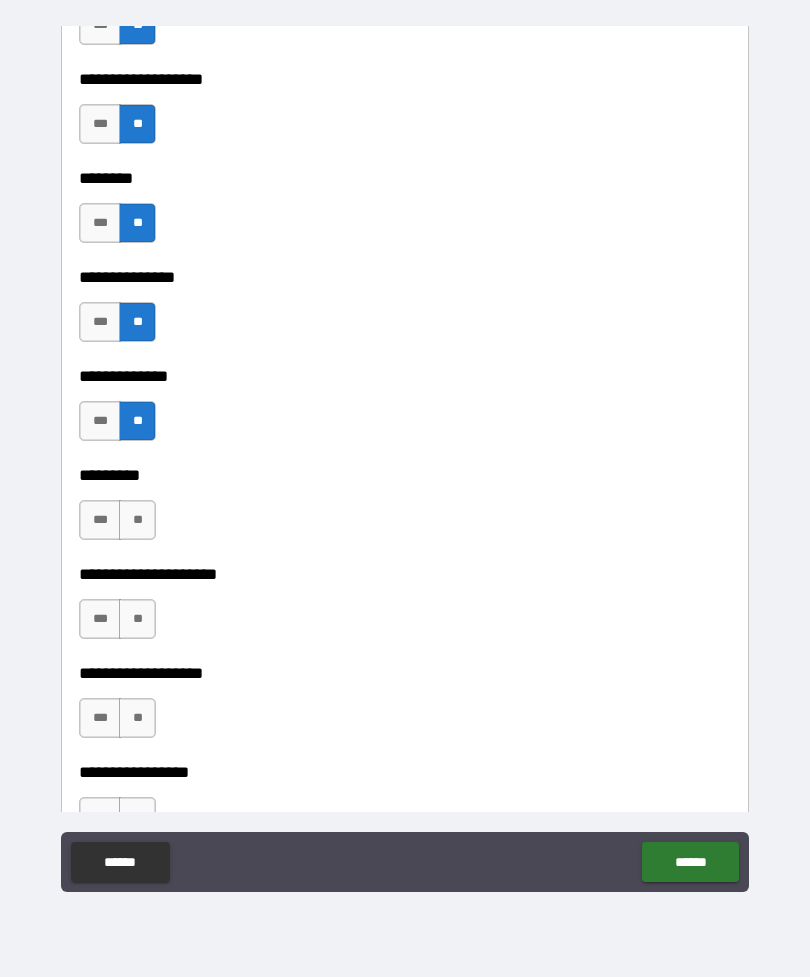 click on "**" at bounding box center [137, 520] 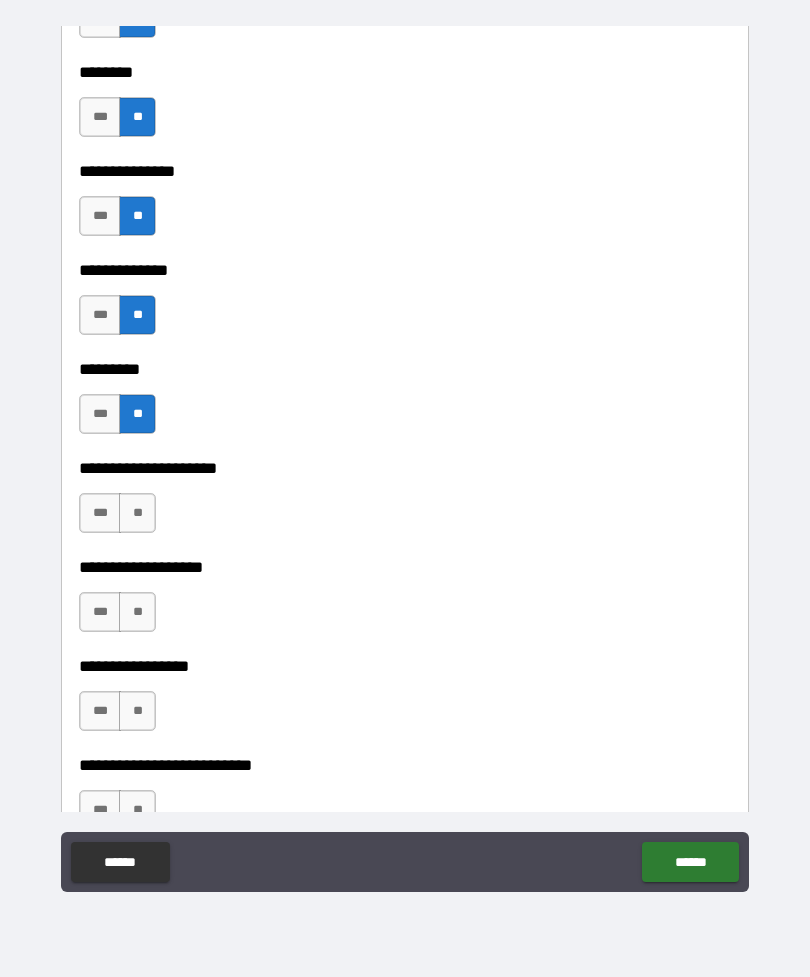 scroll, scrollTop: 4733, scrollLeft: 0, axis: vertical 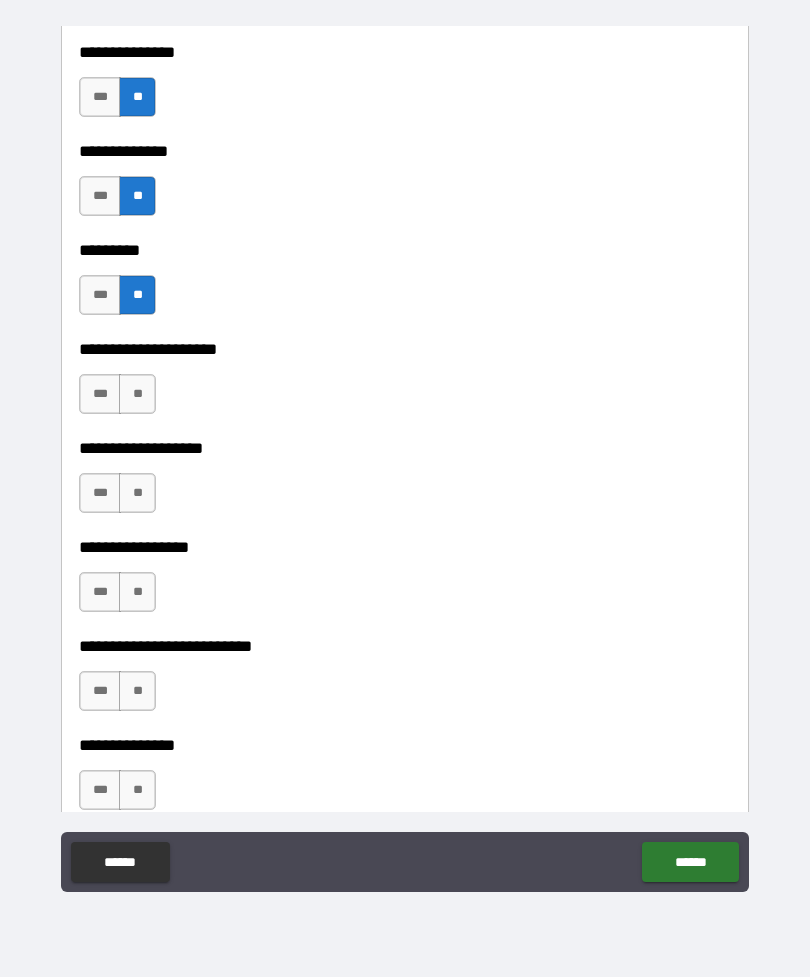 click on "**" at bounding box center (137, 394) 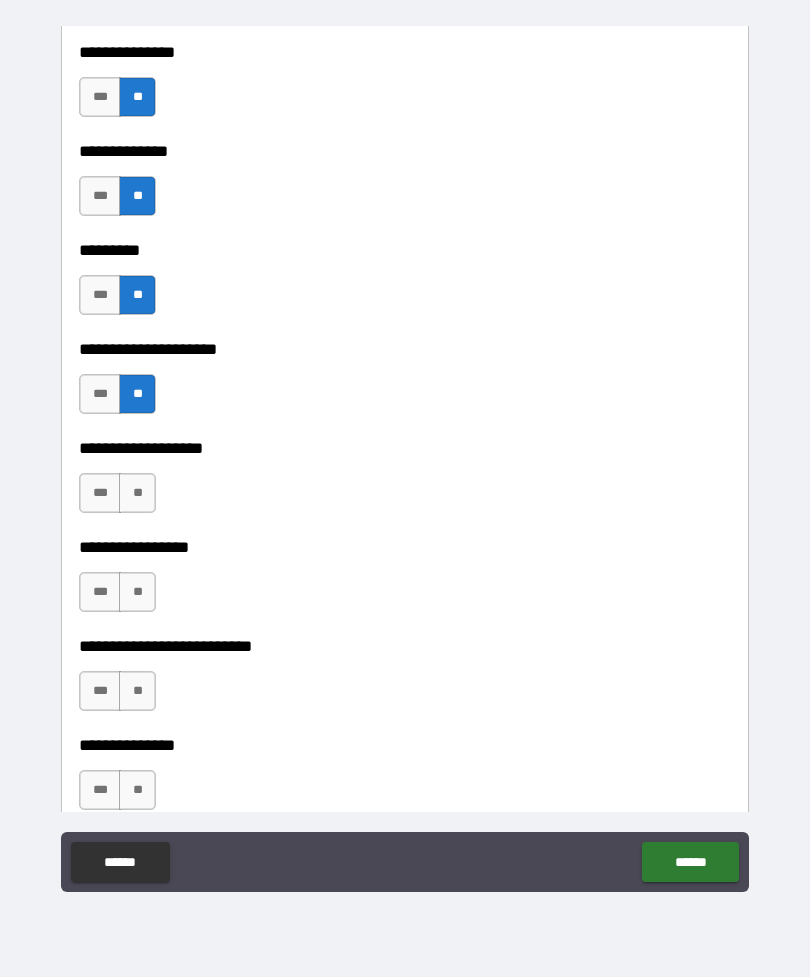 click on "**" at bounding box center (137, 493) 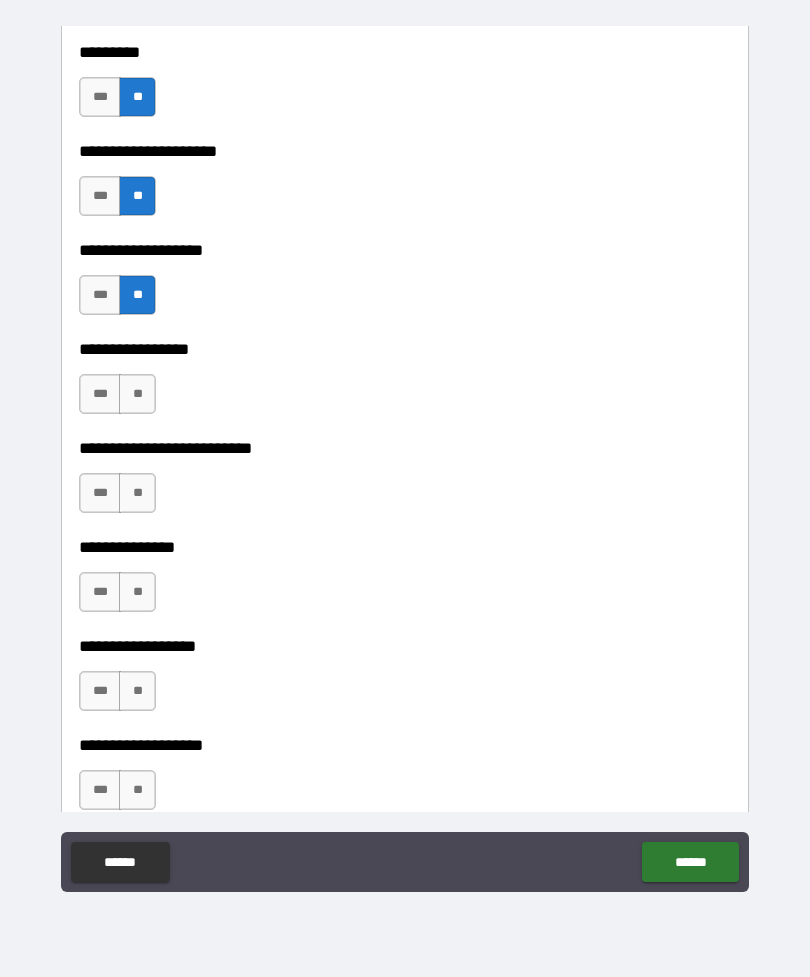 scroll, scrollTop: 4946, scrollLeft: 0, axis: vertical 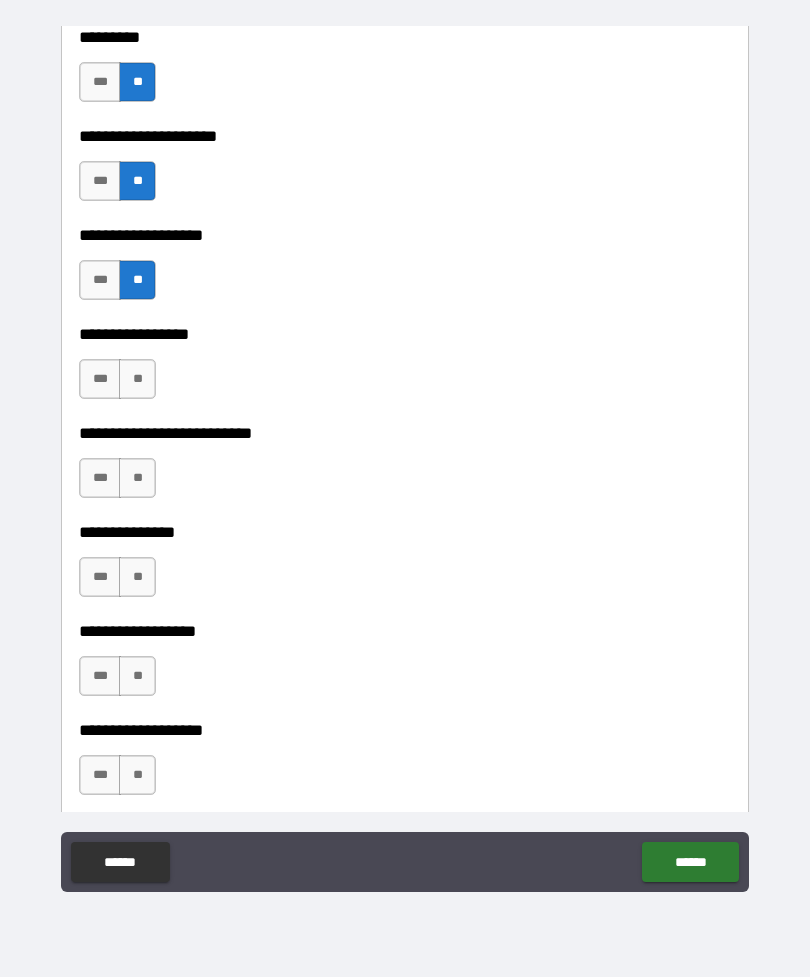 click on "**" at bounding box center (137, 379) 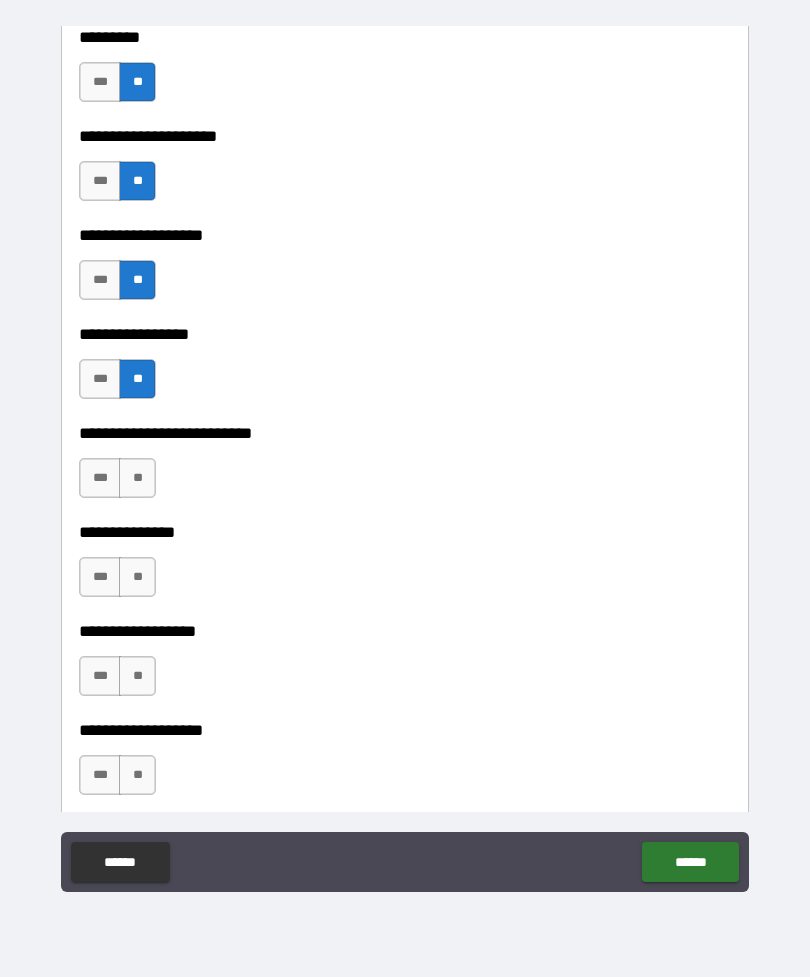 click on "**" at bounding box center [137, 478] 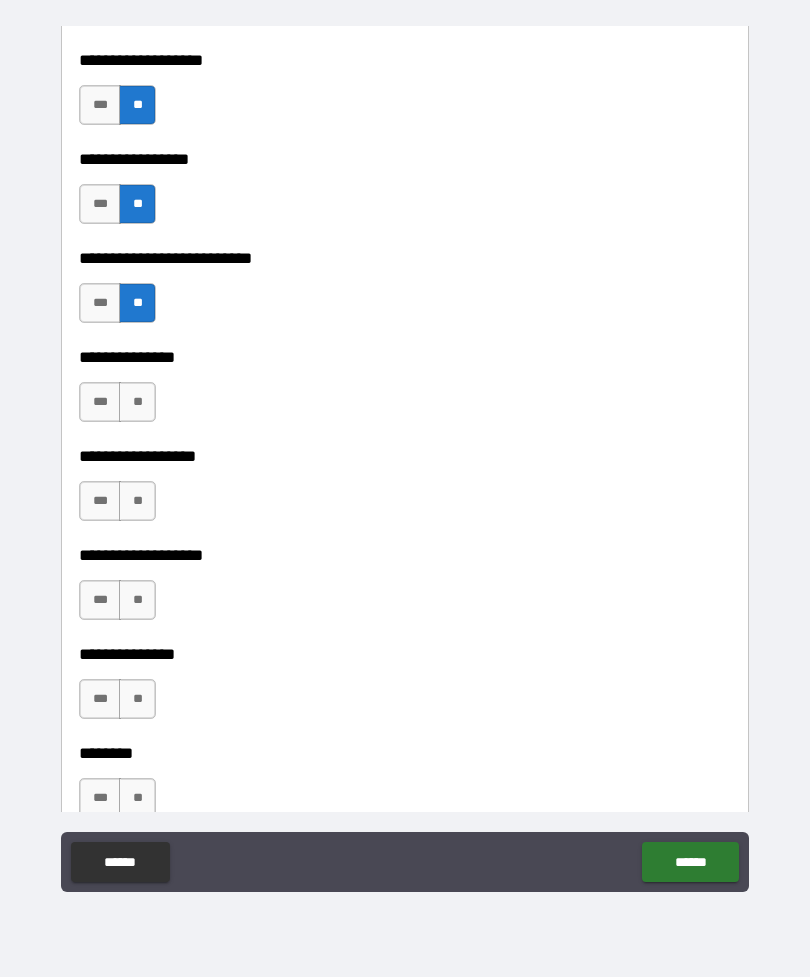 scroll, scrollTop: 5132, scrollLeft: 0, axis: vertical 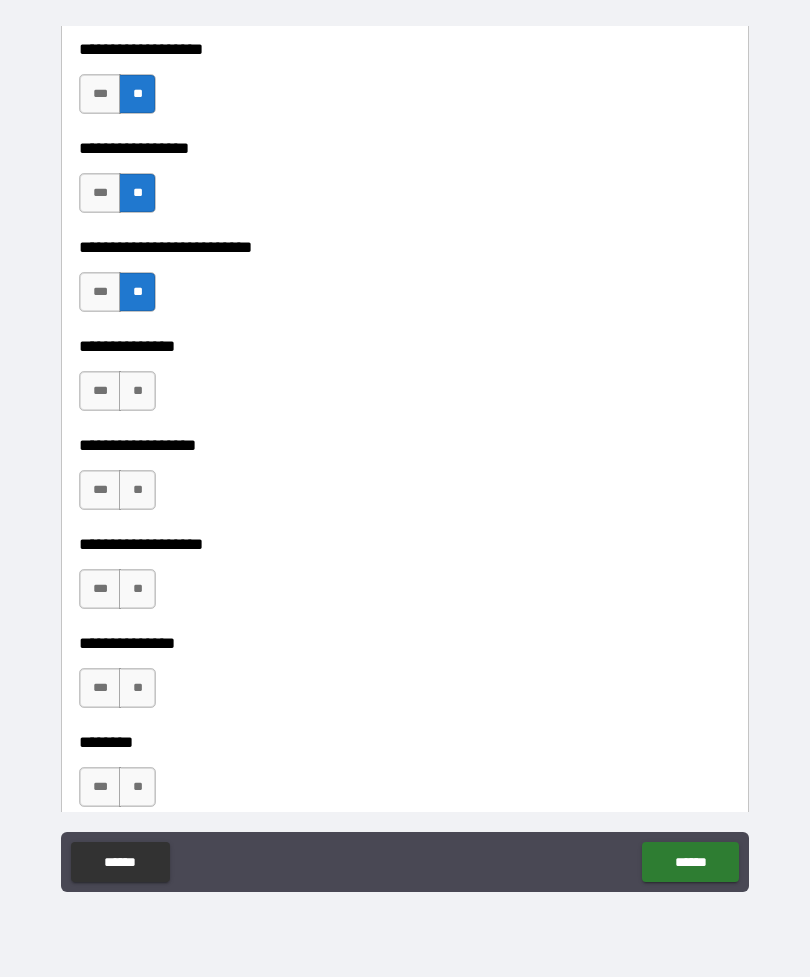click on "**" at bounding box center (137, 391) 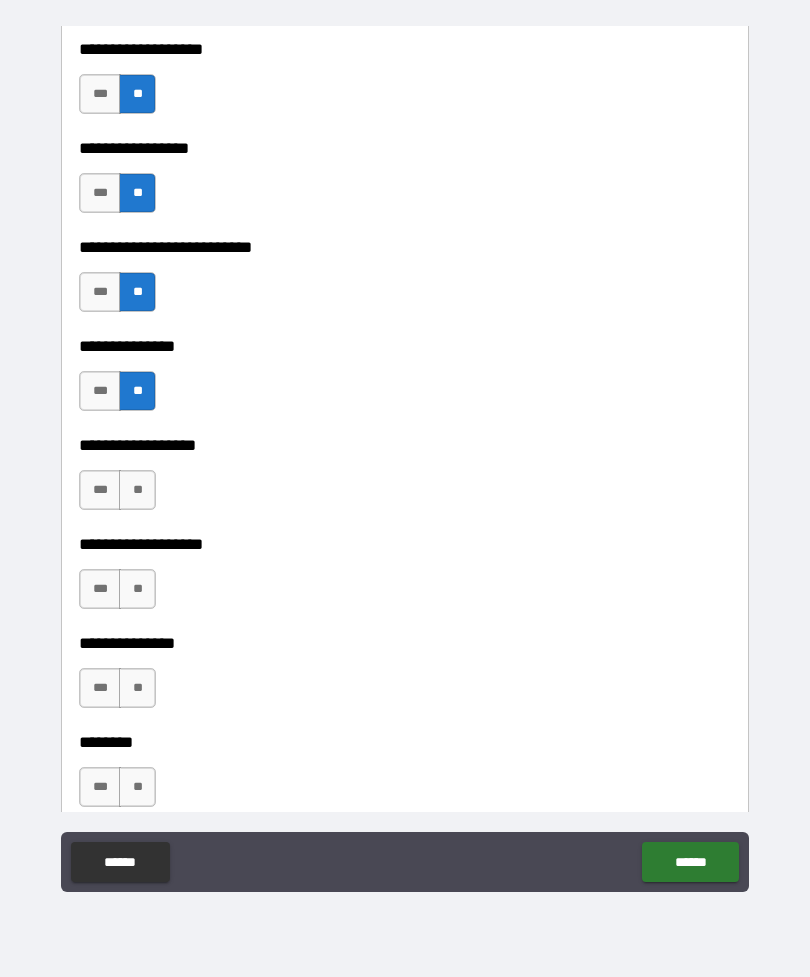 click on "**" at bounding box center [137, 490] 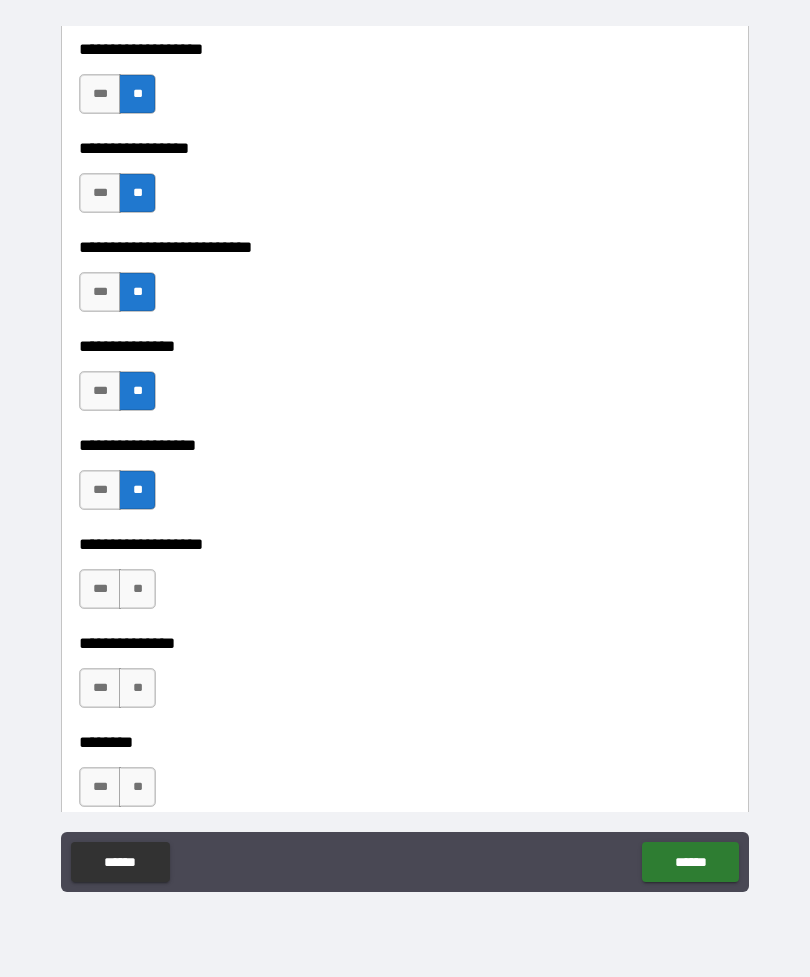 click on "**" at bounding box center [137, 589] 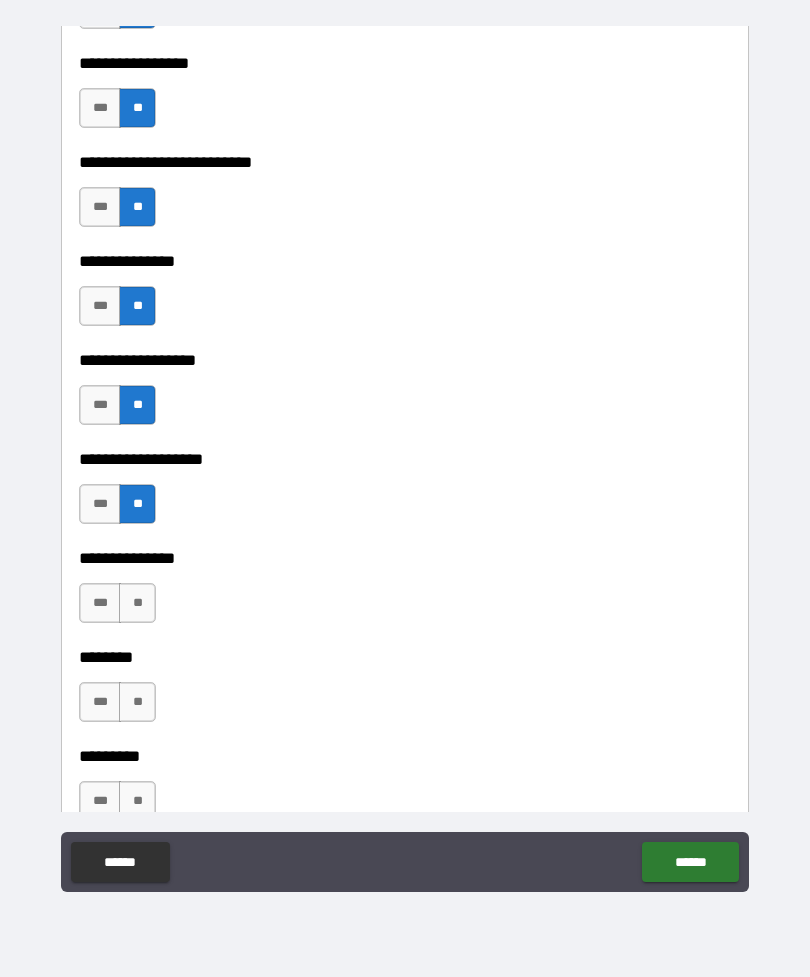 scroll, scrollTop: 5373, scrollLeft: 0, axis: vertical 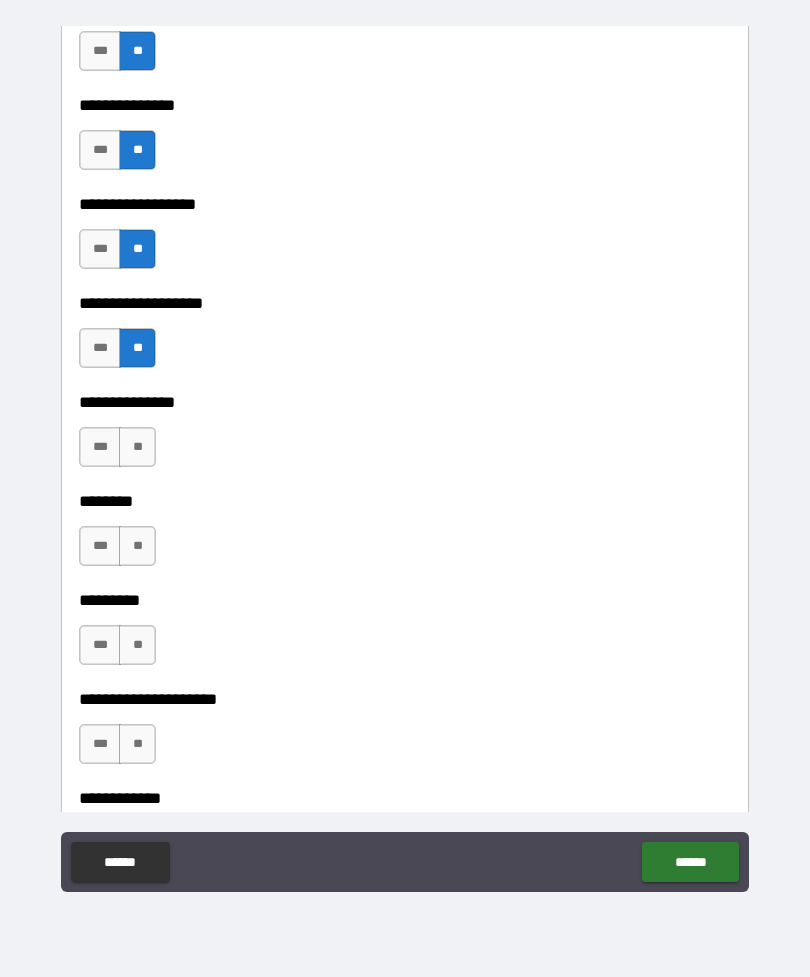 click on "**" at bounding box center (137, 447) 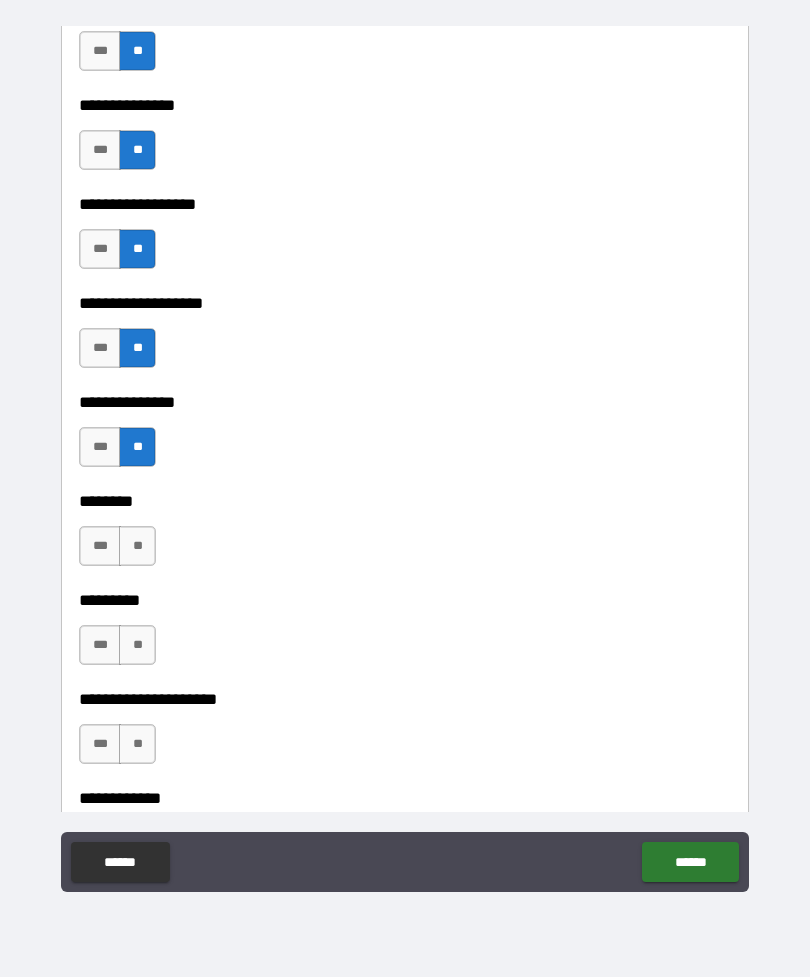 click on "**" at bounding box center [137, 546] 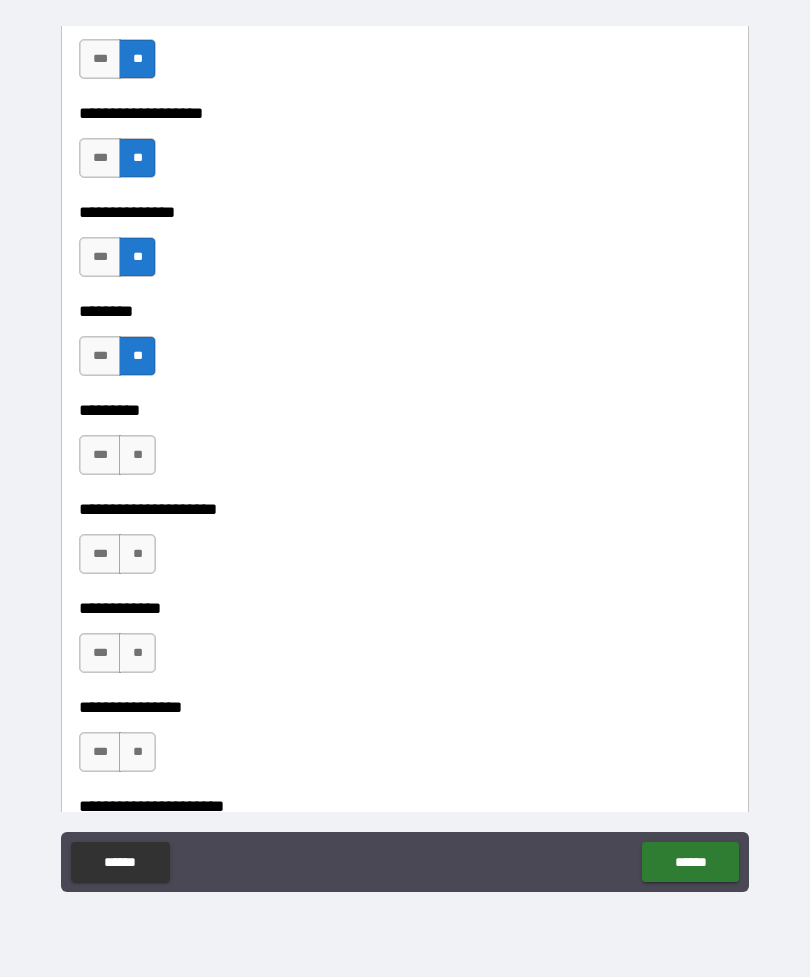 scroll, scrollTop: 5568, scrollLeft: 0, axis: vertical 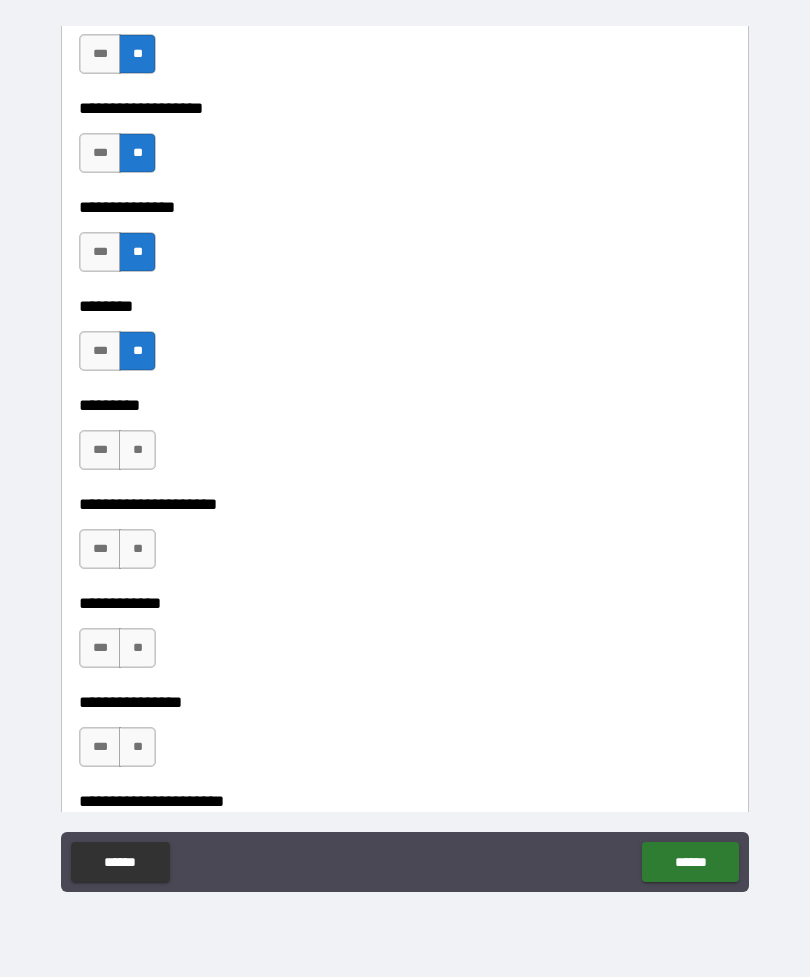 click on "**" at bounding box center (137, 450) 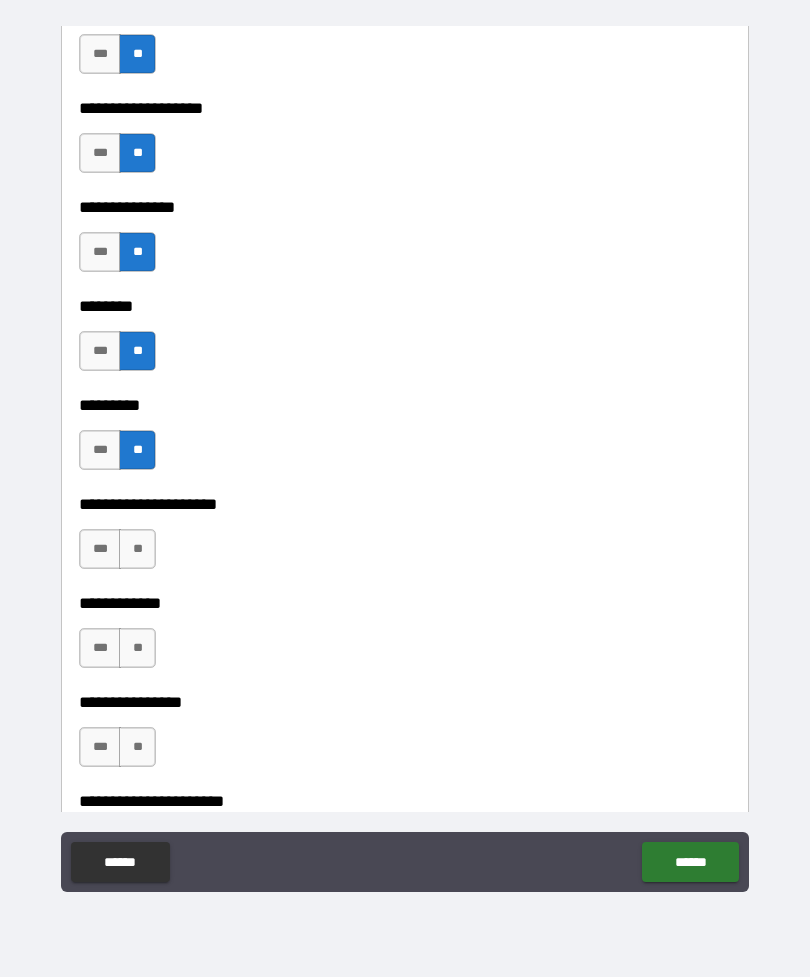 click on "**" at bounding box center (137, 549) 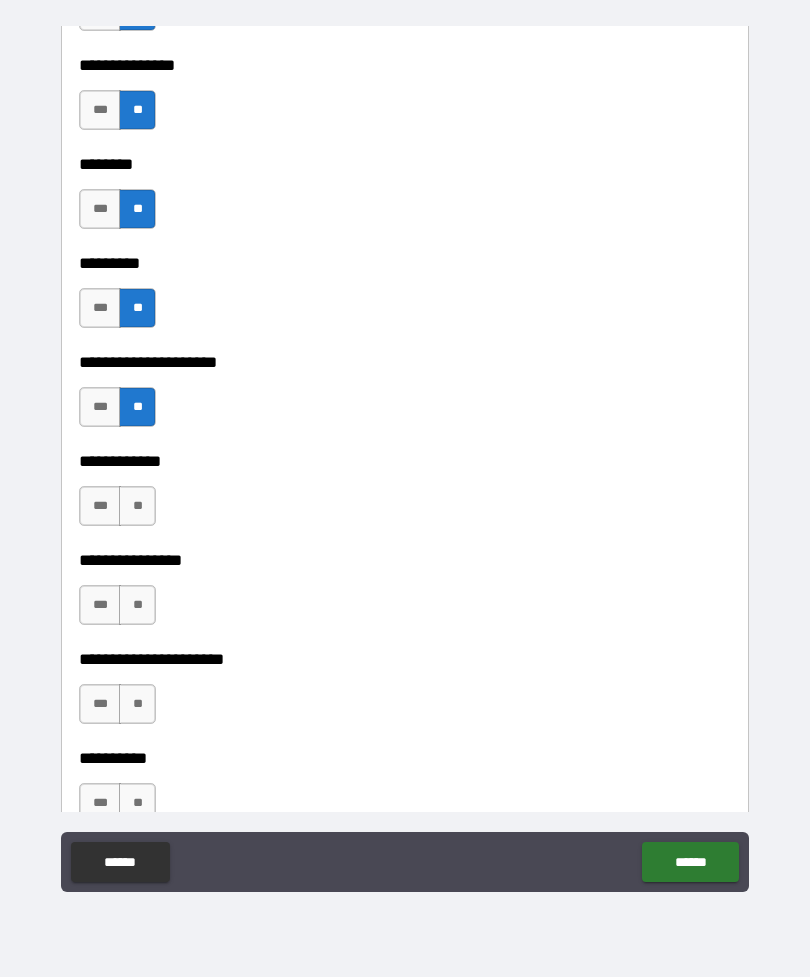 scroll, scrollTop: 5720, scrollLeft: 0, axis: vertical 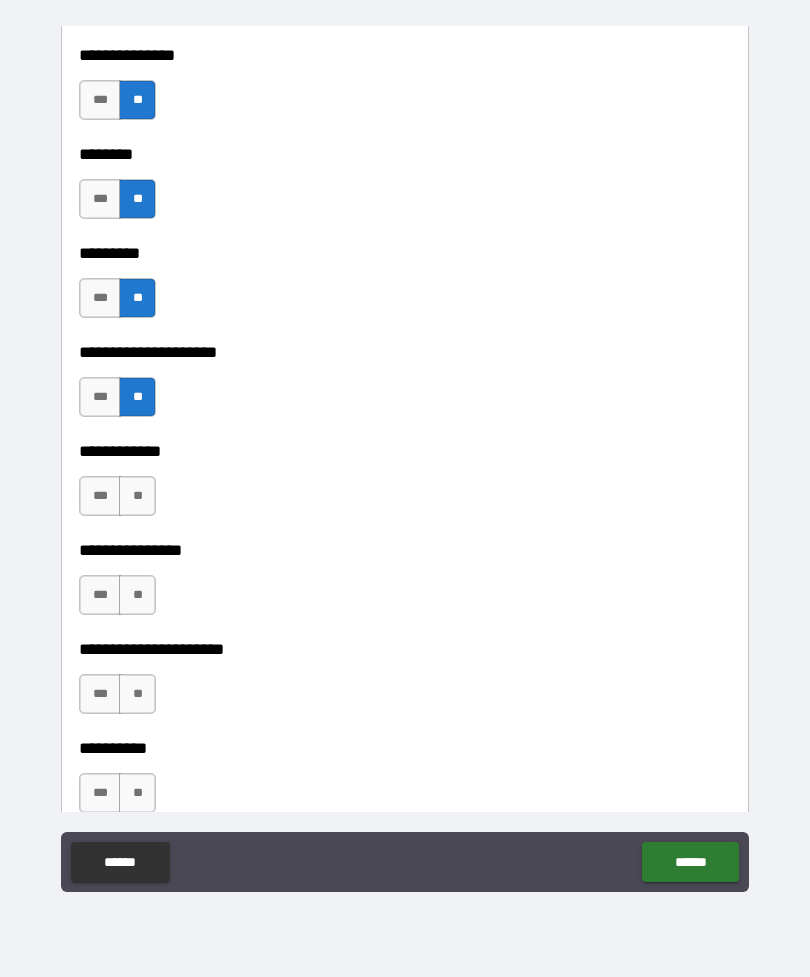 click on "**" at bounding box center [137, 496] 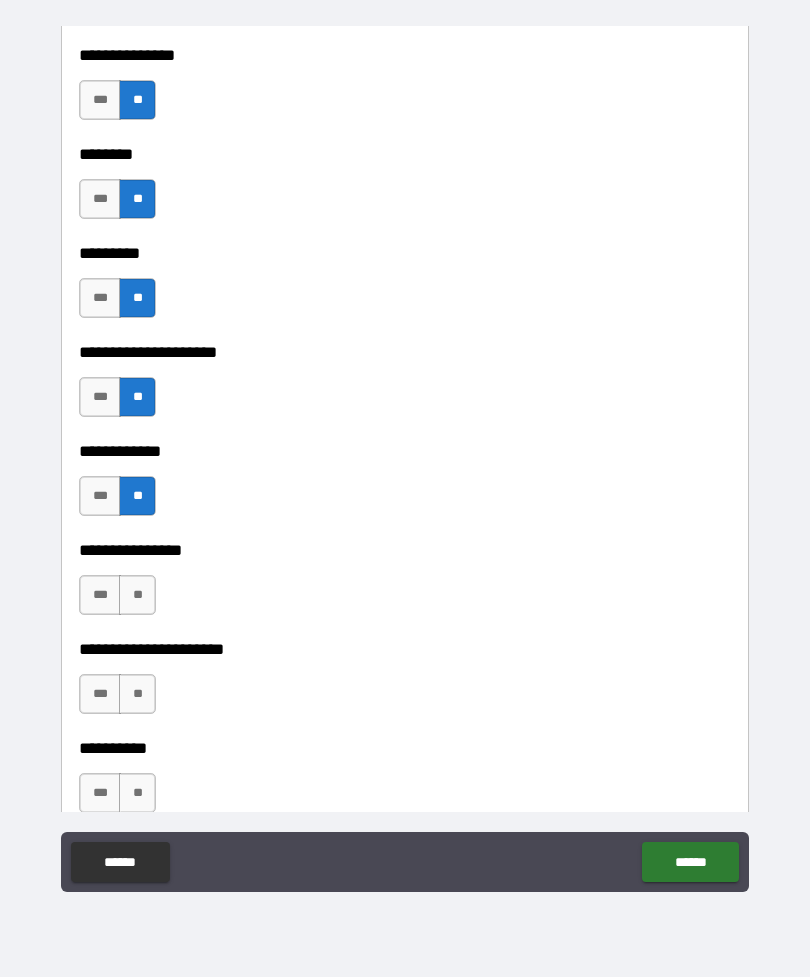 click on "**" at bounding box center (137, 595) 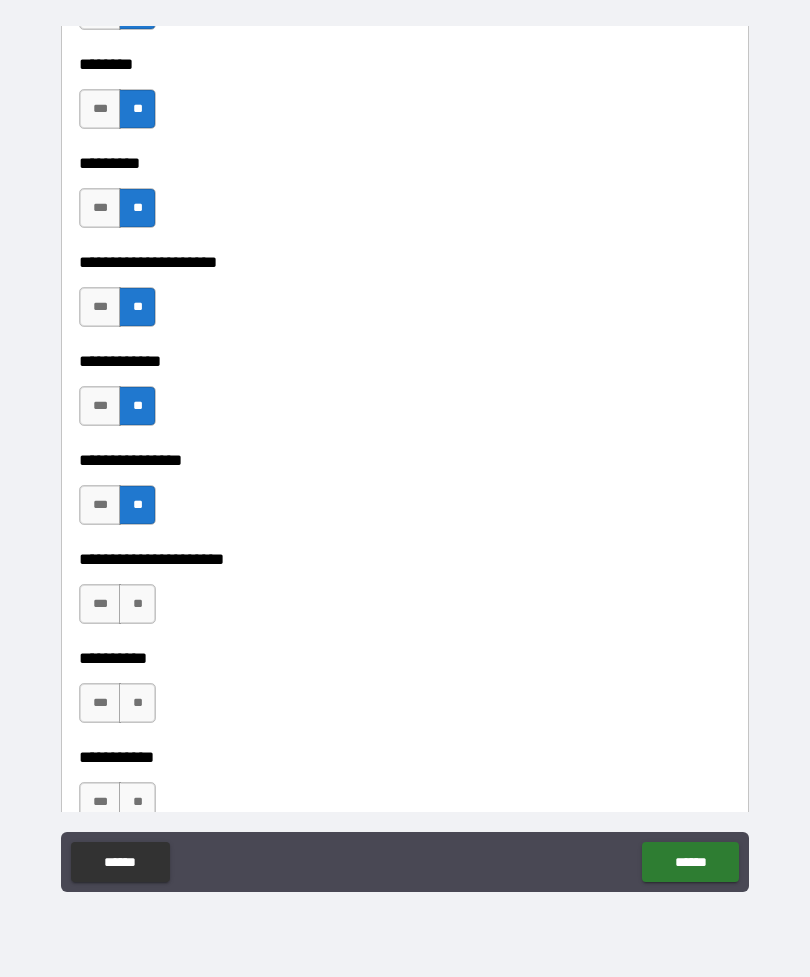 scroll, scrollTop: 5955, scrollLeft: 0, axis: vertical 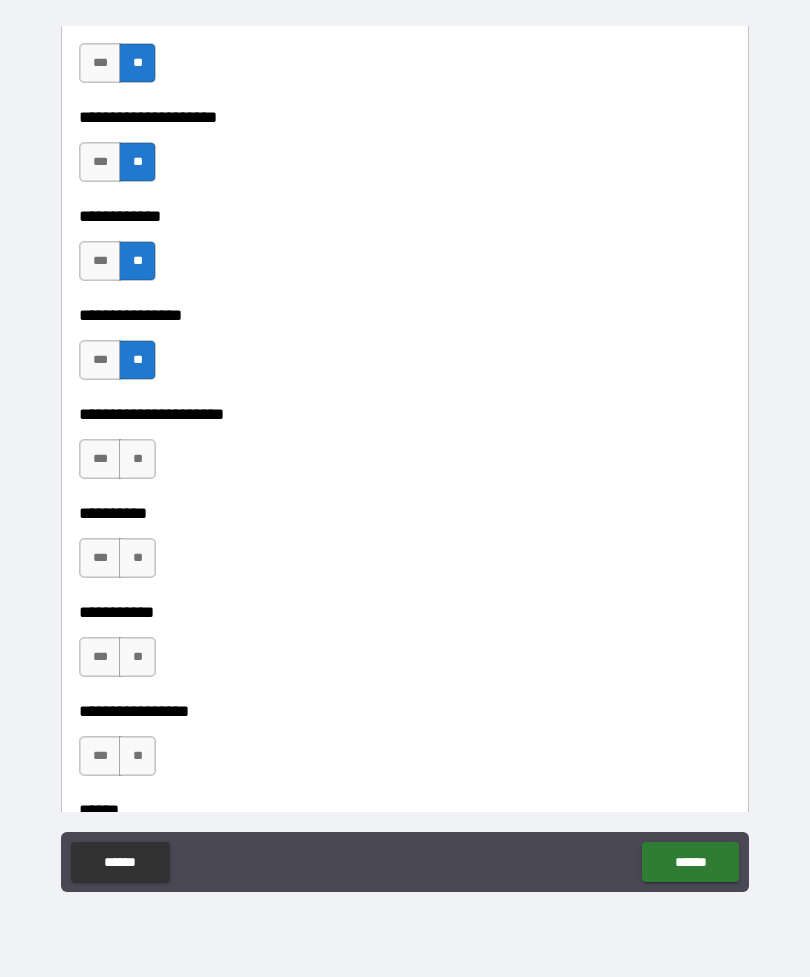 click on "**" at bounding box center (137, 459) 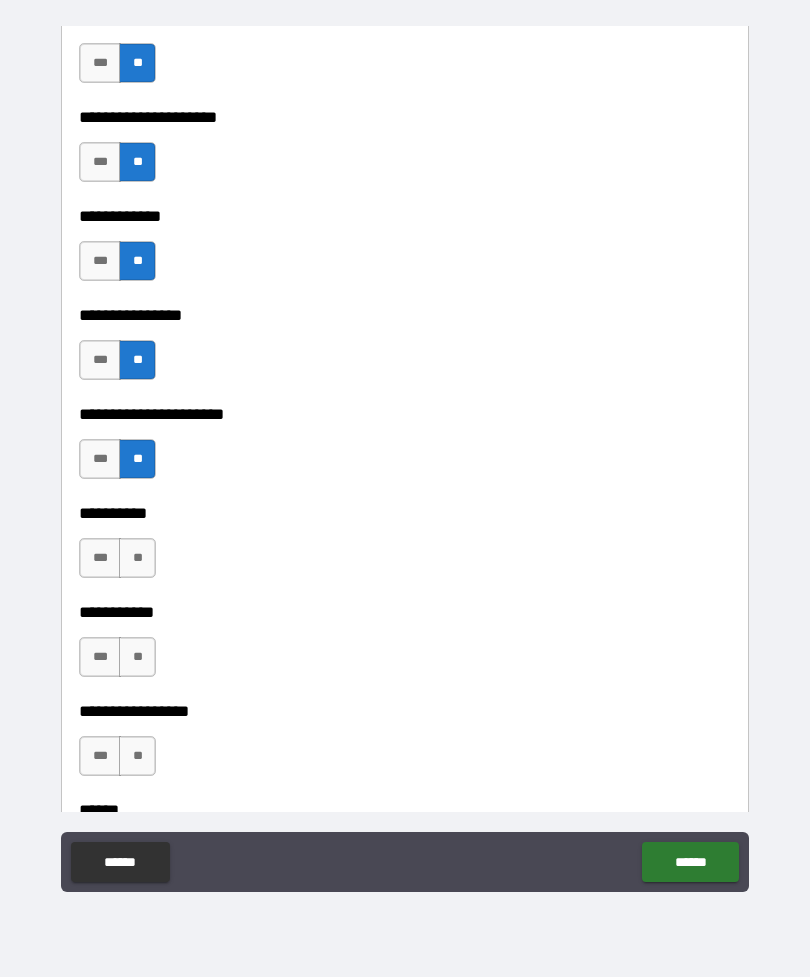 click on "**" at bounding box center (137, 558) 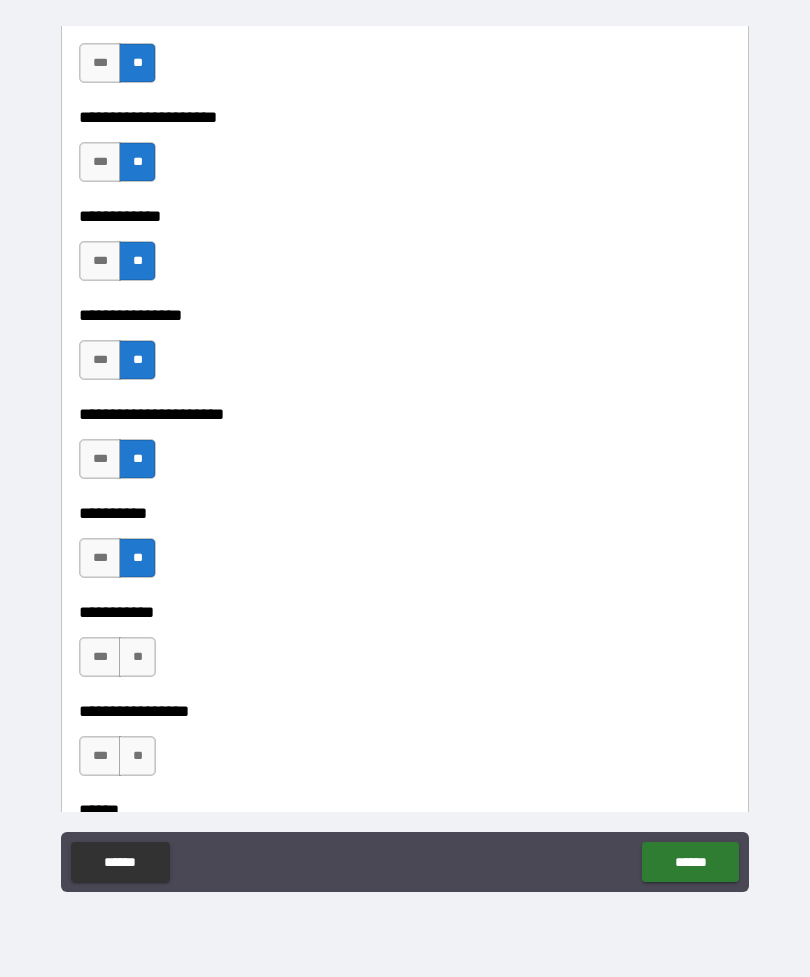 click on "**" at bounding box center (137, 657) 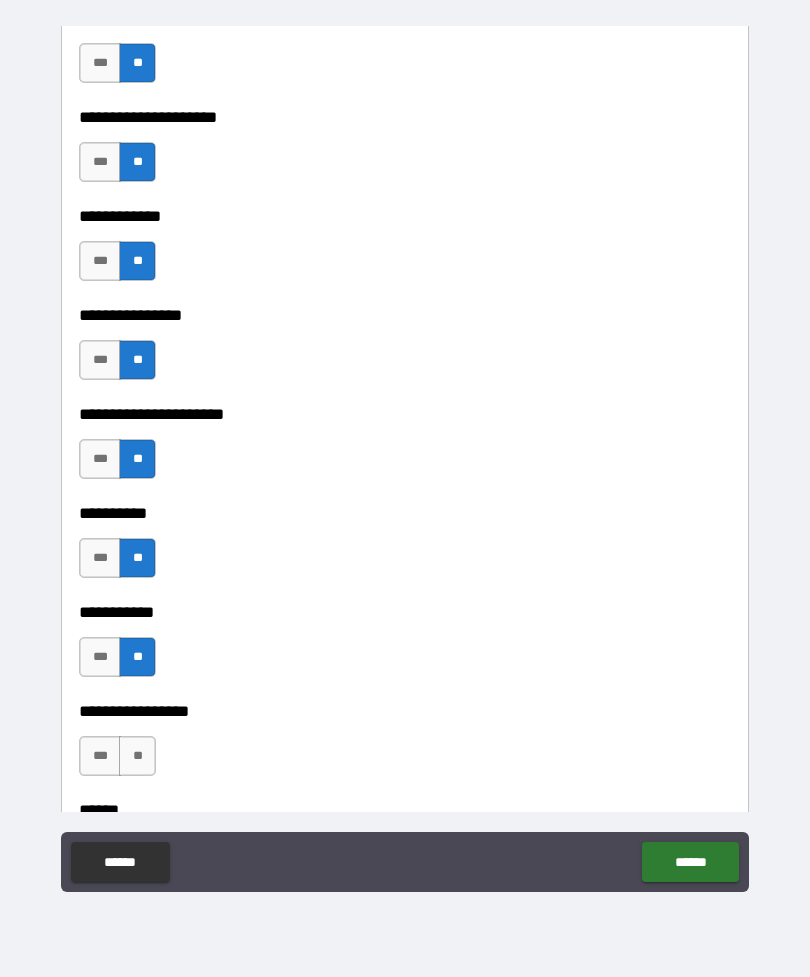 click on "**" at bounding box center [137, 756] 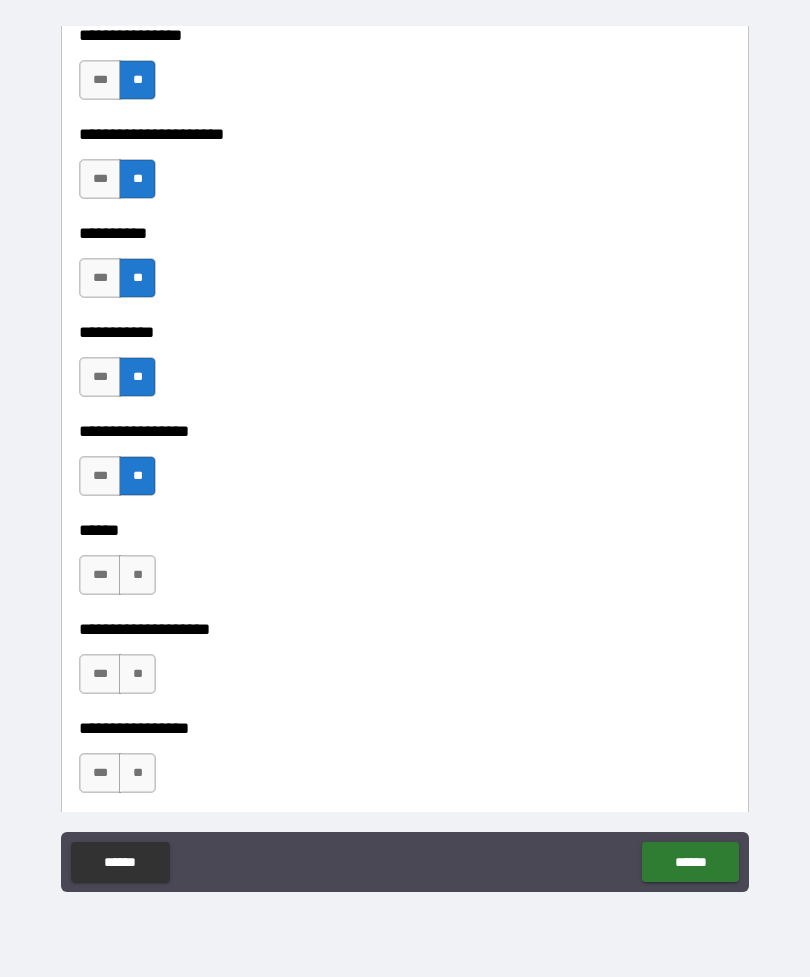 scroll, scrollTop: 6234, scrollLeft: 0, axis: vertical 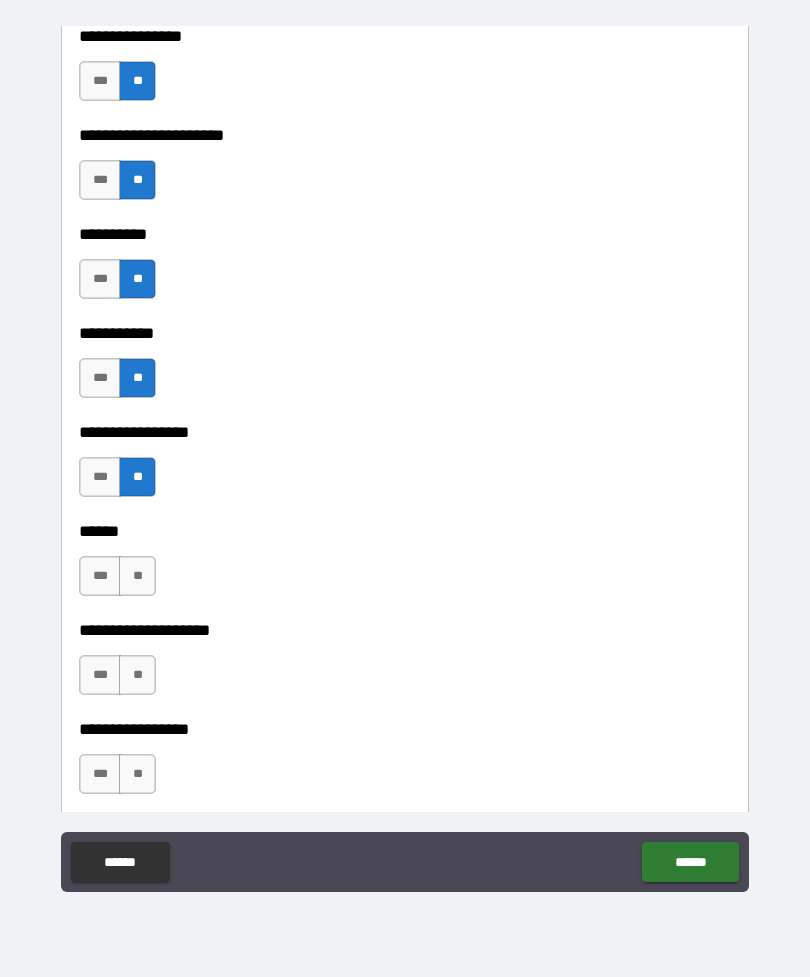 click on "**" at bounding box center [137, 576] 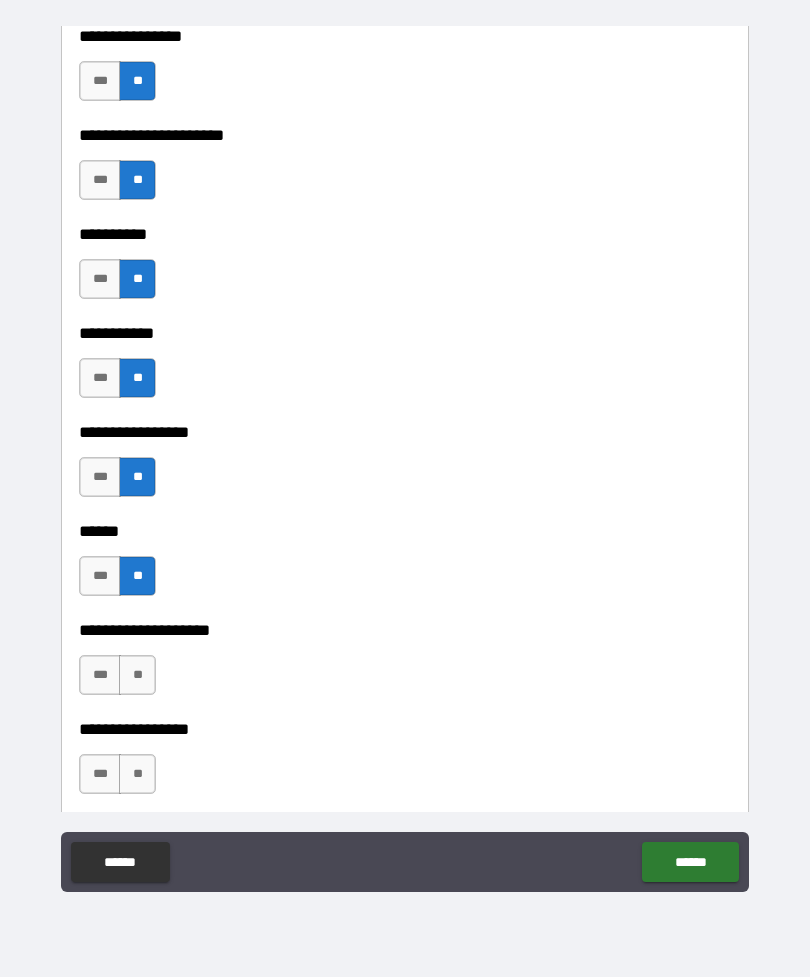 click on "**" at bounding box center (137, 675) 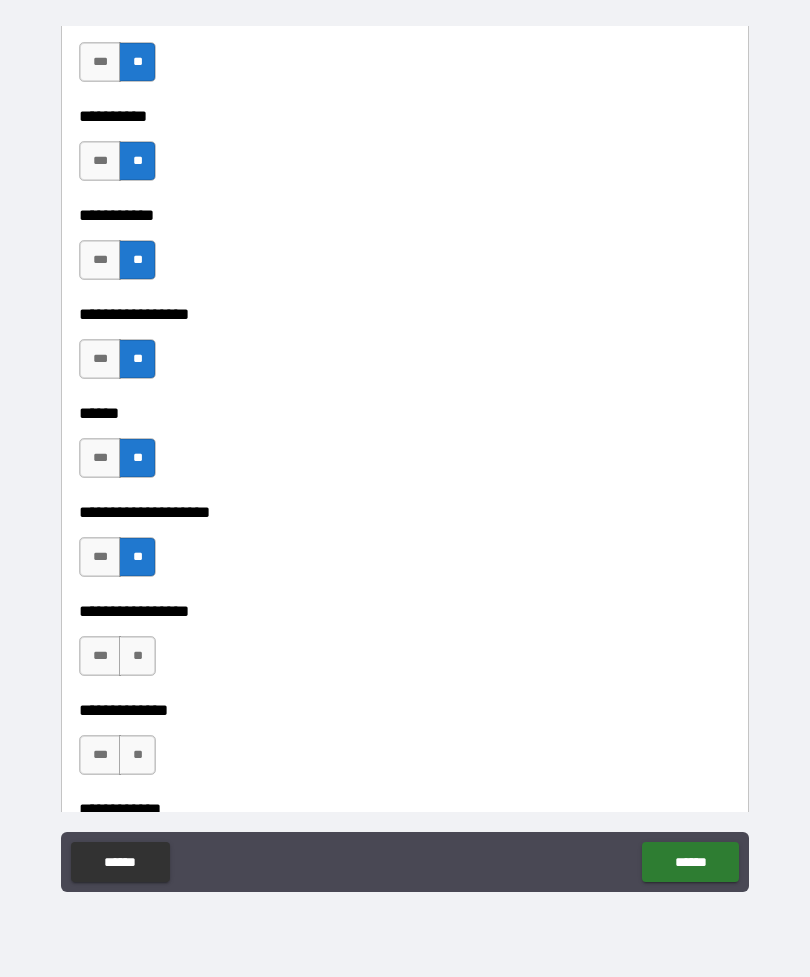 scroll, scrollTop: 6442, scrollLeft: 0, axis: vertical 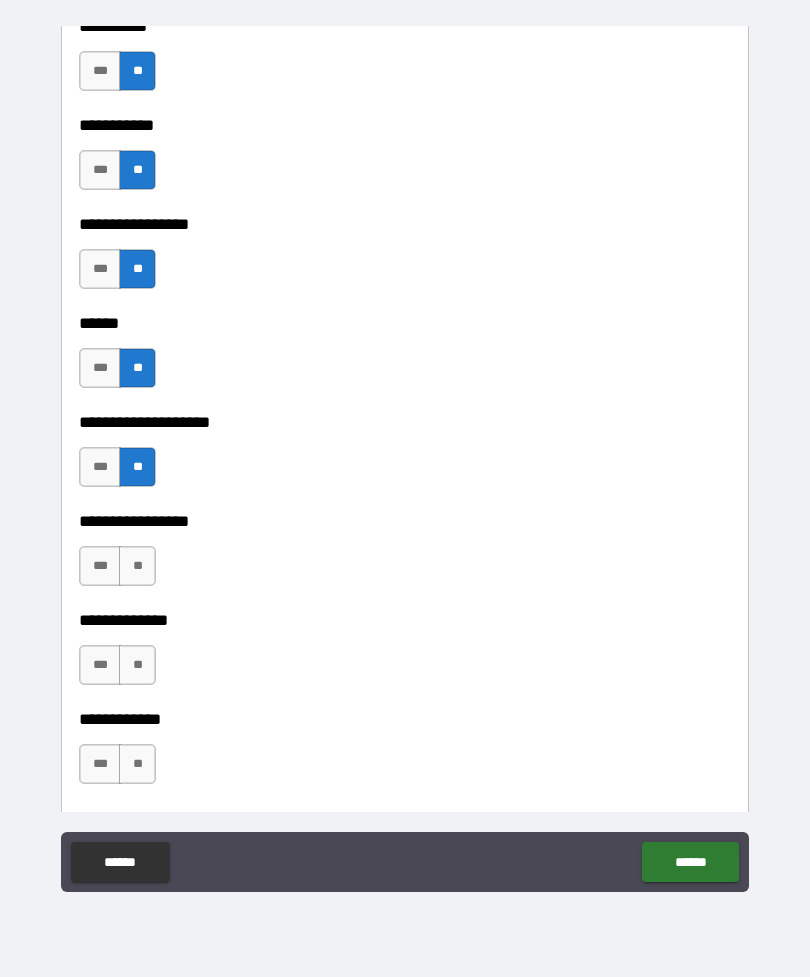 click on "**" at bounding box center (137, 566) 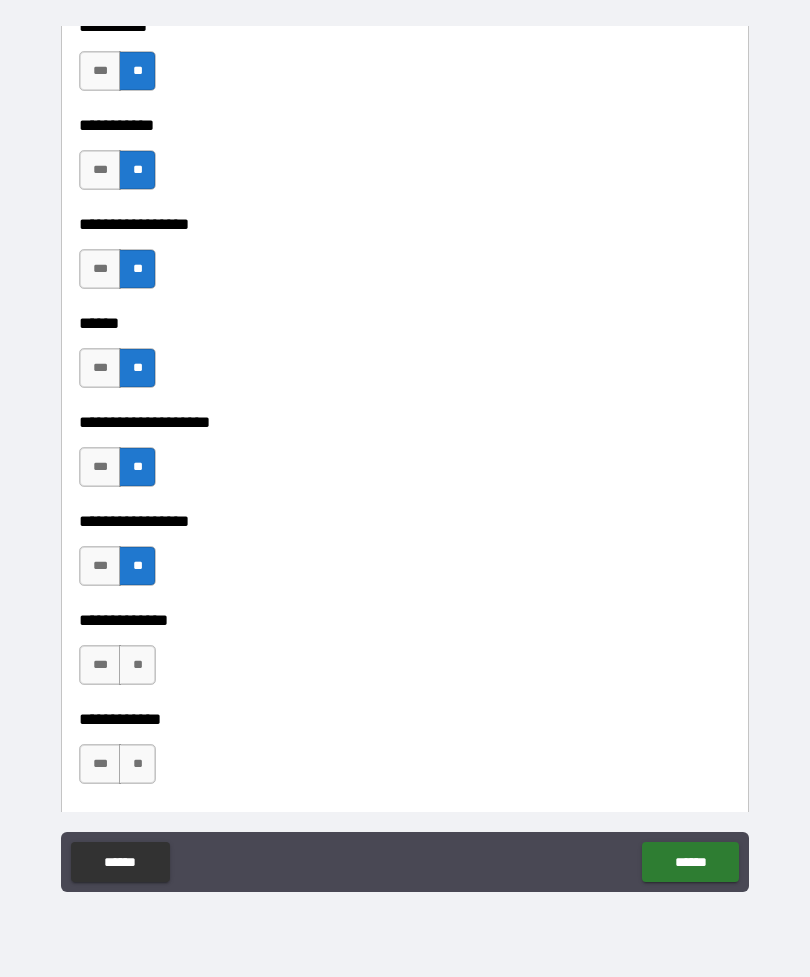 click on "**" at bounding box center [137, 665] 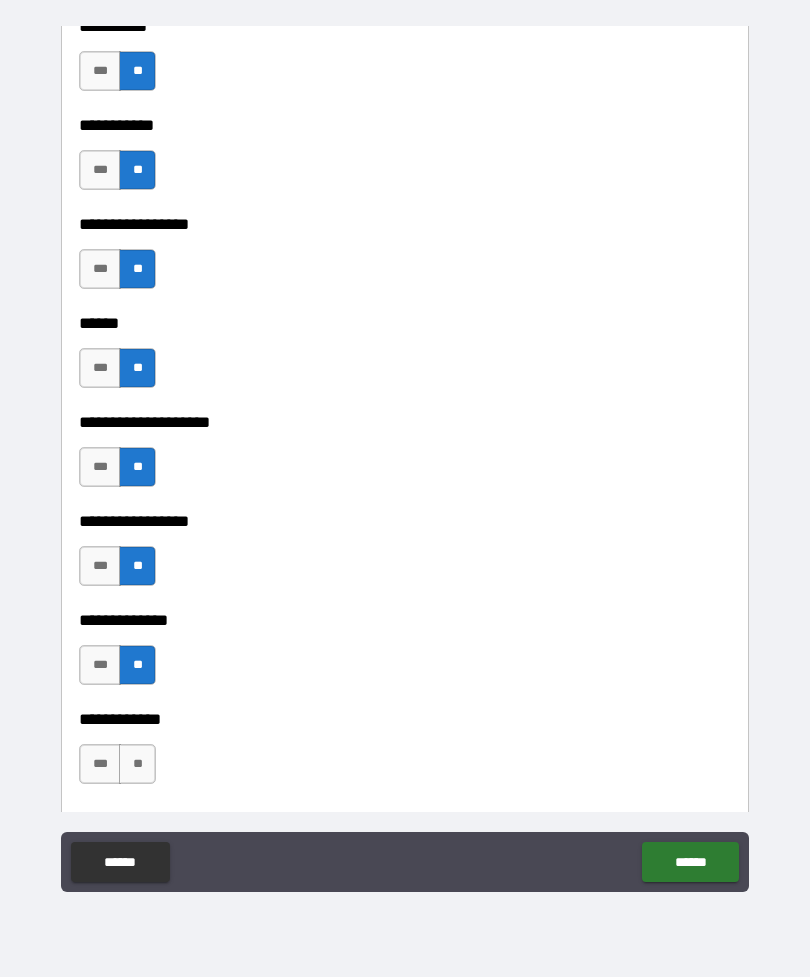 click on "**" at bounding box center [137, 764] 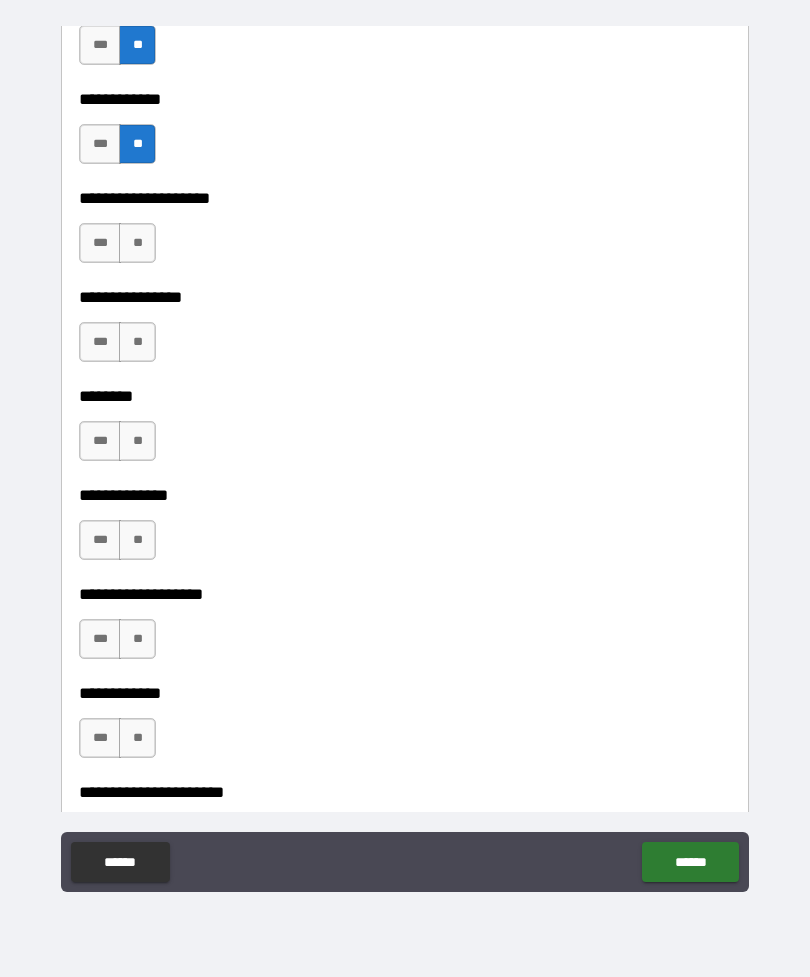 scroll, scrollTop: 7060, scrollLeft: 0, axis: vertical 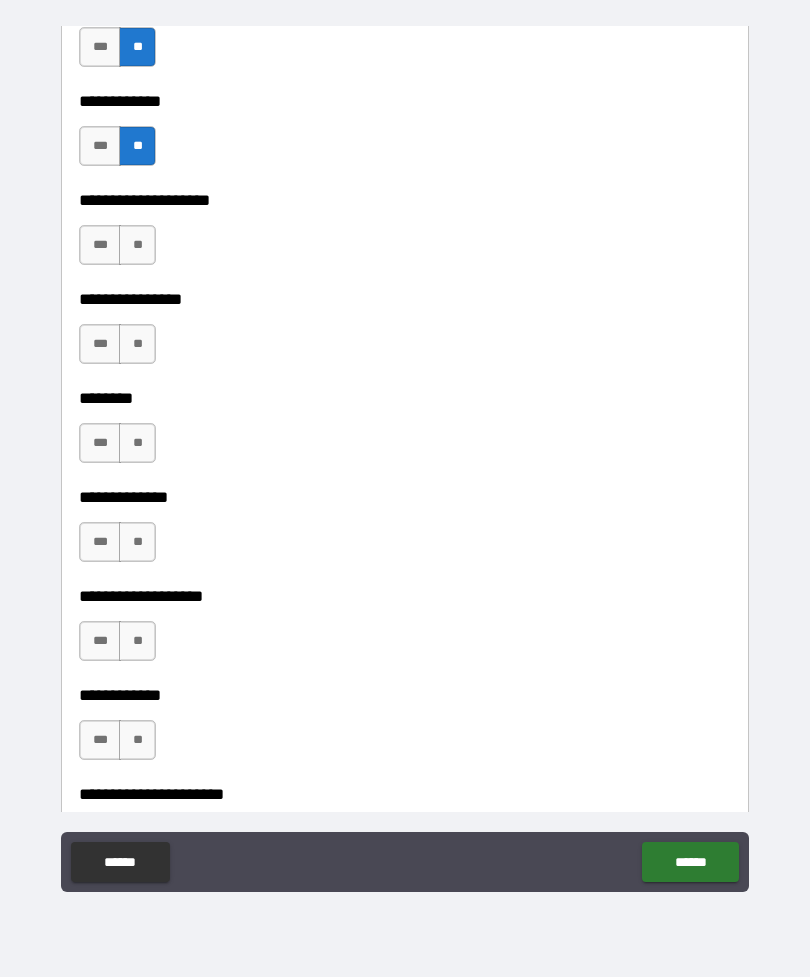 click on "**" at bounding box center (137, 443) 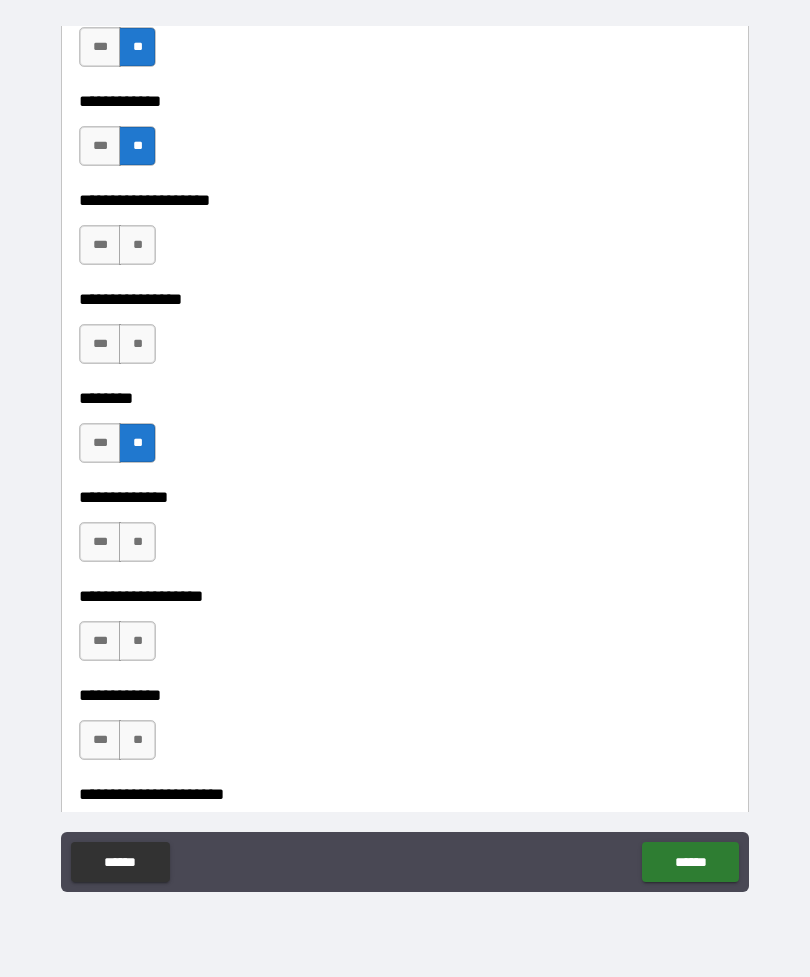 click on "**" at bounding box center [137, 344] 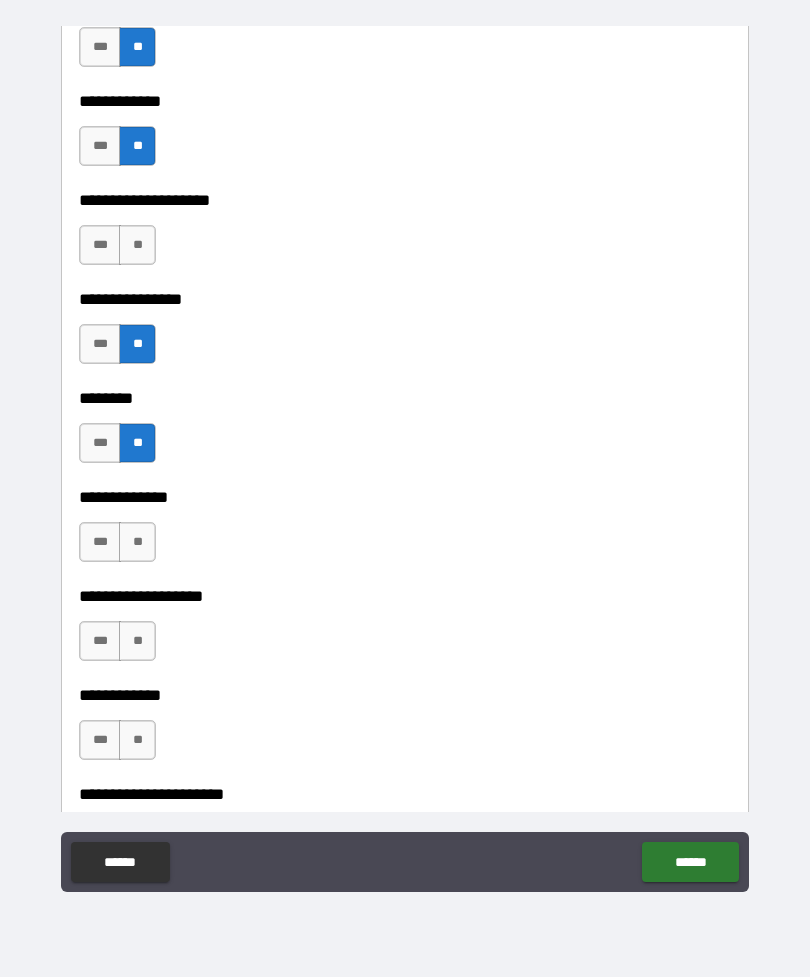 click on "**" at bounding box center (137, 245) 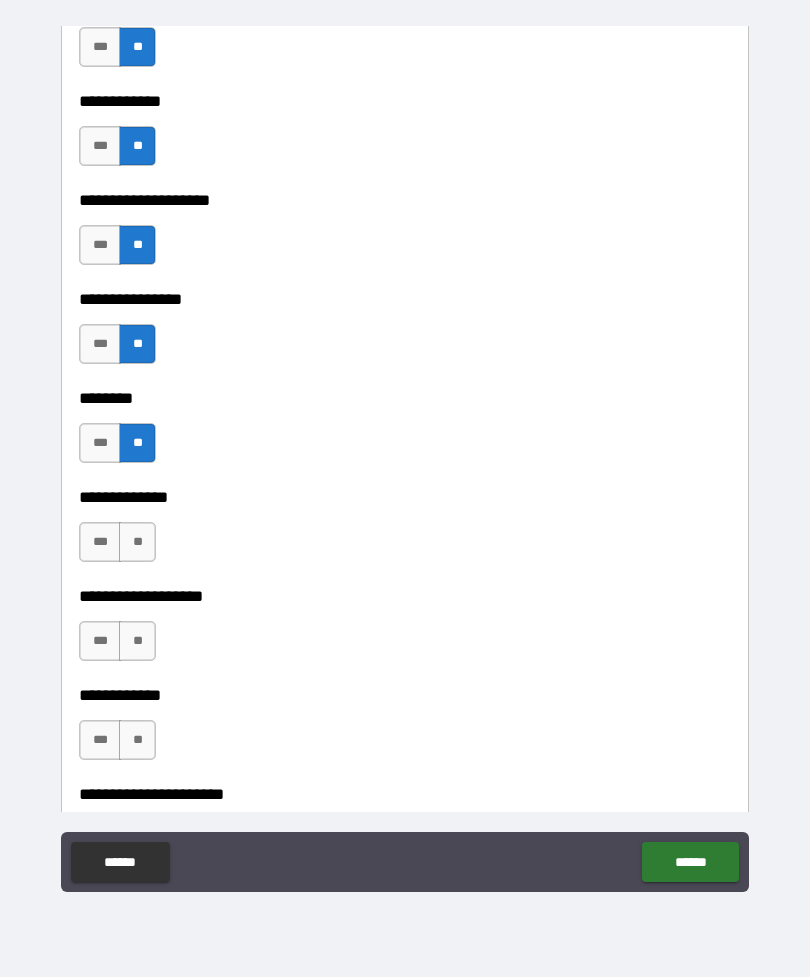 click on "**" at bounding box center [137, 542] 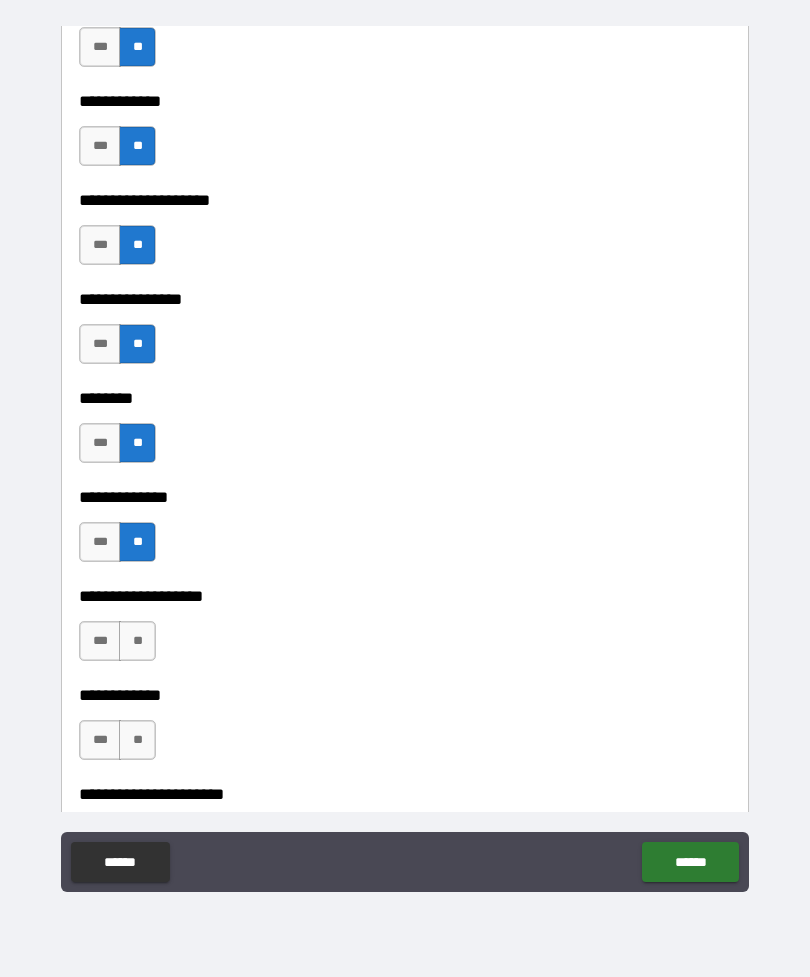 click on "**" at bounding box center (137, 641) 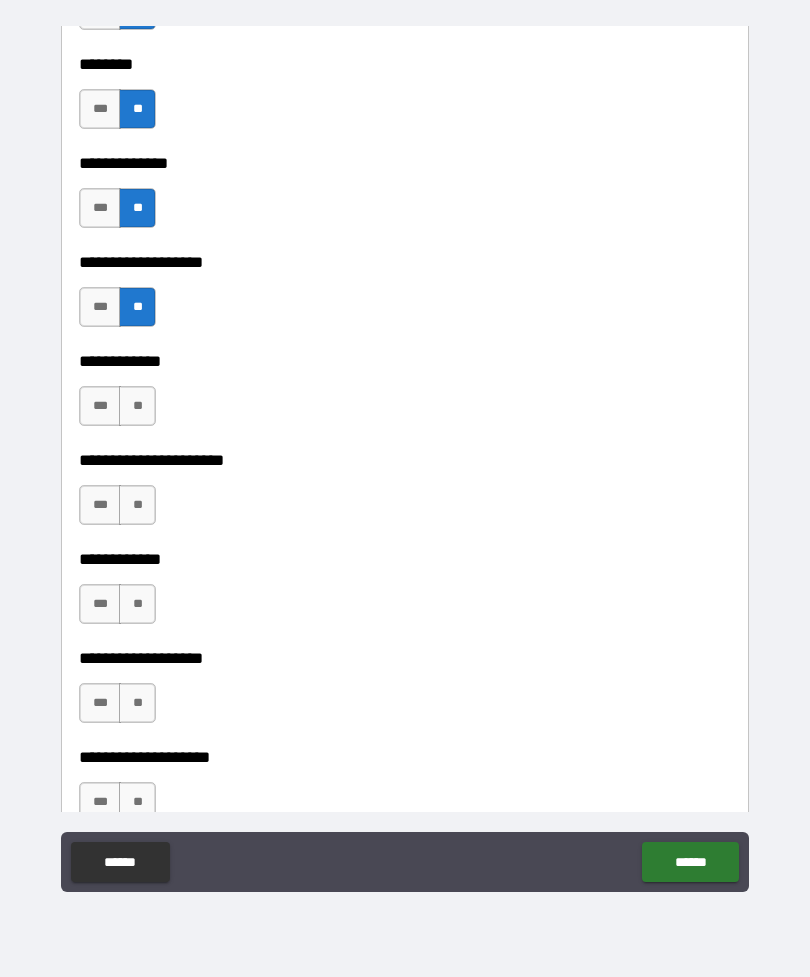 scroll, scrollTop: 7399, scrollLeft: 0, axis: vertical 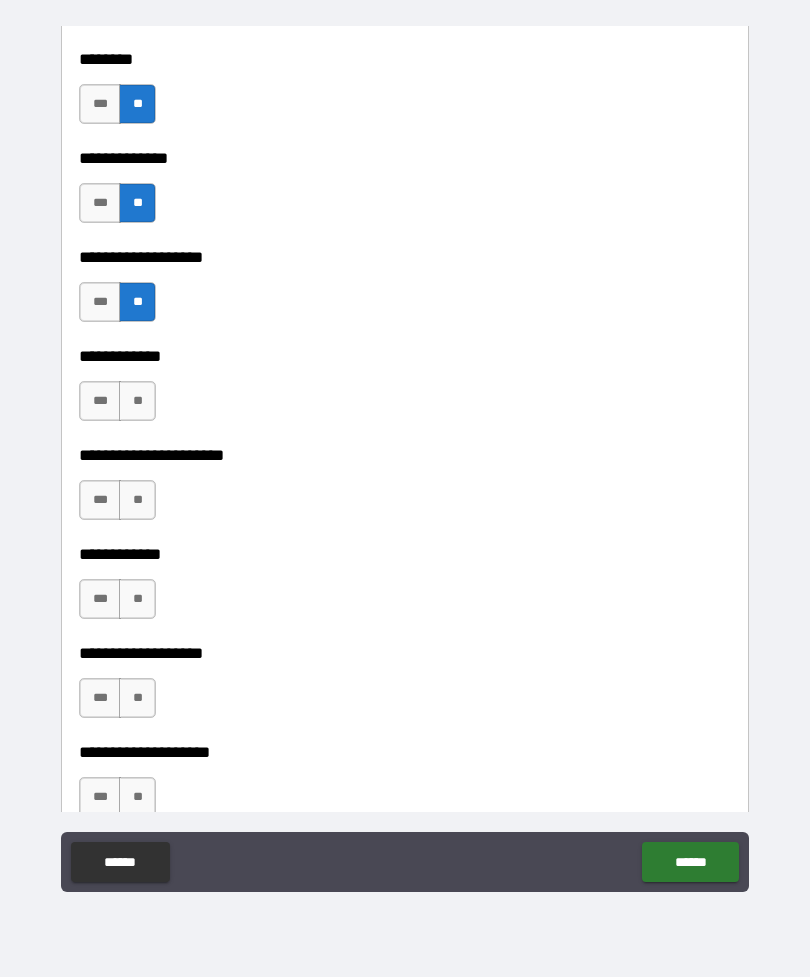 click on "**" at bounding box center (137, 401) 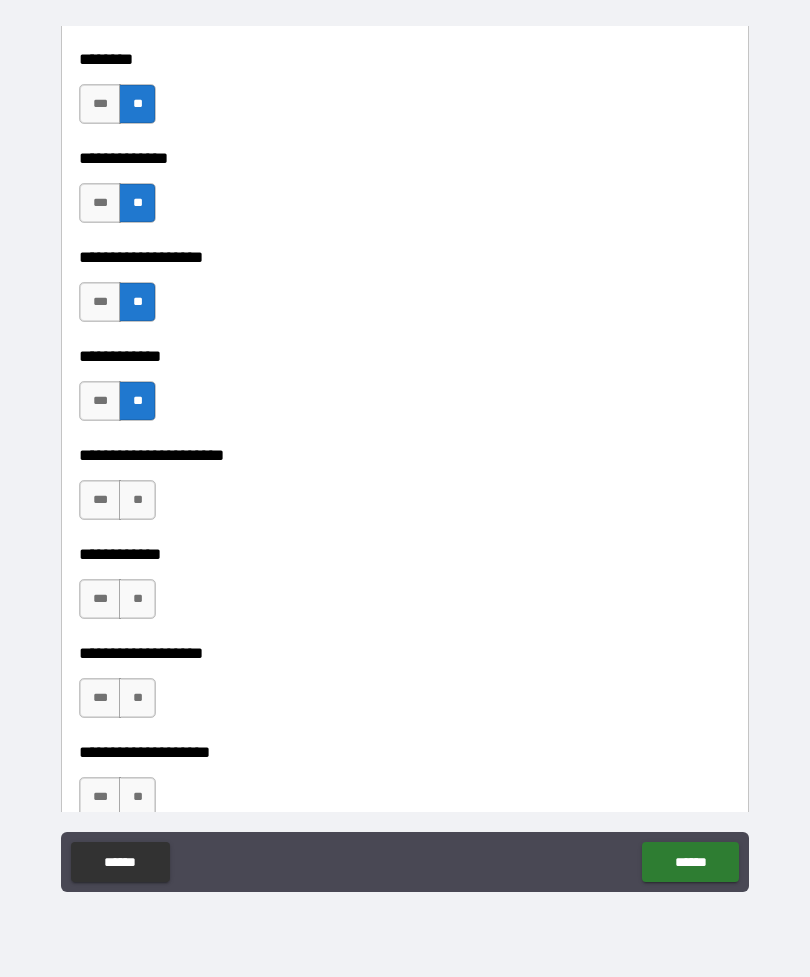 click on "**" at bounding box center [137, 500] 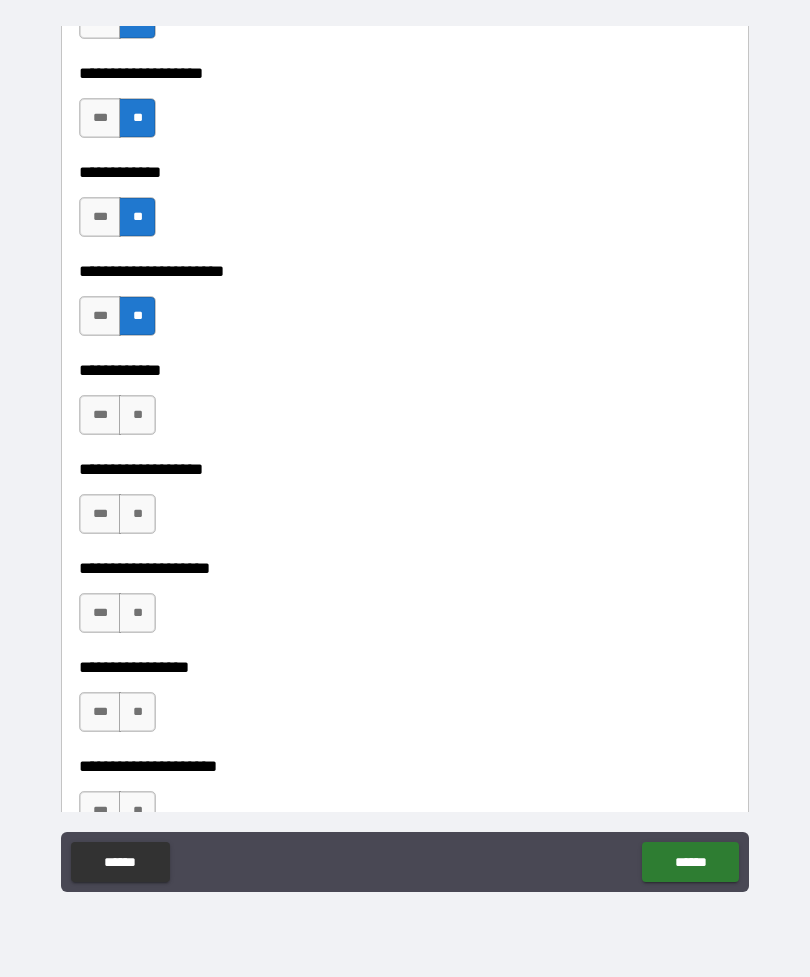 scroll 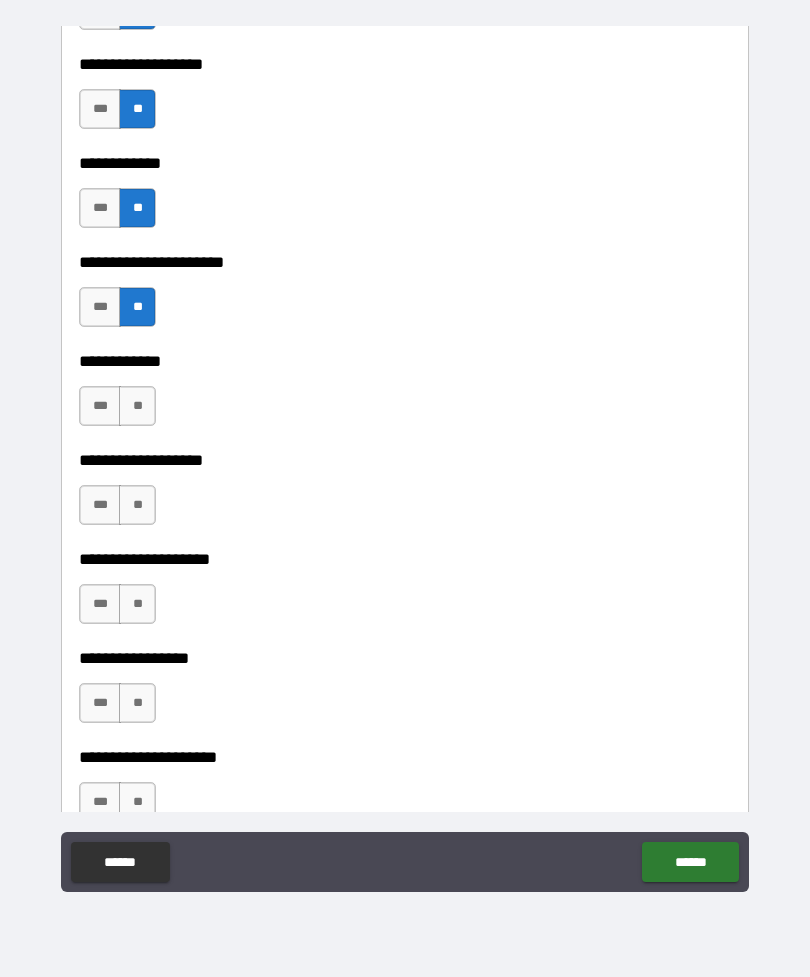 click on "**" at bounding box center [137, 406] 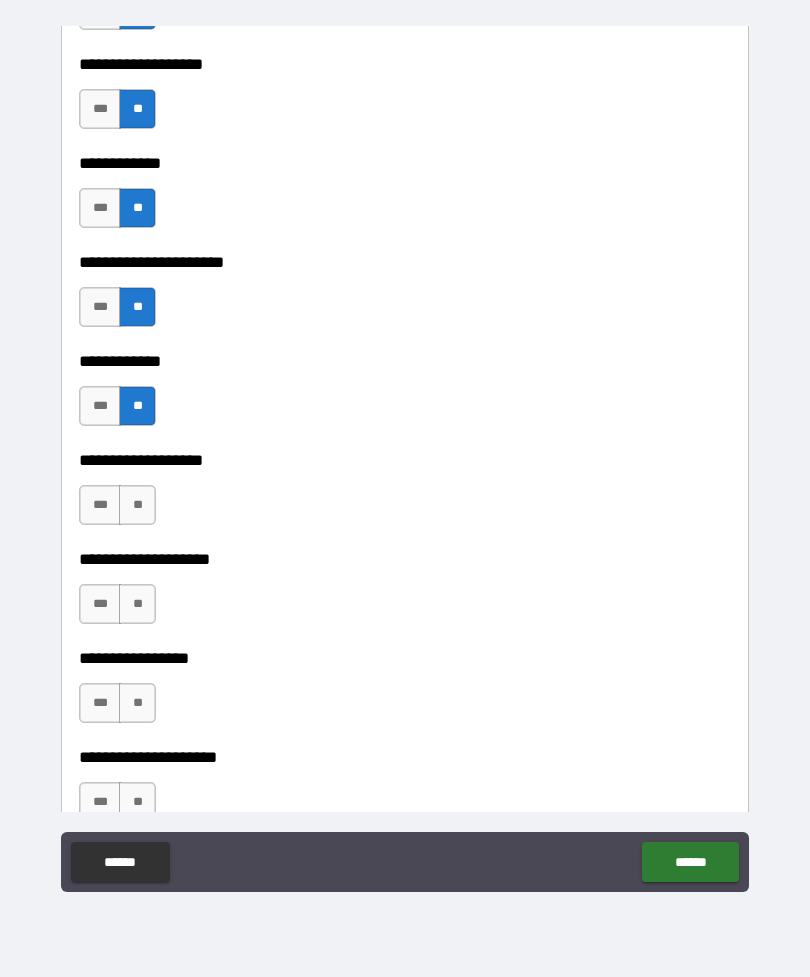 click on "**" at bounding box center [137, 505] 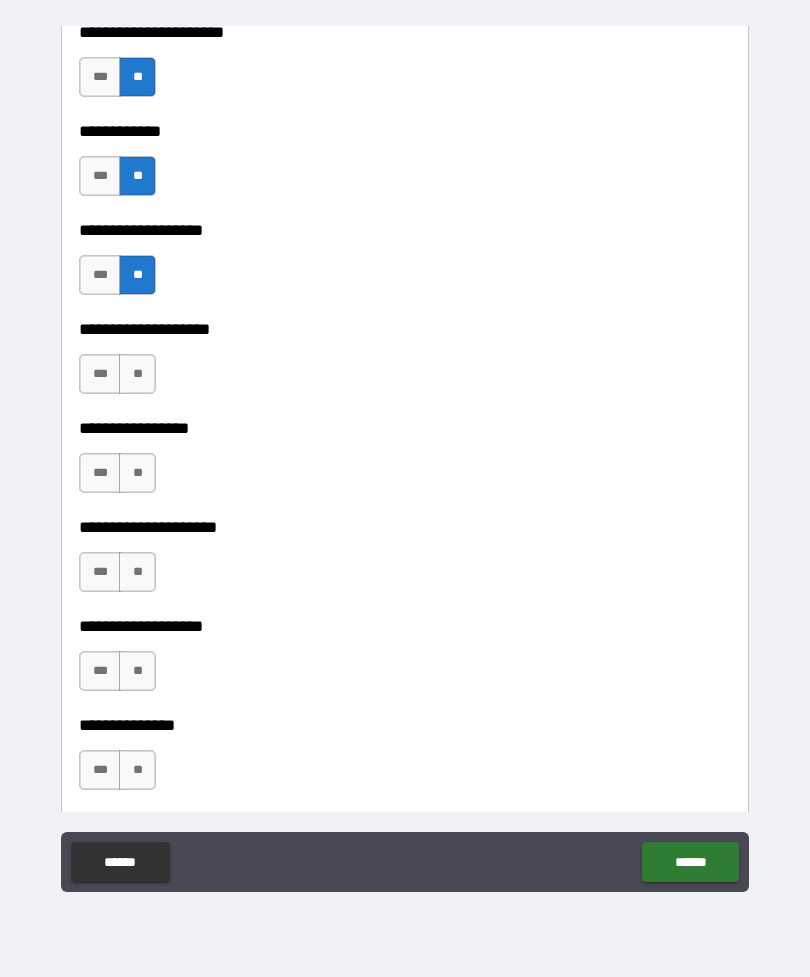 click on "**" at bounding box center (137, 374) 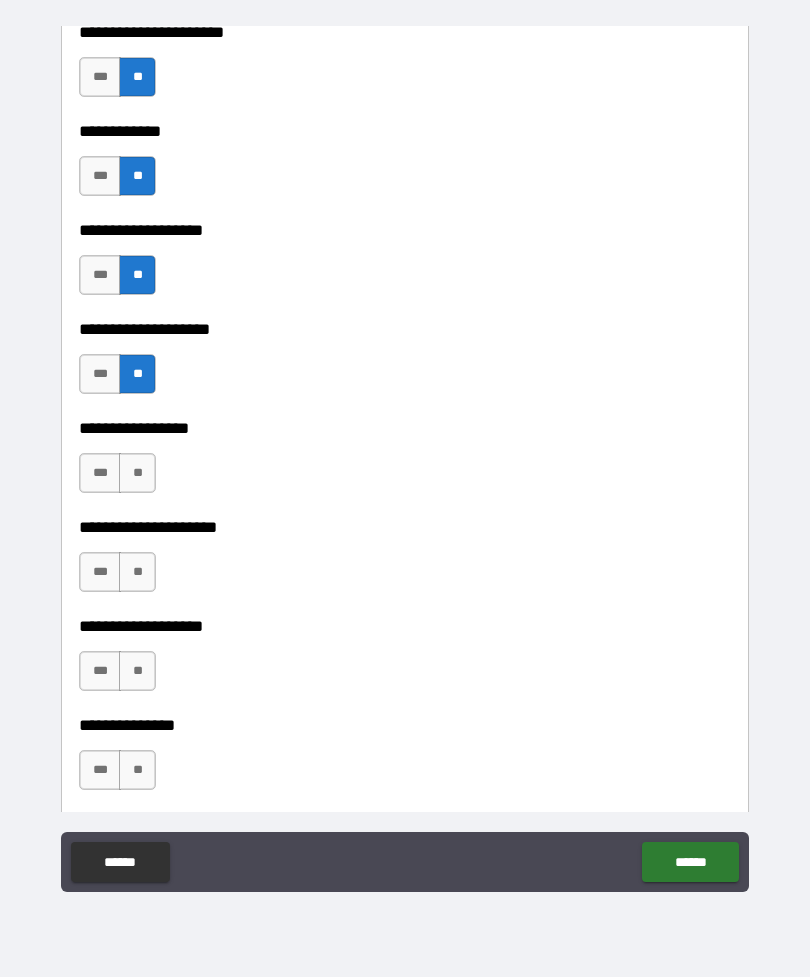 click on "**" at bounding box center [137, 473] 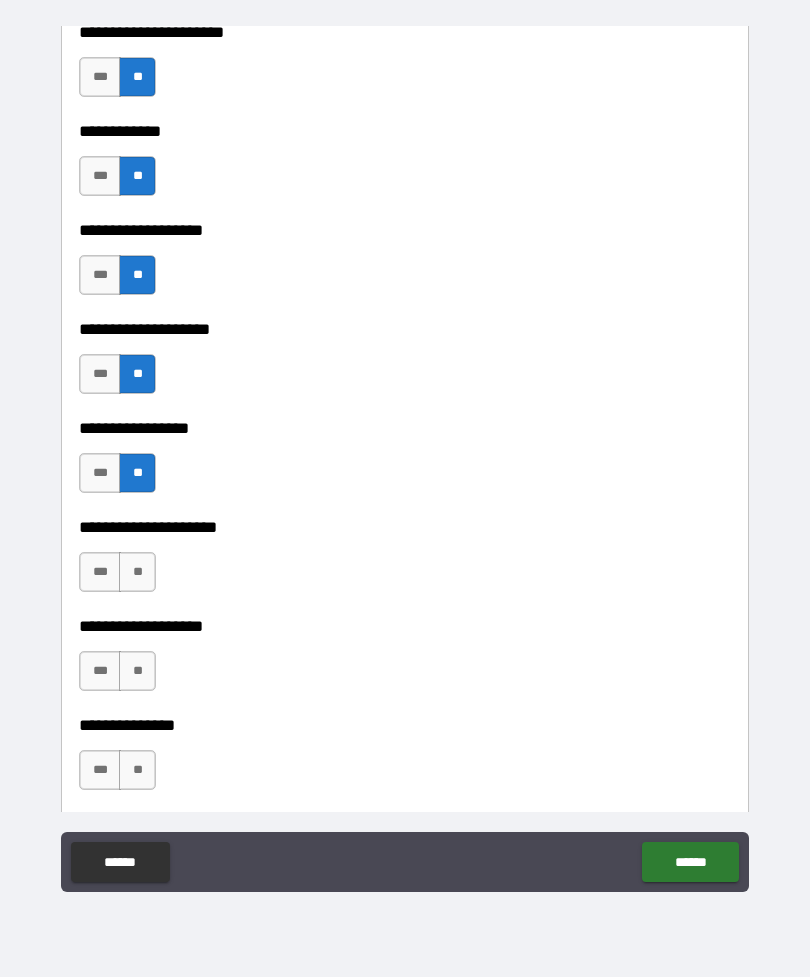 click on "**" at bounding box center [137, 572] 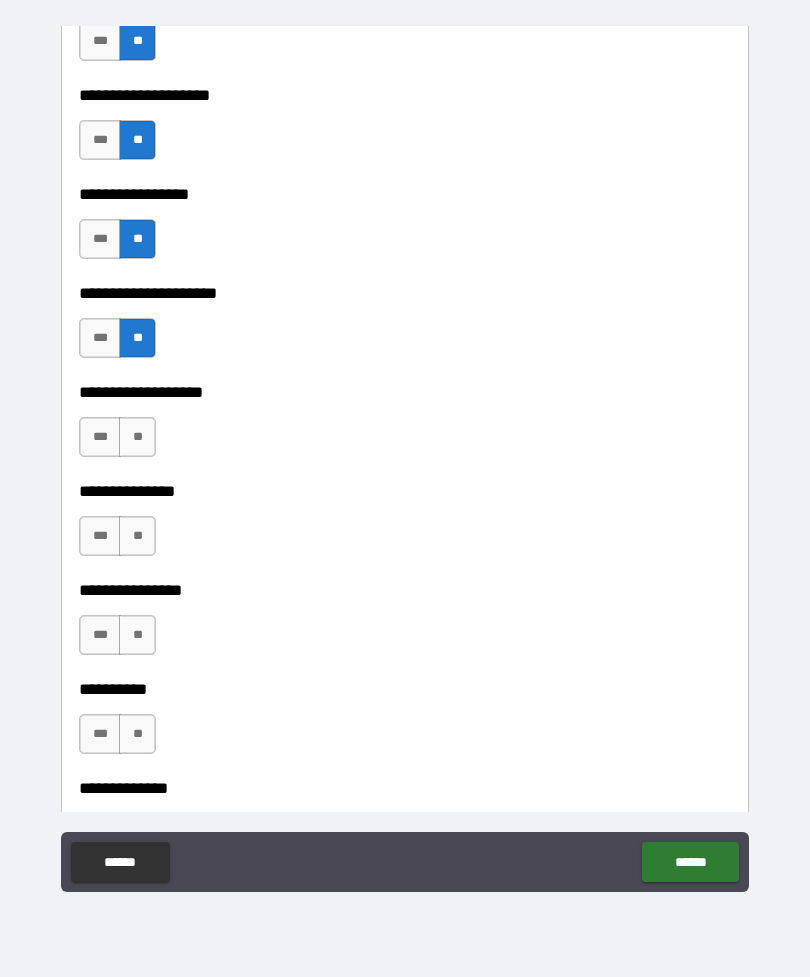 click on "**" at bounding box center [137, 437] 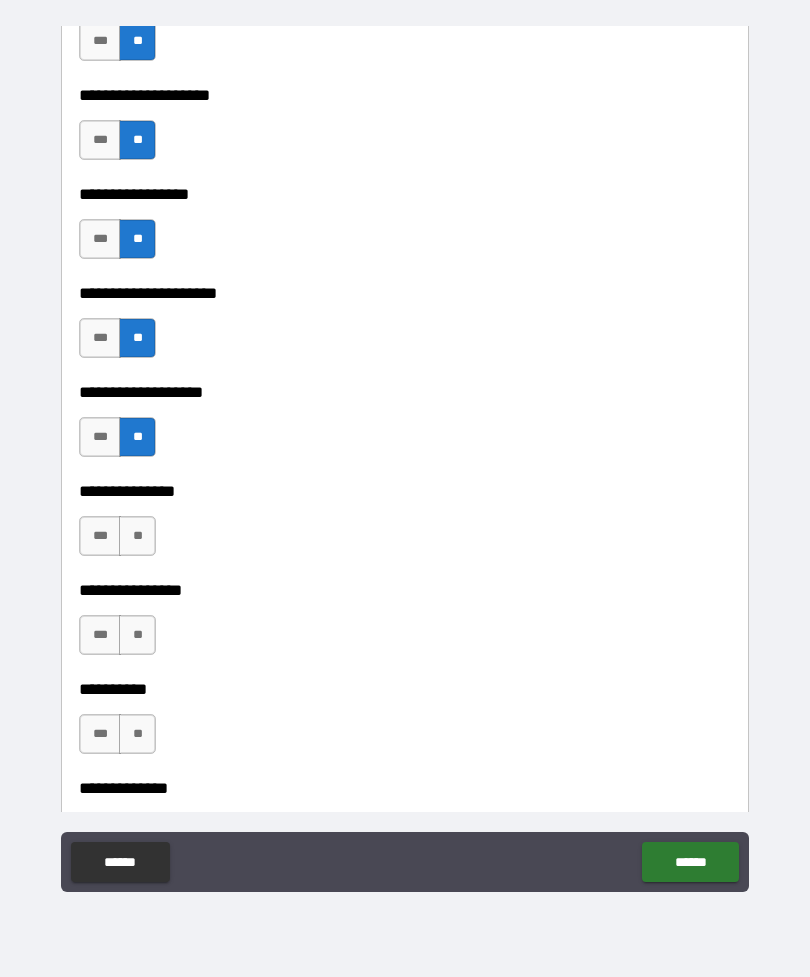 click on "**" at bounding box center (137, 536) 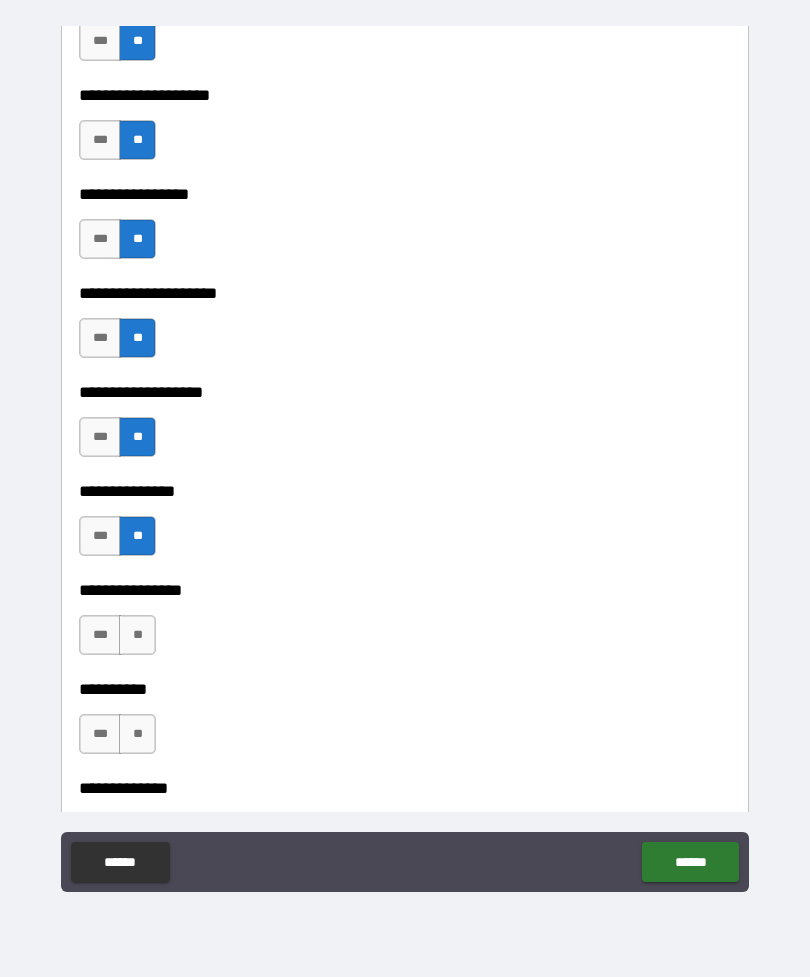 click on "**" at bounding box center (137, 635) 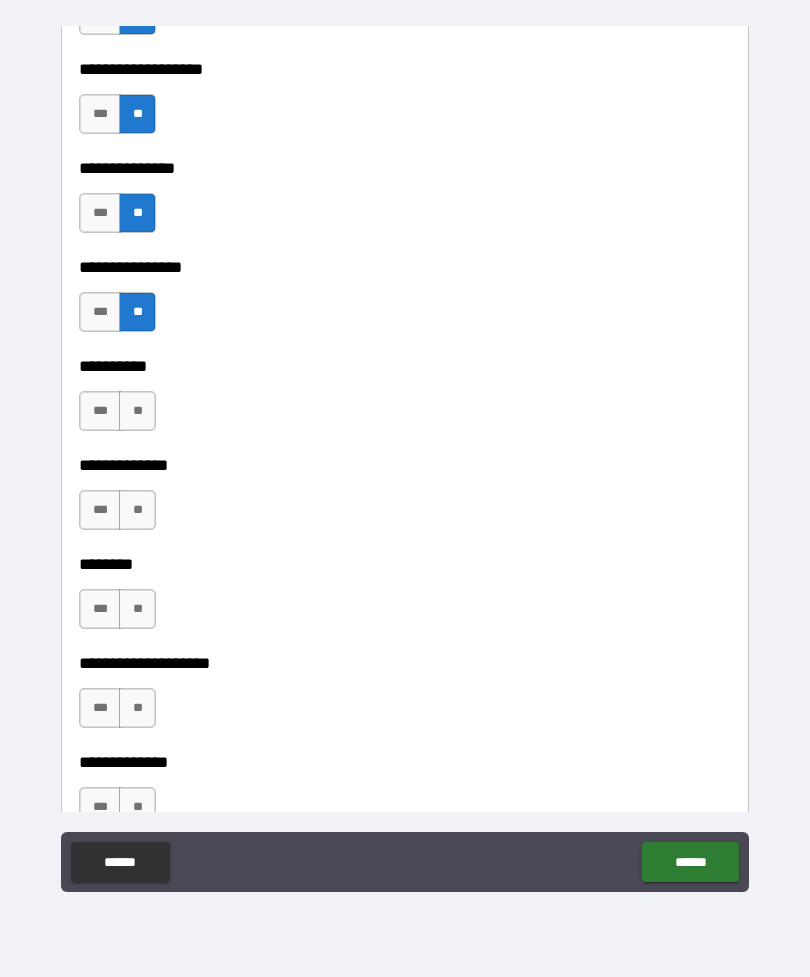 click on "**" at bounding box center (137, 510) 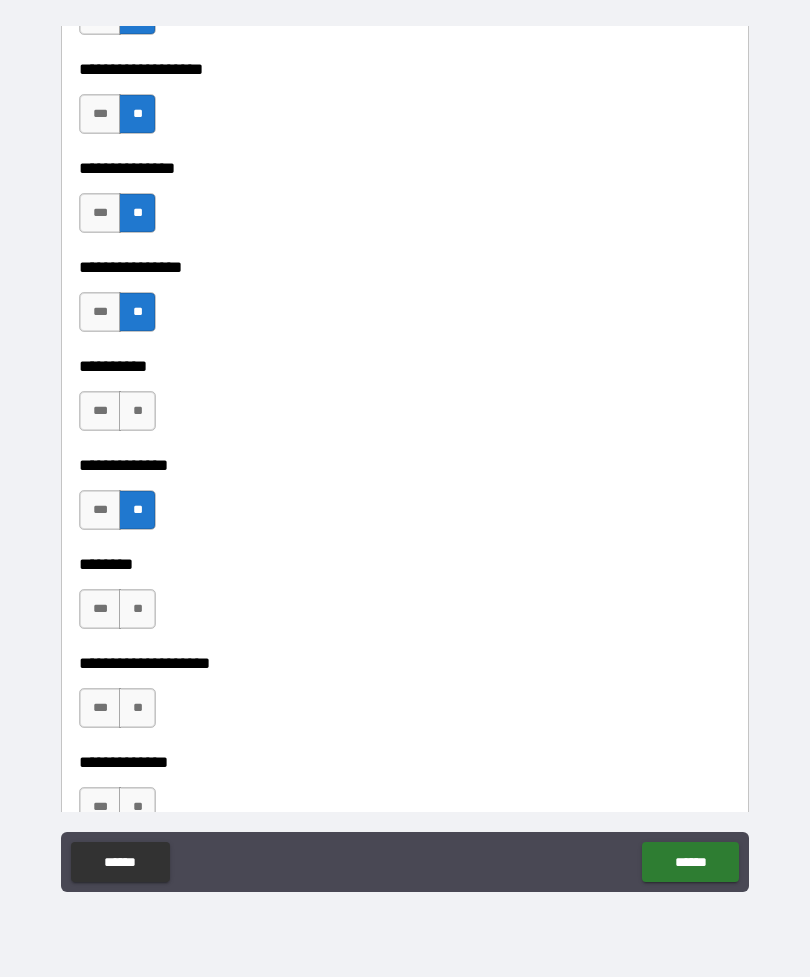 click on "**" at bounding box center [137, 411] 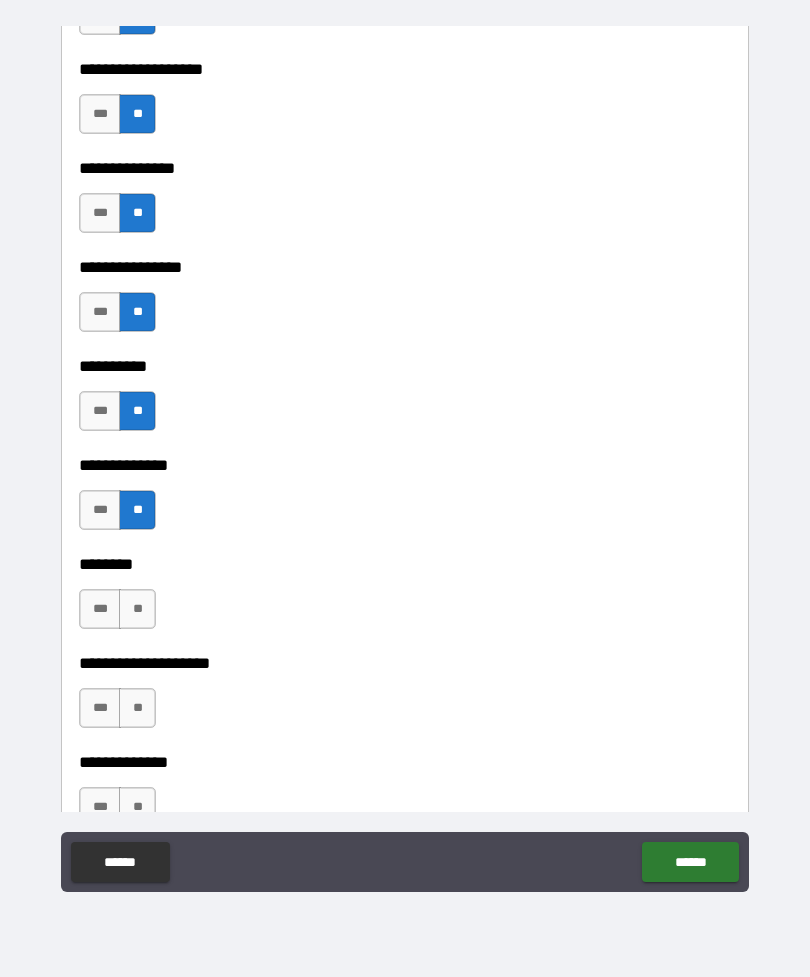 click on "**" at bounding box center [137, 609] 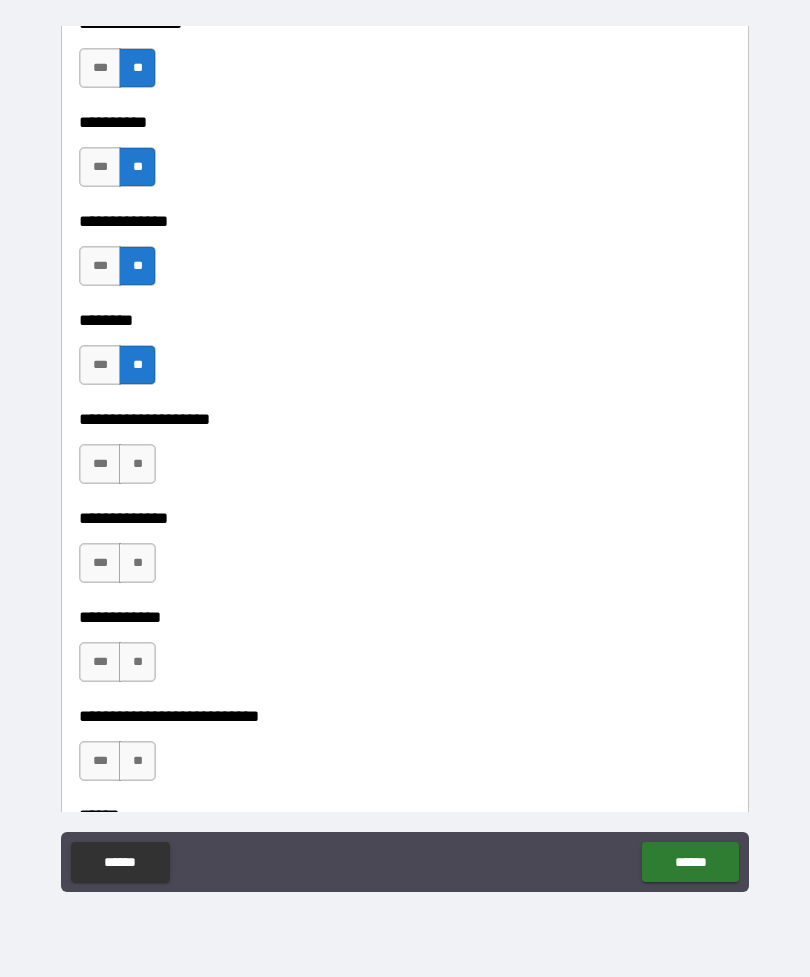 click on "**" at bounding box center [137, 464] 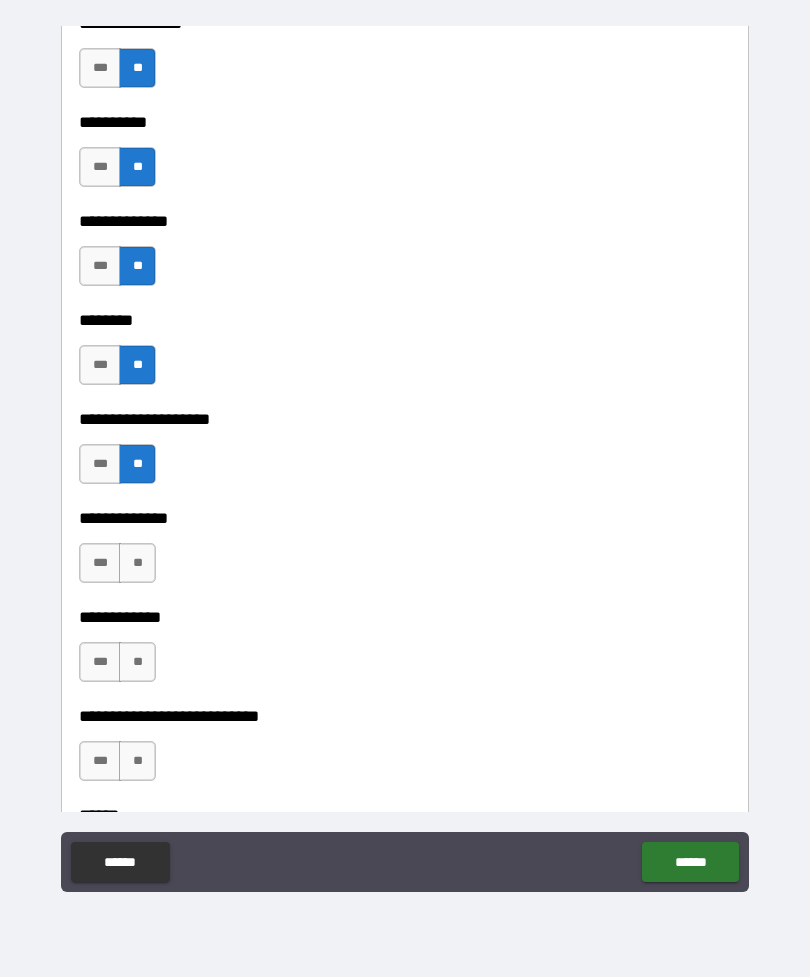 click on "**" at bounding box center (137, 563) 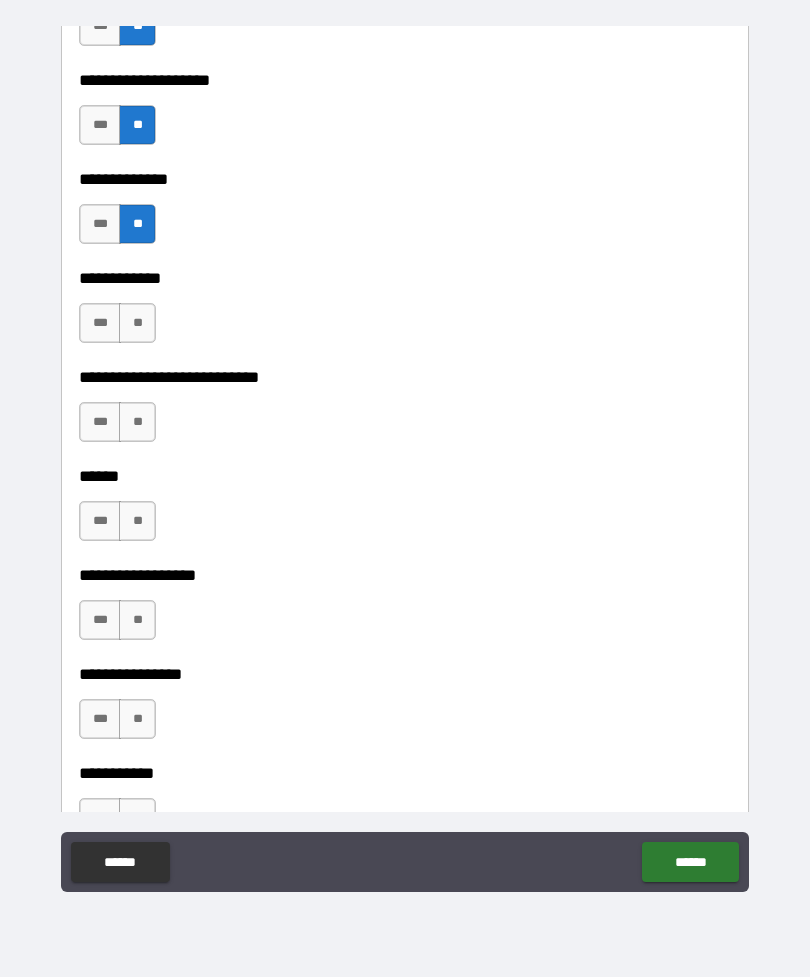 click on "**" at bounding box center (137, 323) 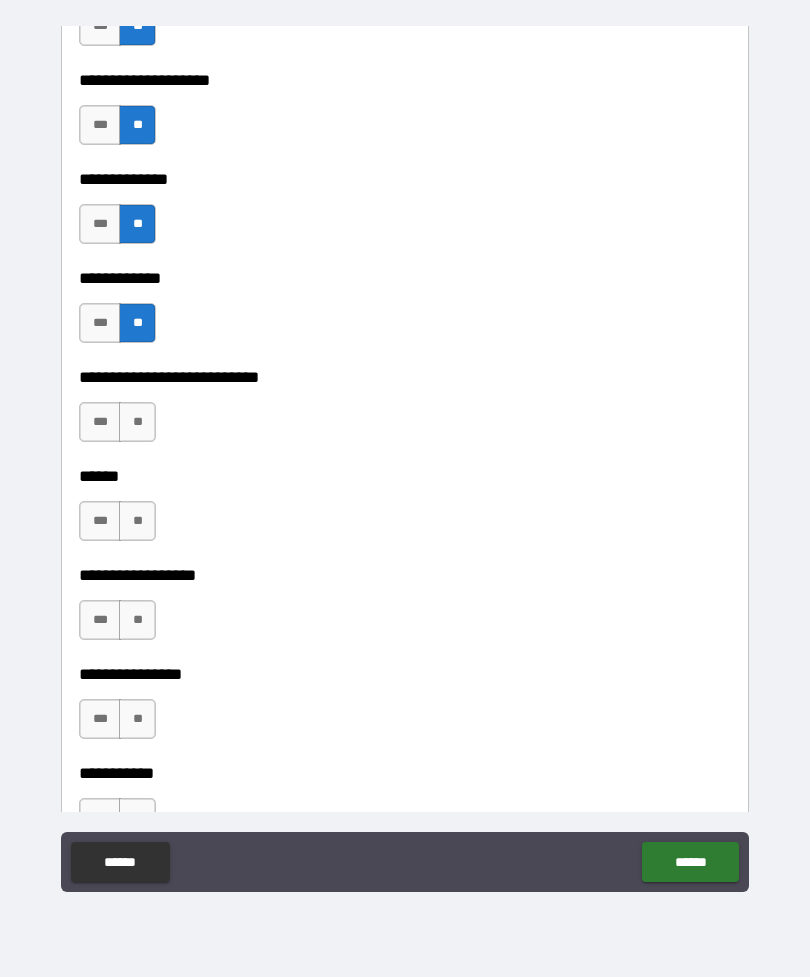 click on "**" at bounding box center [137, 422] 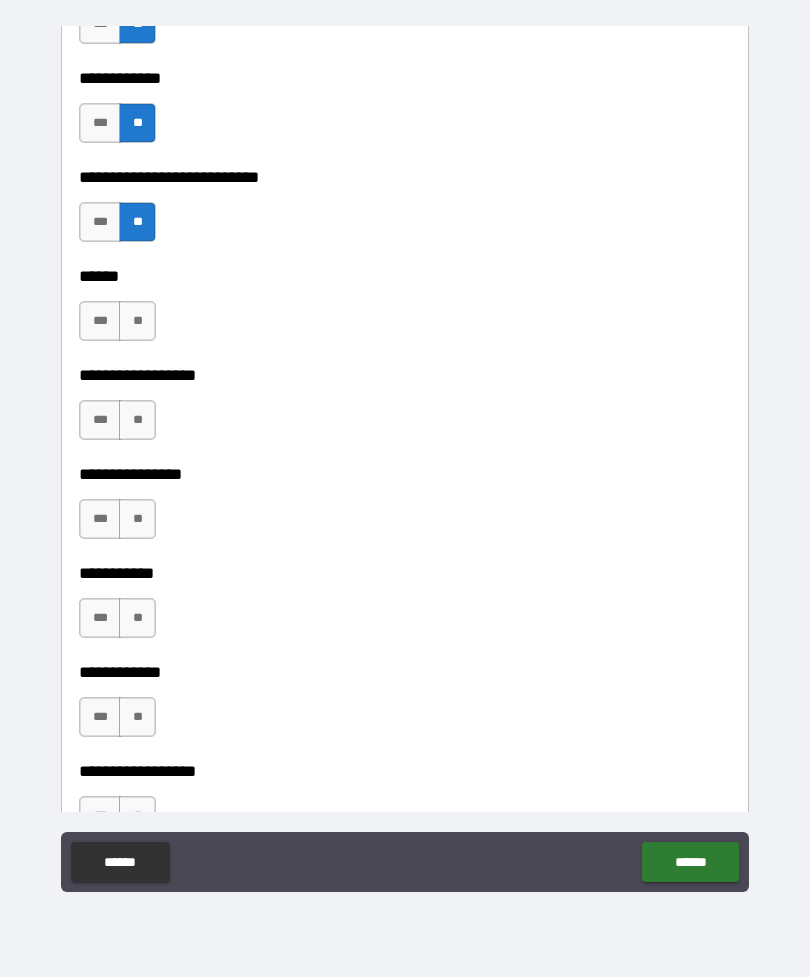 click on "**" at bounding box center (137, 321) 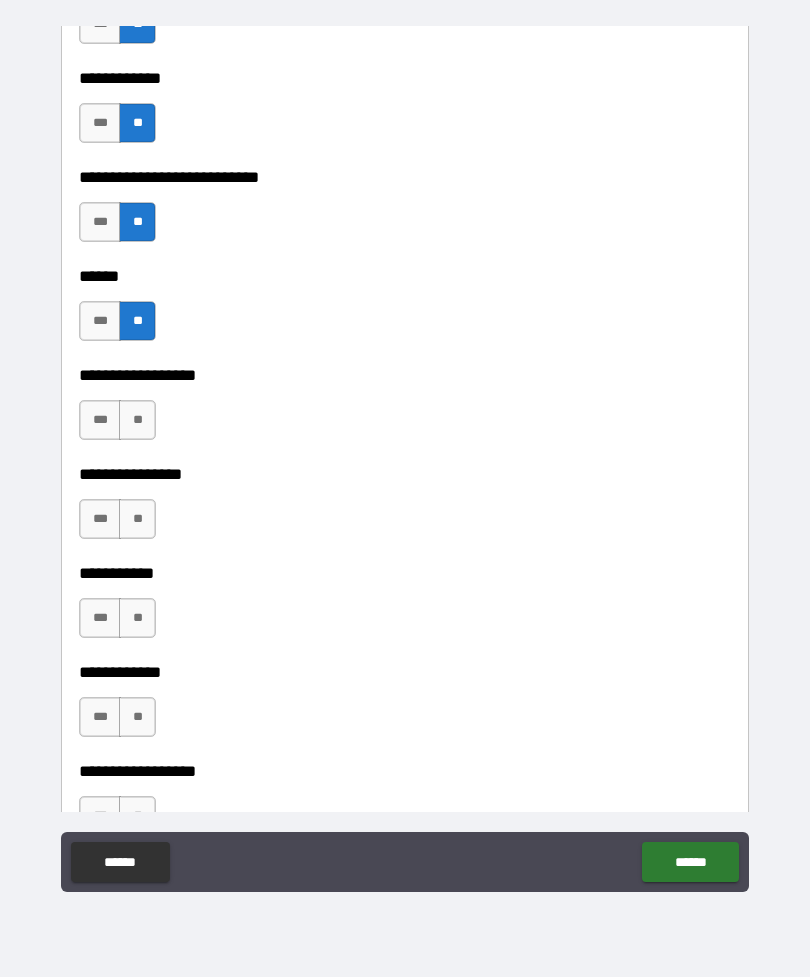 click on "**" at bounding box center [137, 420] 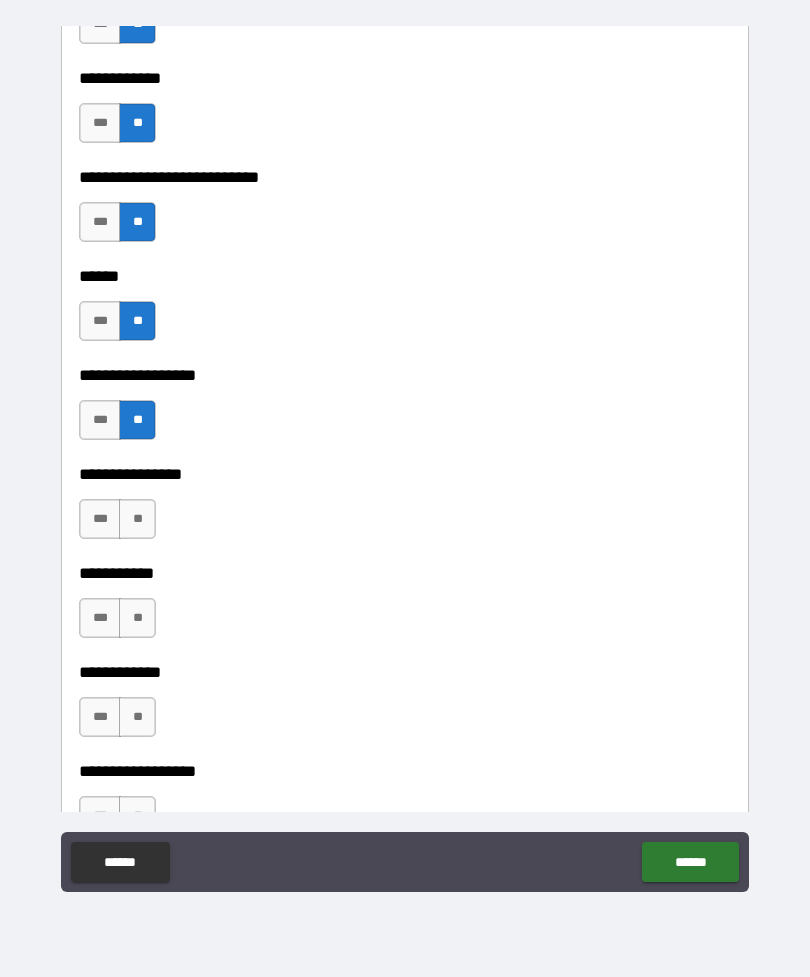 click on "**" at bounding box center [137, 519] 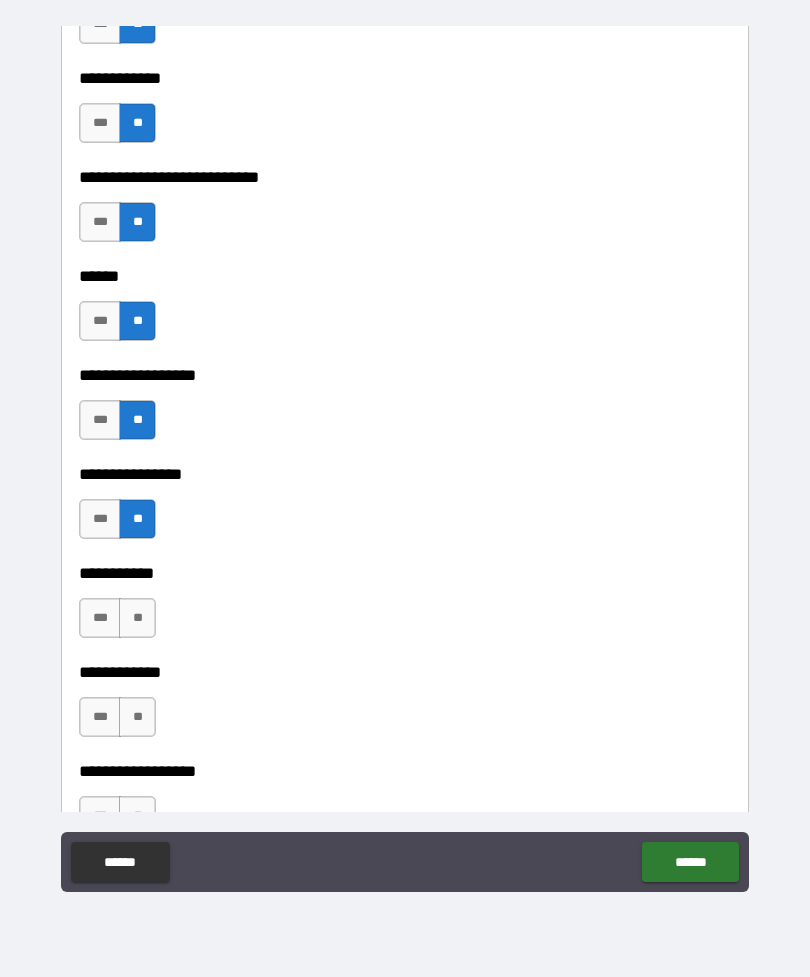 click on "**" at bounding box center [137, 618] 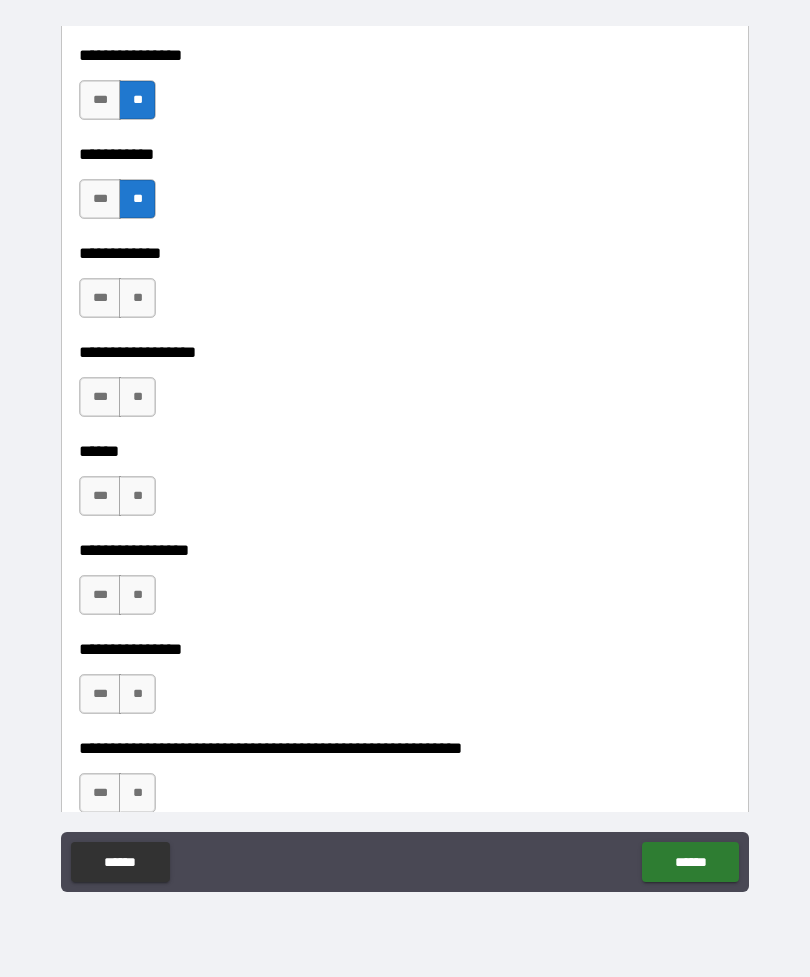 click on "**" at bounding box center [137, 397] 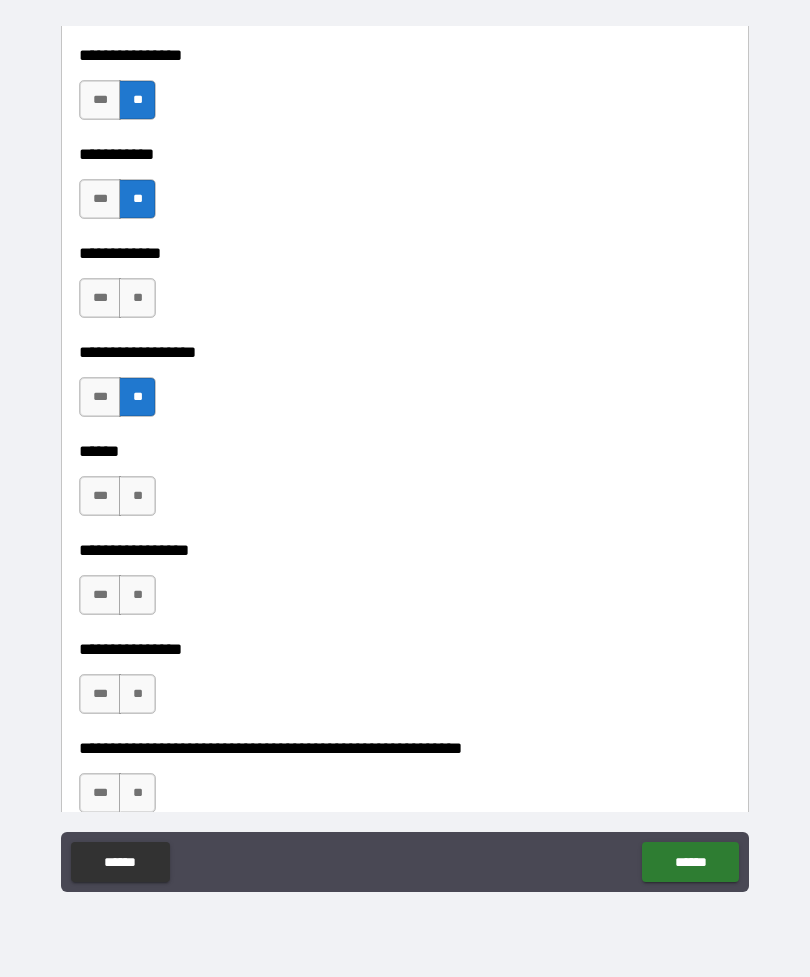 click on "**" at bounding box center (137, 298) 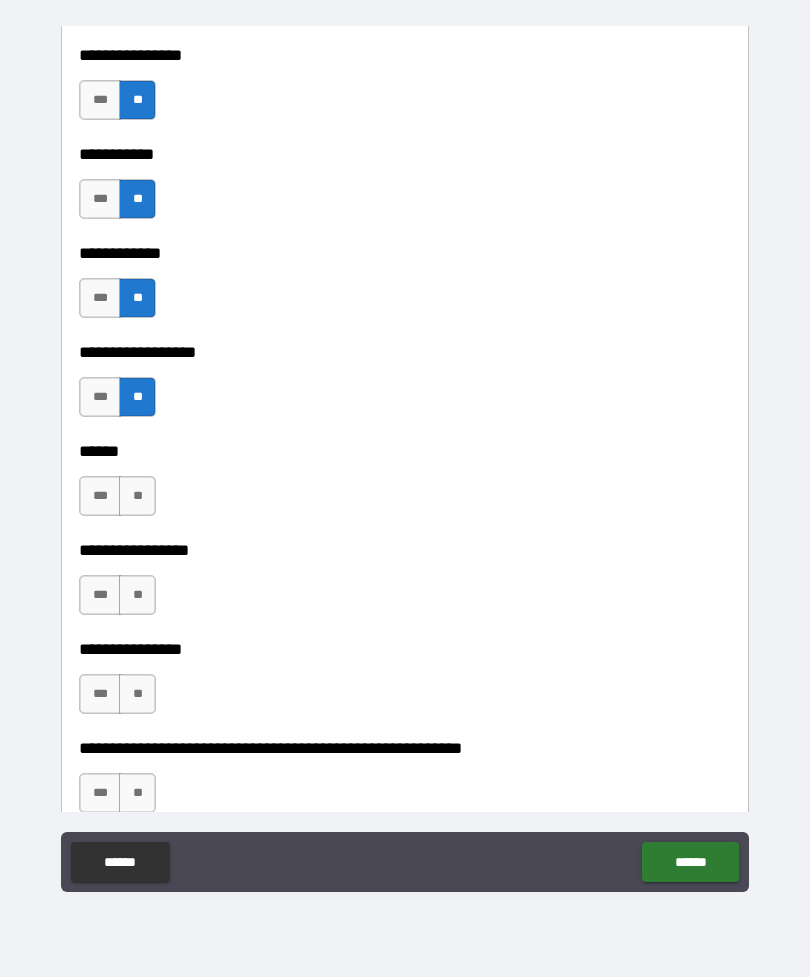 click on "**" at bounding box center [137, 496] 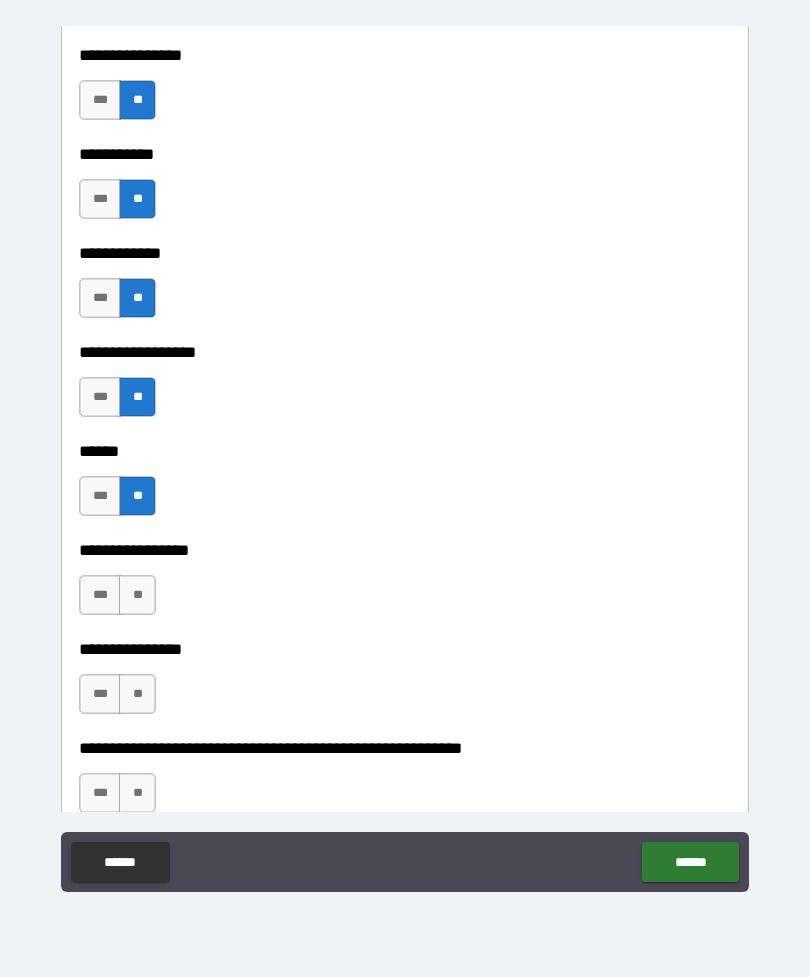 click on "**" at bounding box center (137, 595) 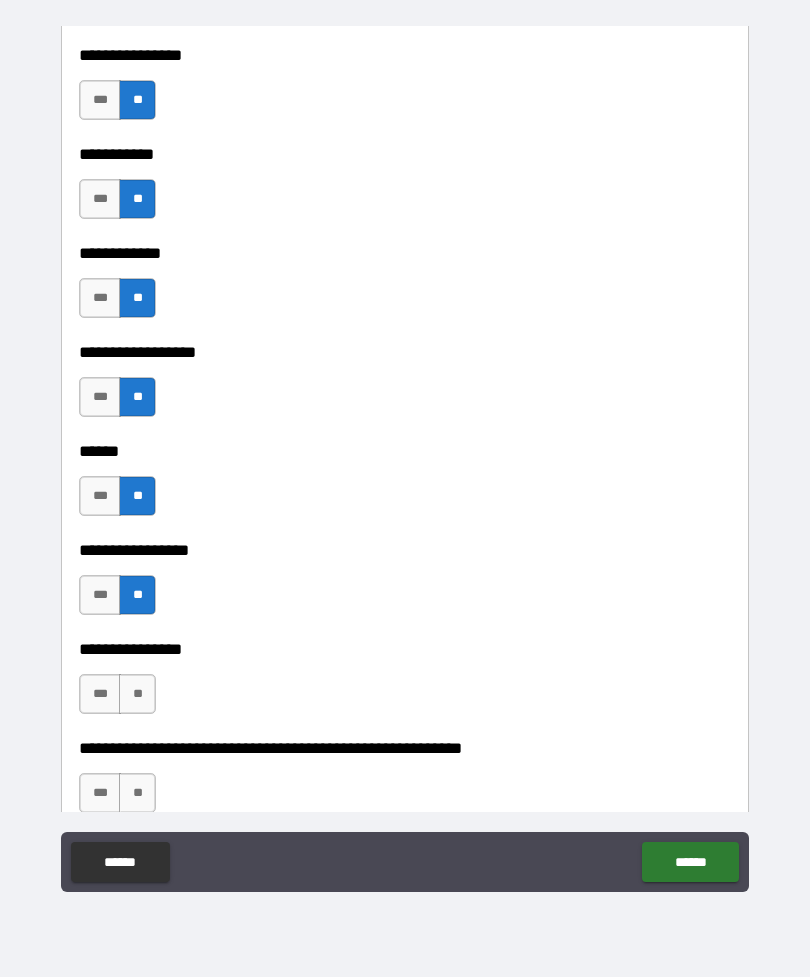 click on "**" at bounding box center (137, 694) 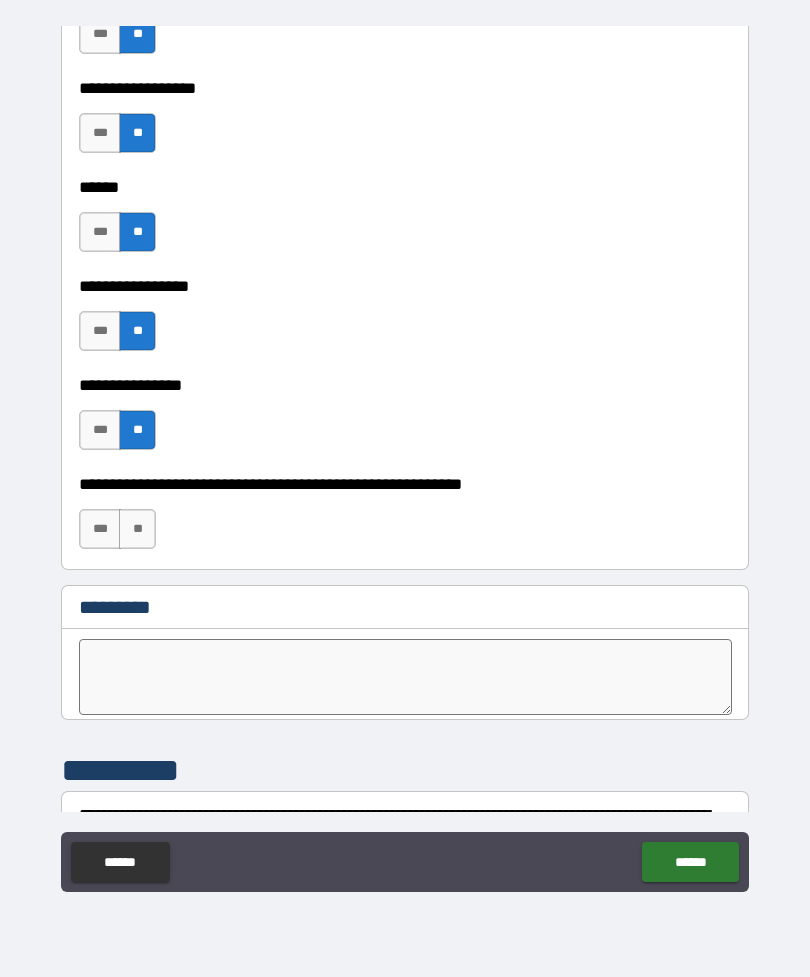 click on "**" at bounding box center [137, 529] 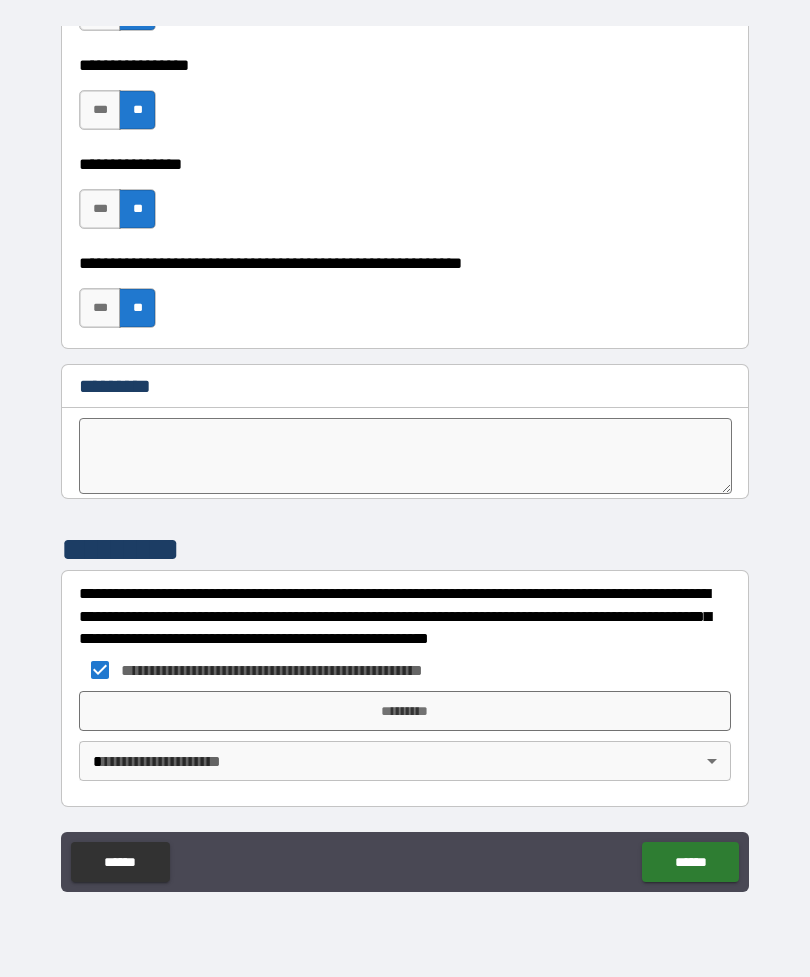 click on "*********" at bounding box center [405, 711] 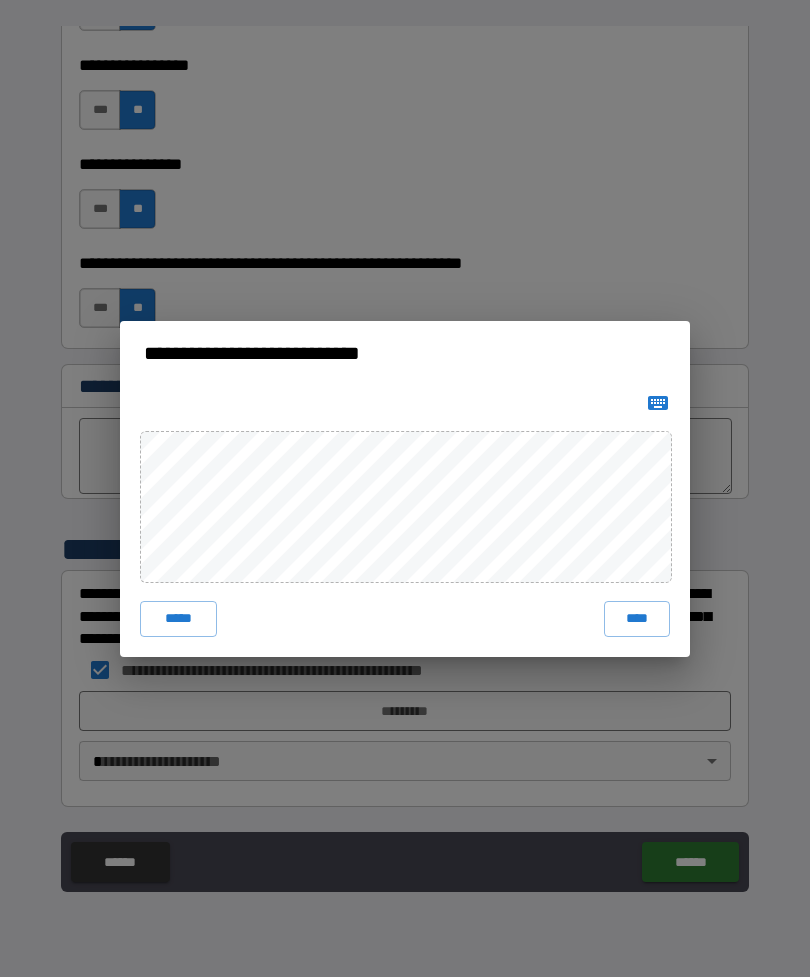 click on "****" at bounding box center [637, 619] 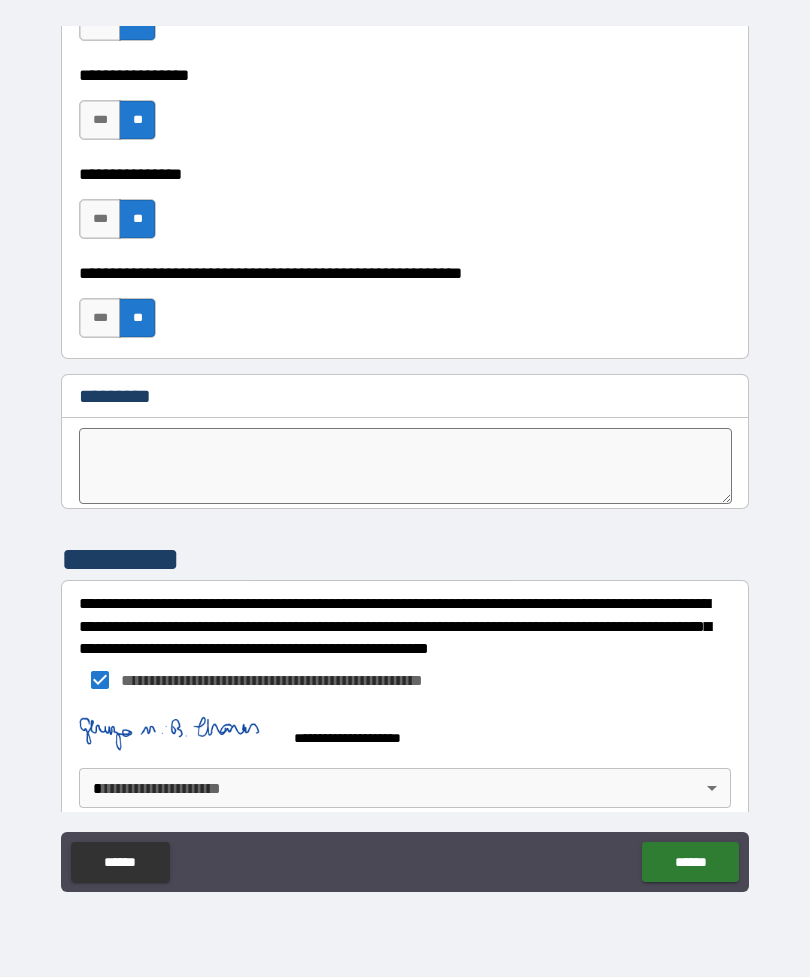 click on "******" at bounding box center (690, 862) 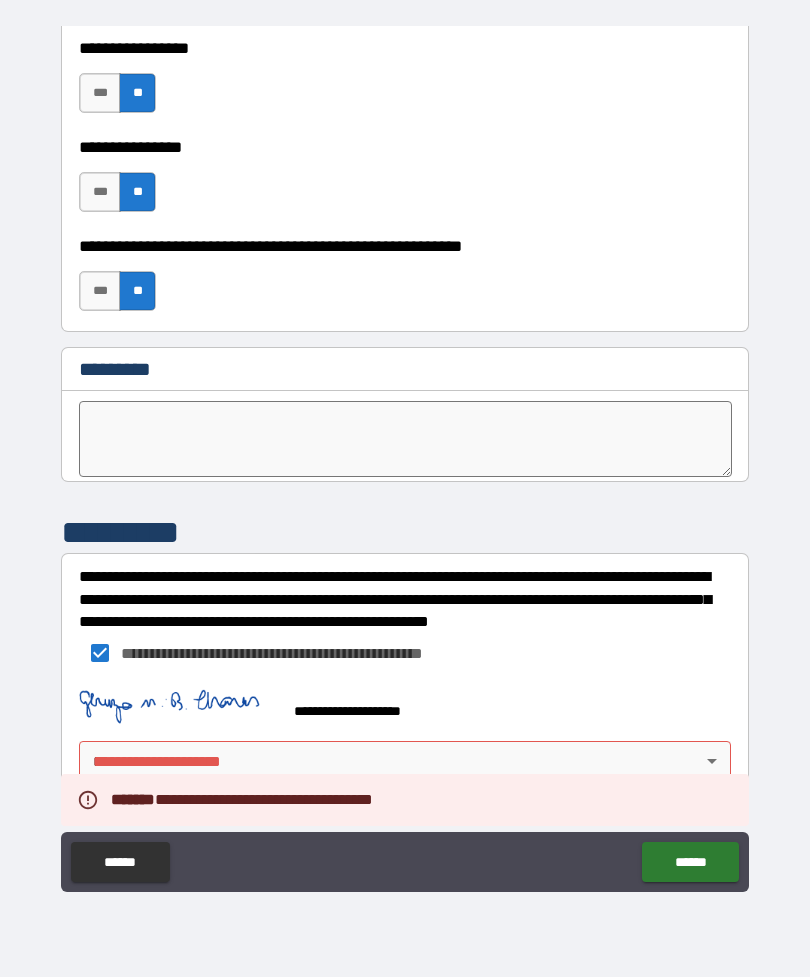 scroll, scrollTop: 10083, scrollLeft: 0, axis: vertical 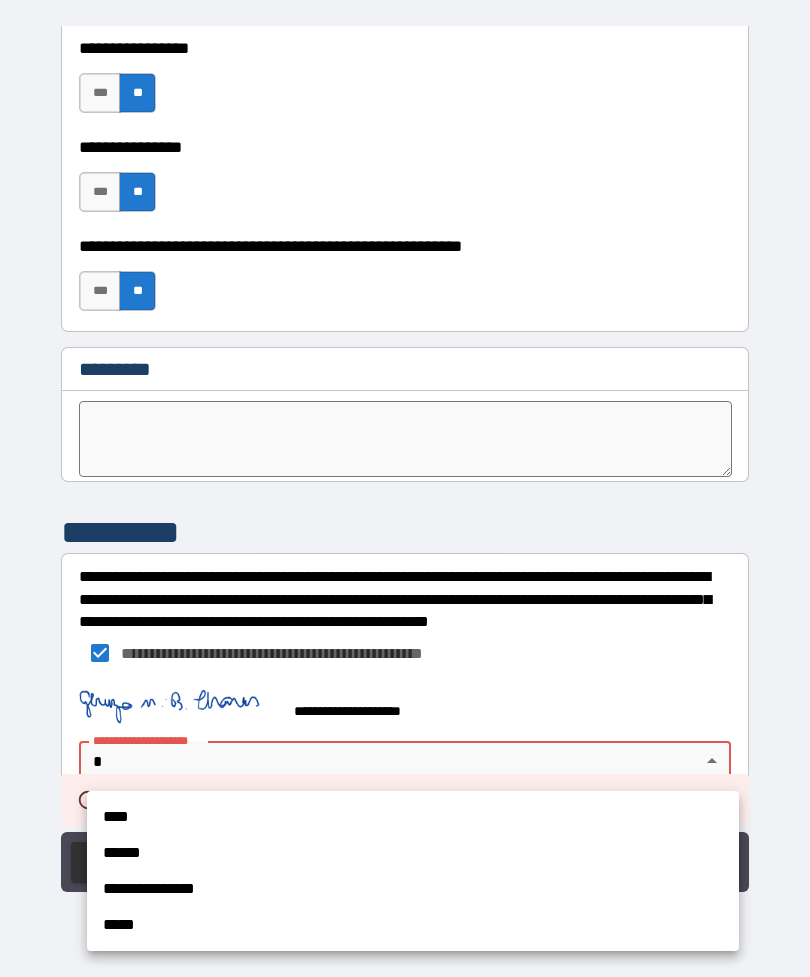 click on "**********" at bounding box center (413, 889) 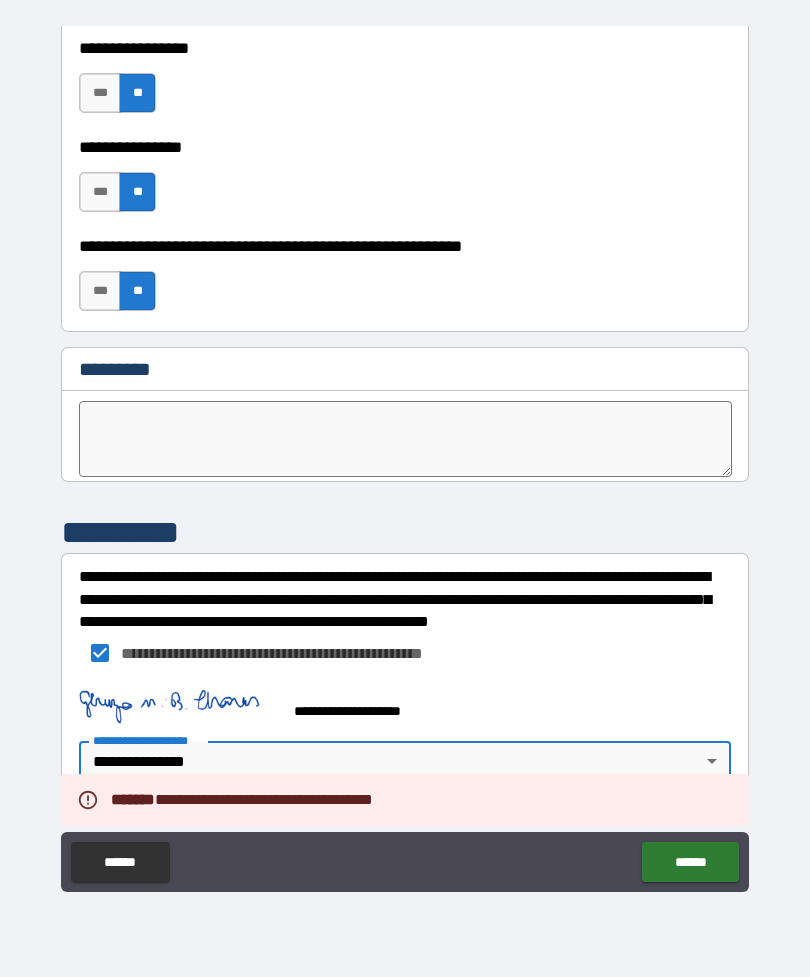 click on "******" at bounding box center (690, 862) 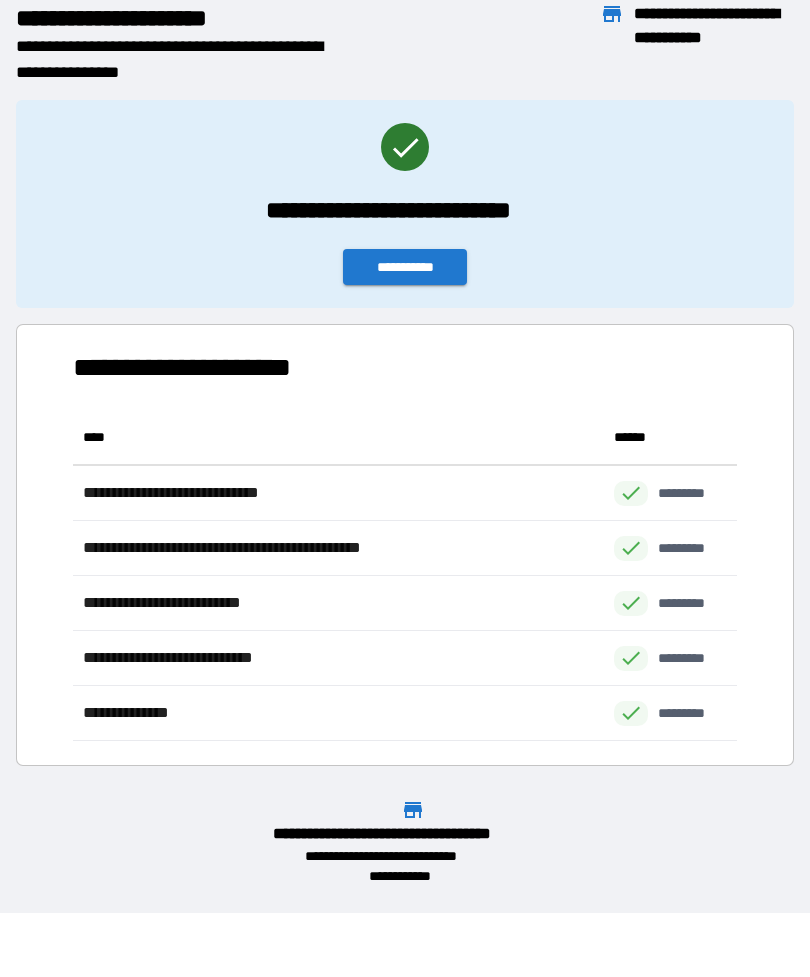 scroll, scrollTop: 1, scrollLeft: 1, axis: both 